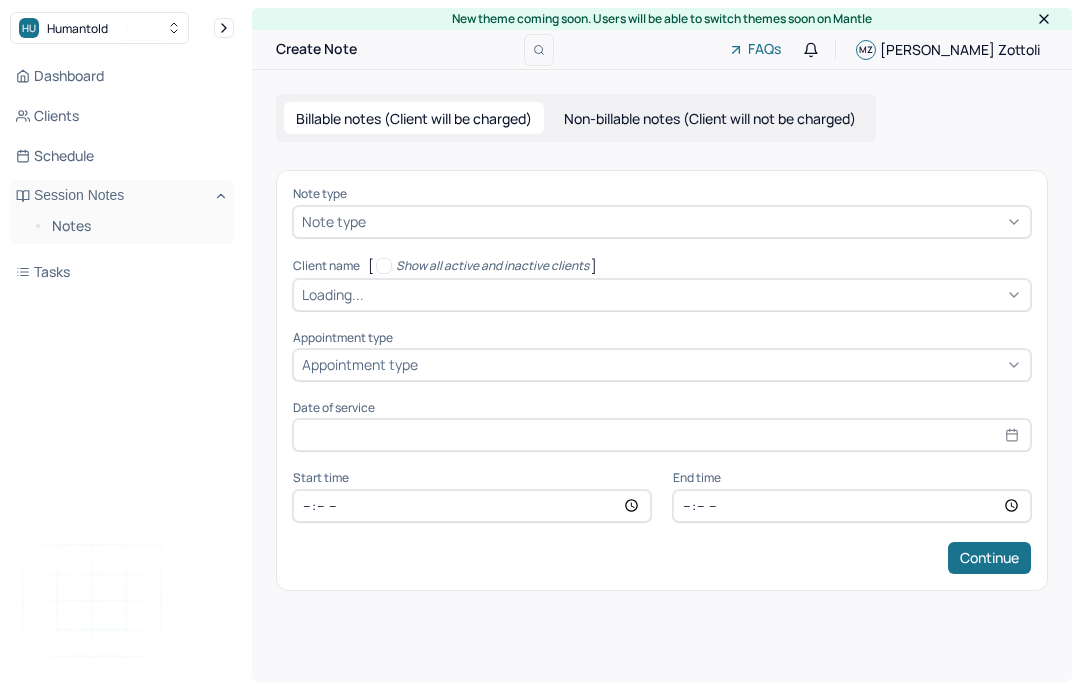 scroll, scrollTop: 0, scrollLeft: 0, axis: both 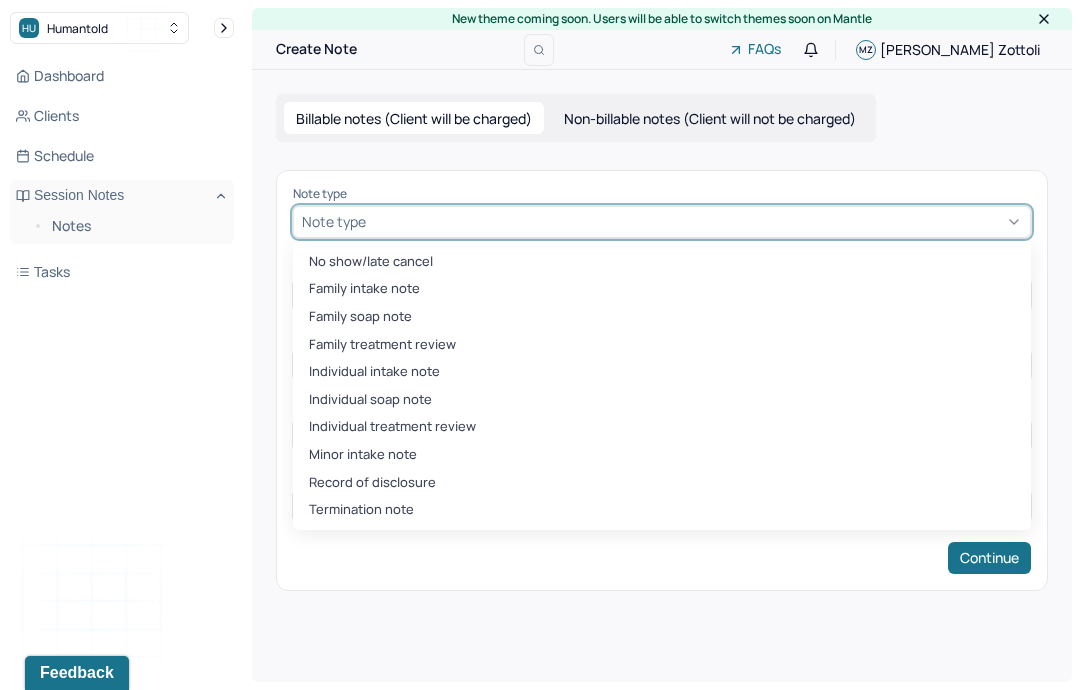 click on "Individual soap note" at bounding box center [662, 400] 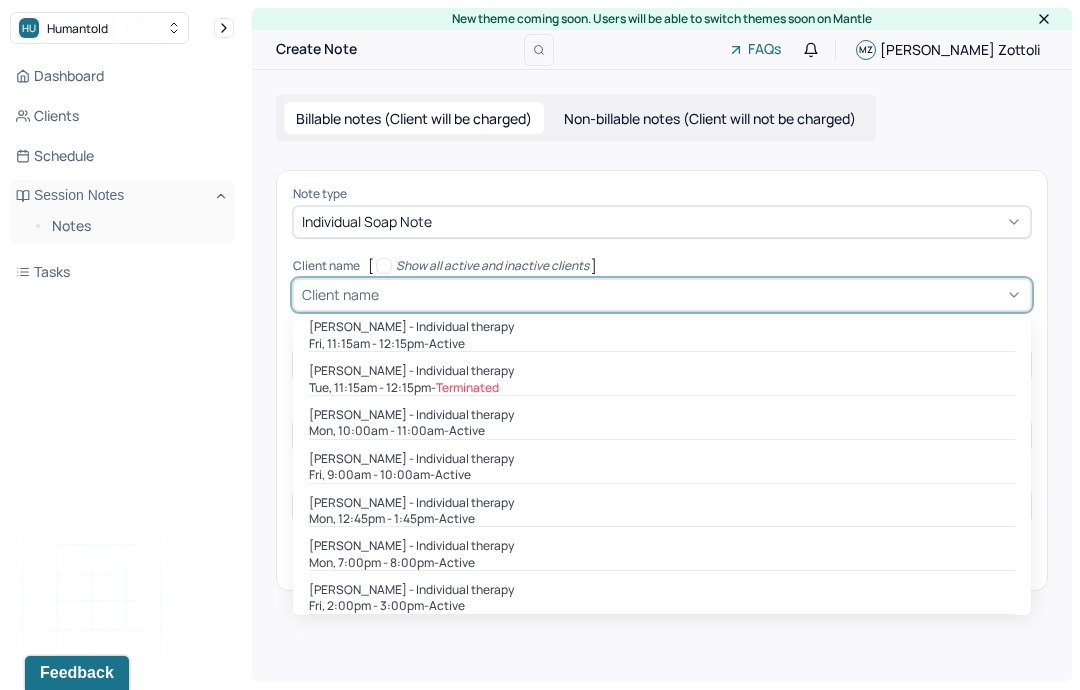 scroll, scrollTop: 443, scrollLeft: 0, axis: vertical 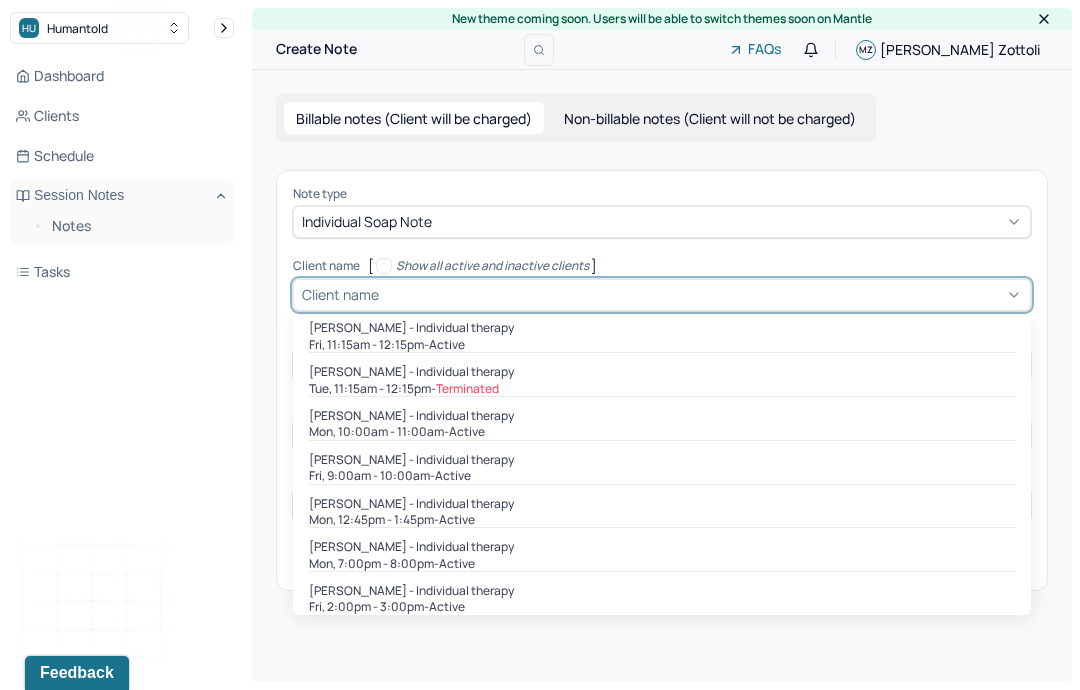 click on "[PERSON_NAME] - Individual therapy" at bounding box center (411, 504) 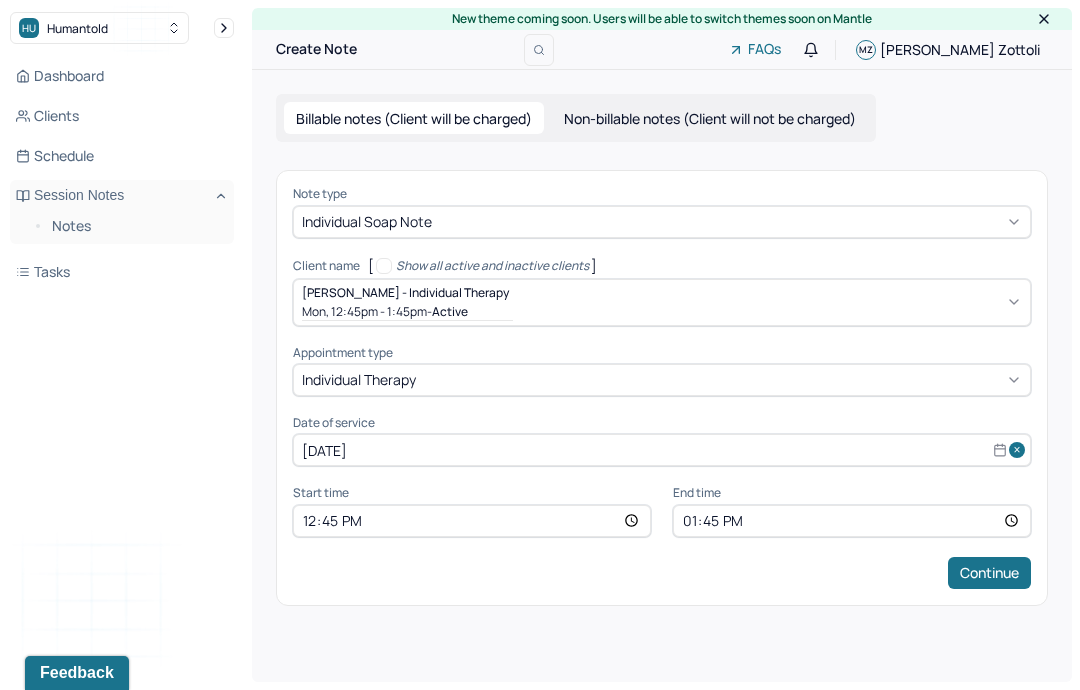 click on "Continue" at bounding box center (989, 573) 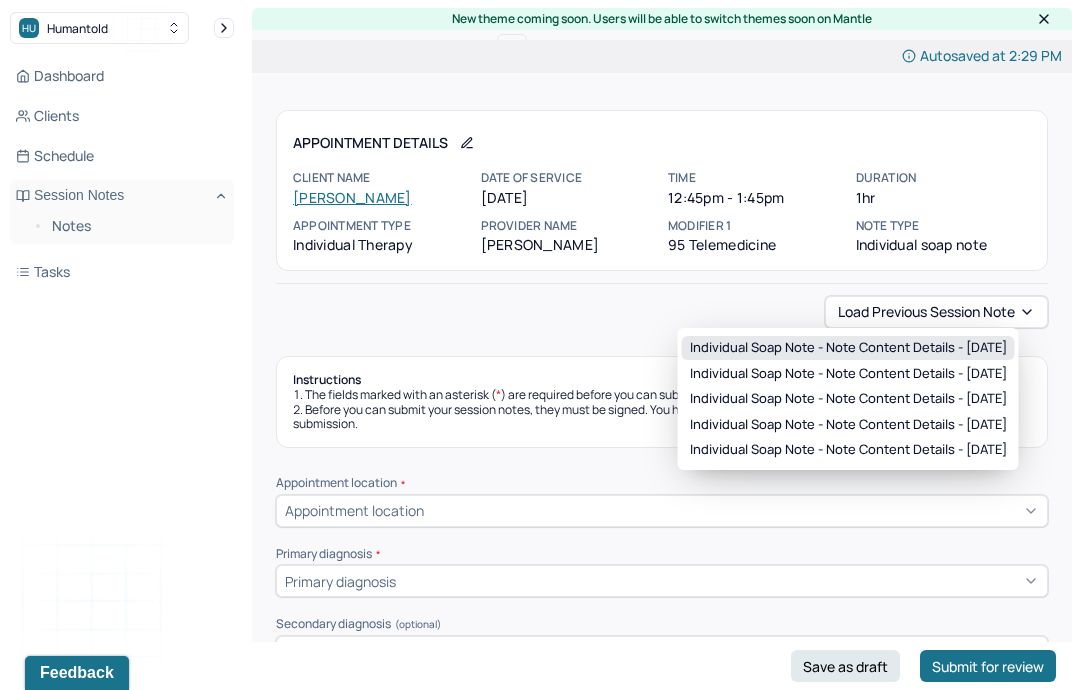 click on "Individual soap note   - Note content Details -   [DATE]" at bounding box center (848, 348) 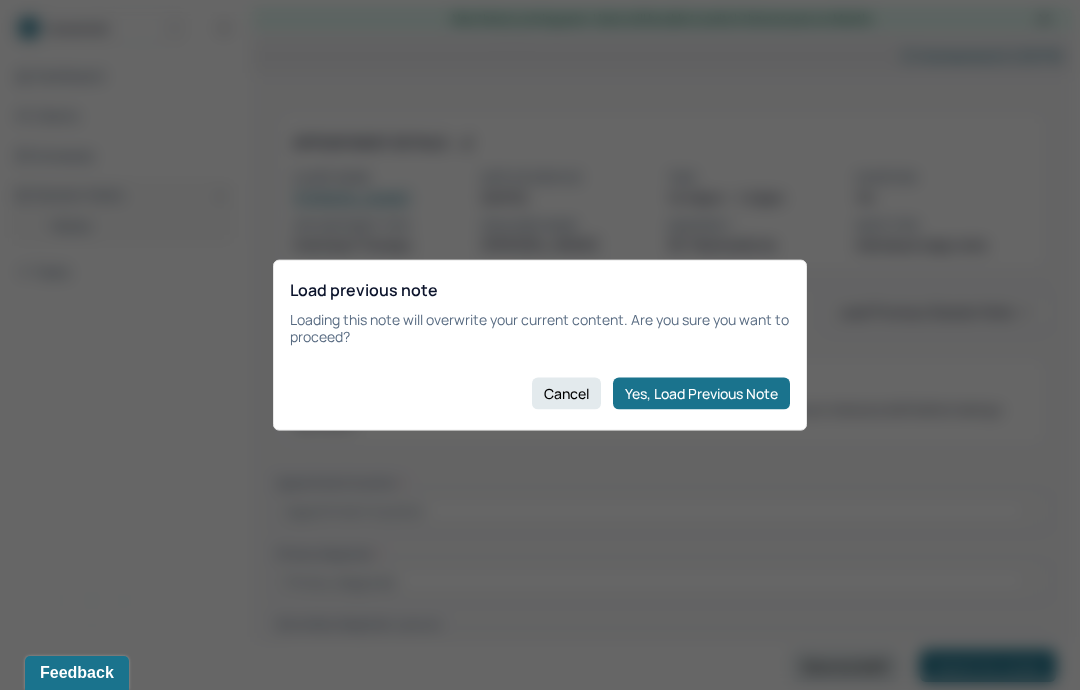 click on "Load previous note Loading this note will overwrite your current content. Are you sure you want to proceed? Cancel Yes, Load Previous Note" at bounding box center (540, 345) 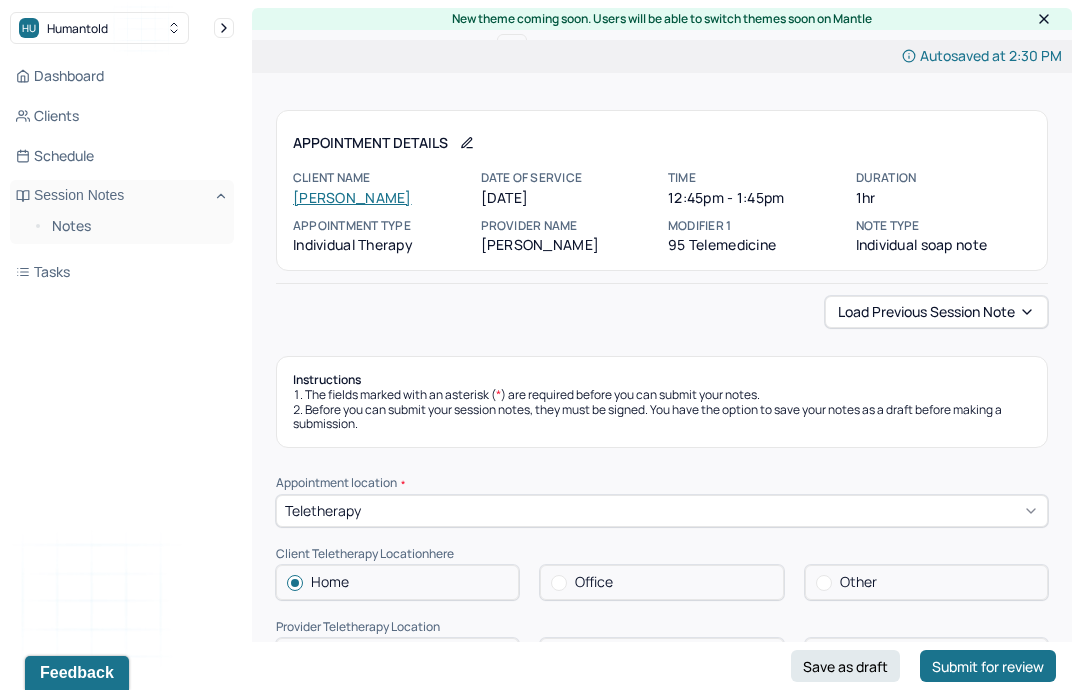 click on "Save as draft" at bounding box center (845, 666) 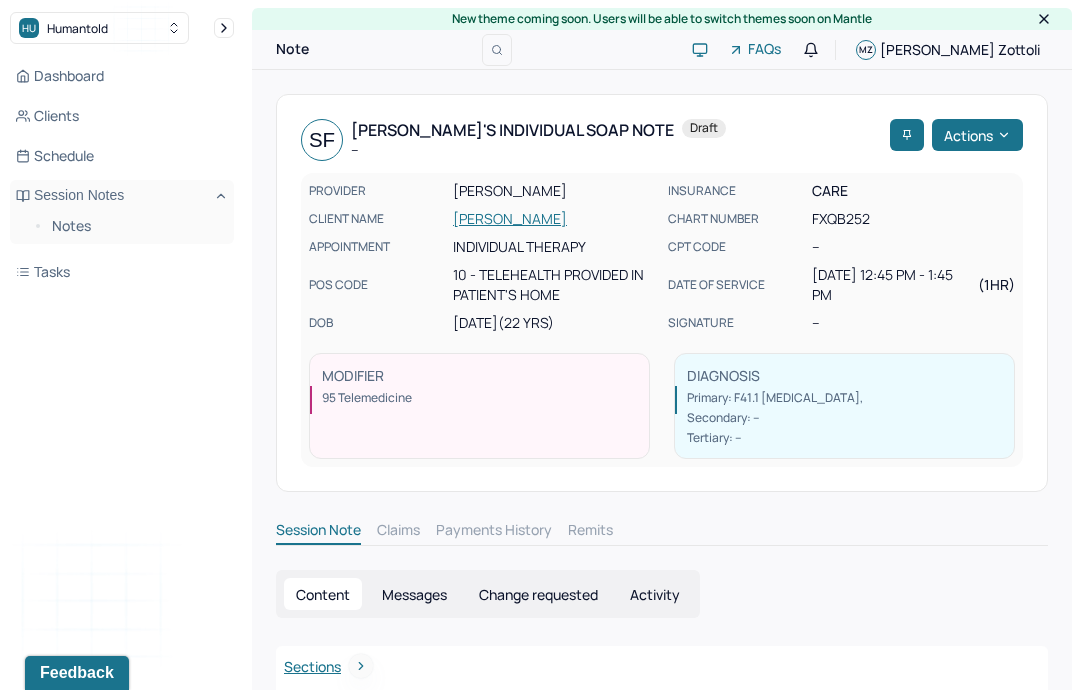 click on "Notes" at bounding box center [135, 226] 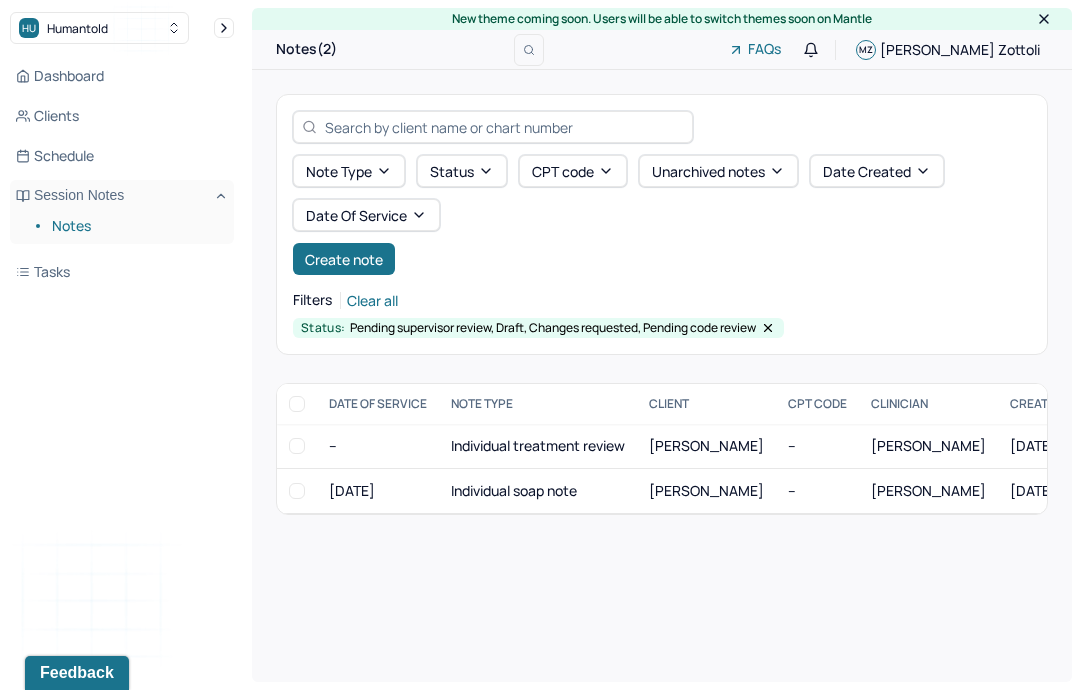 click on "[PERSON_NAME]" at bounding box center [706, 445] 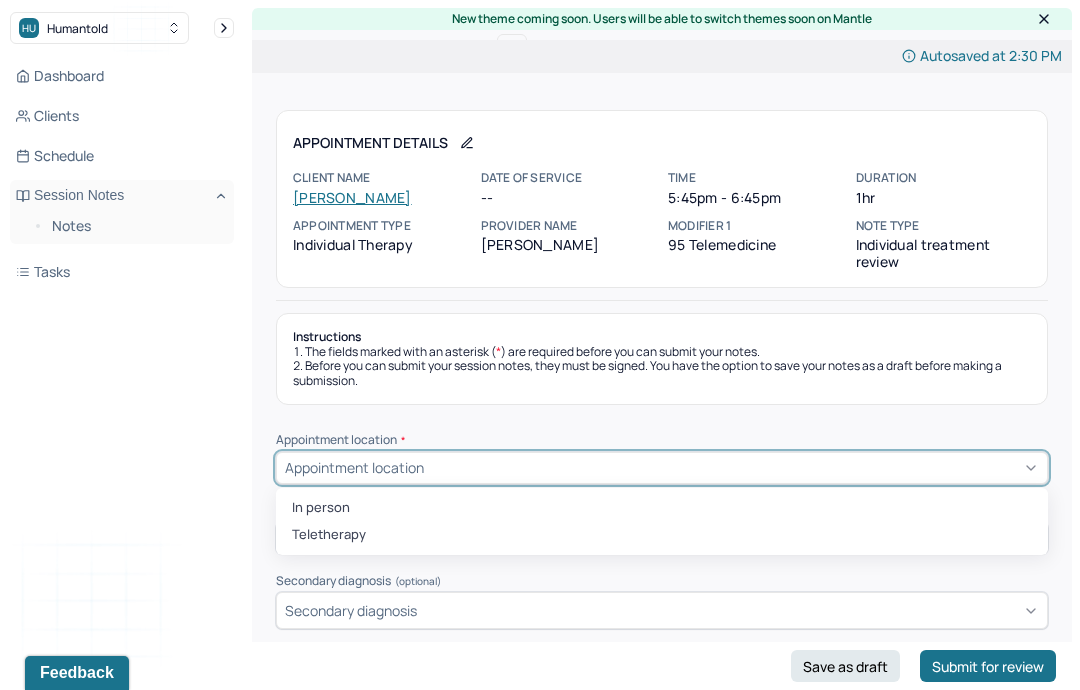 click on "Teletherapy" at bounding box center [662, 535] 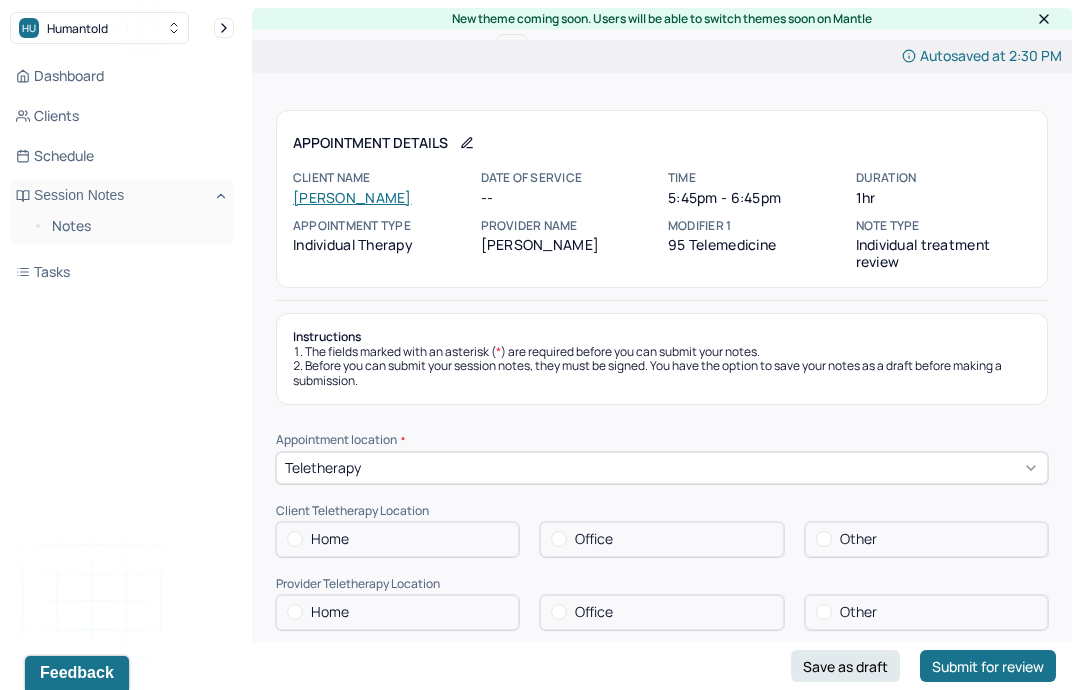 click on "Appointment location * Teletherapy Client Teletherapy Location Home Office Other Provider Teletherapy Location Home Office Other Consent was received for the teletherapy session The teletherapy session was conducted via video Primary diagnosis * Primary diagnosis Secondary diagnosis (optional) Secondary diagnosis Tertiary diagnosis (optional) Tertiary diagnosis Presenting Concerns What are the problem(s) you are seeking help for? Symptoms Anxiety [MEDICAL_DATA] [MEDICAL_DATA] Easily distracted Impulsive [MEDICAL_DATA] Alcohol Anger outburst Unable to feel pleasure Excessive energy [MEDICAL_DATA] Tobacco [MEDICAL_DATA] Other symptoms (optional) Physical symptoms * Medication physical/psychiatric * Sleeping habits and concerns * Difficulties with appetite or eating patterns *" at bounding box center (662, 1181) 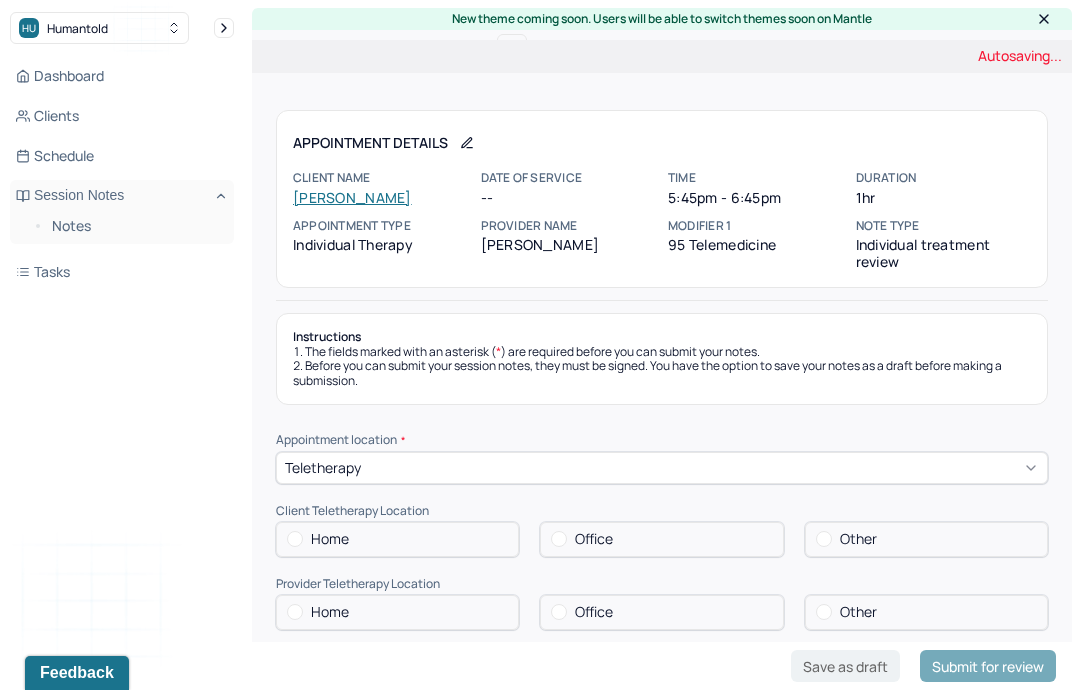 click on "Home" at bounding box center [397, 612] 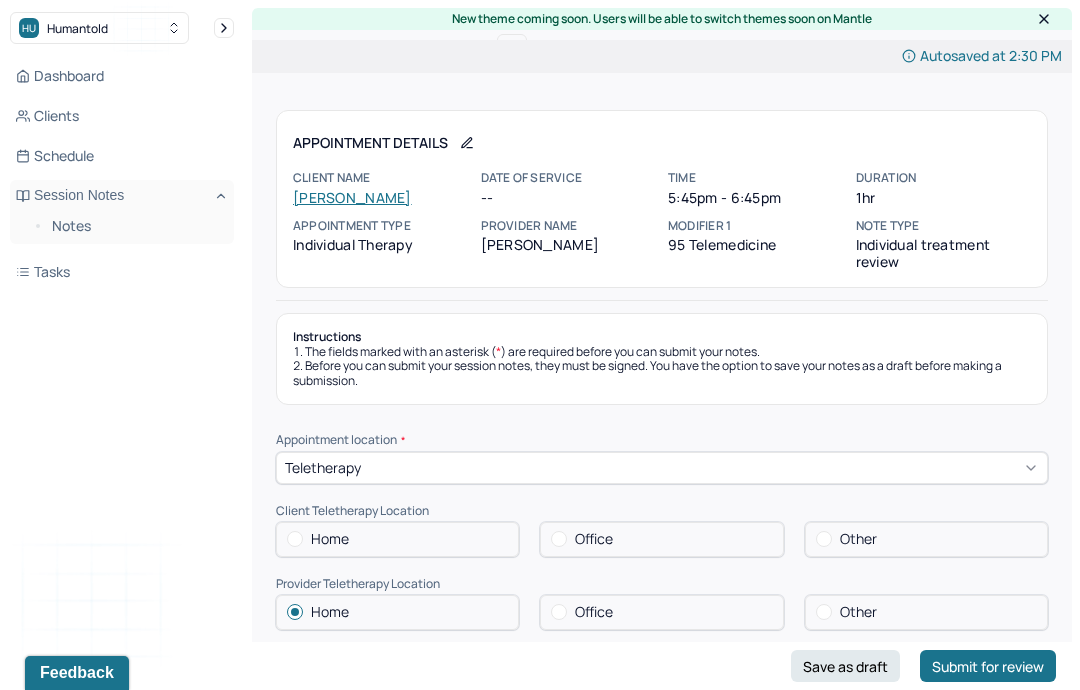 click on "Home" at bounding box center [397, 539] 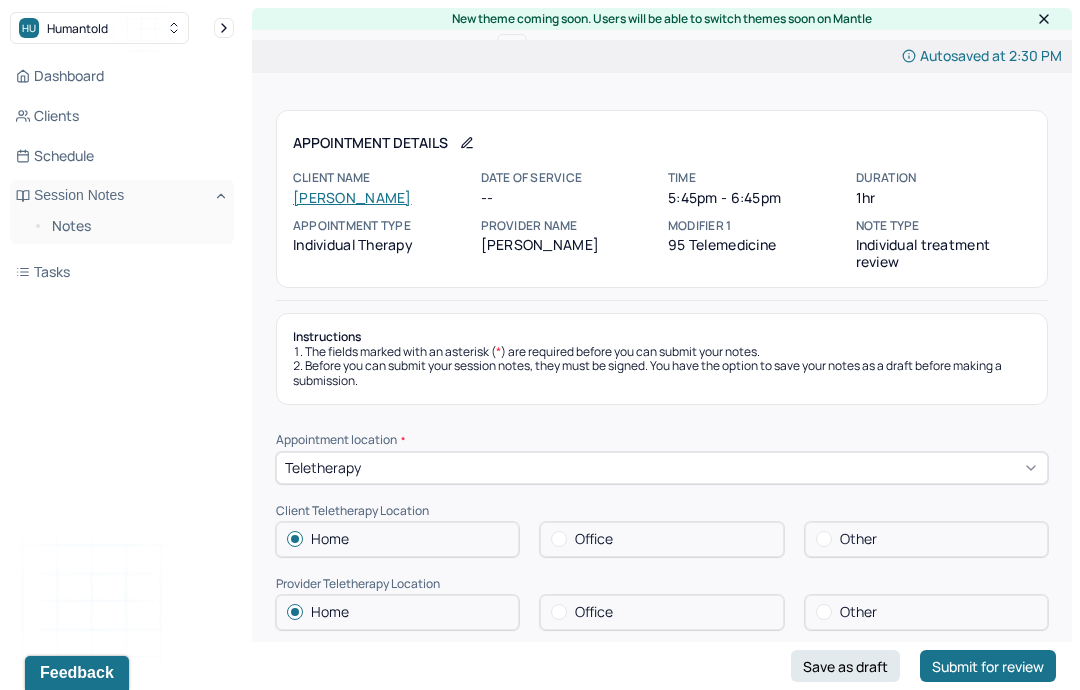 scroll, scrollTop: 50, scrollLeft: 0, axis: vertical 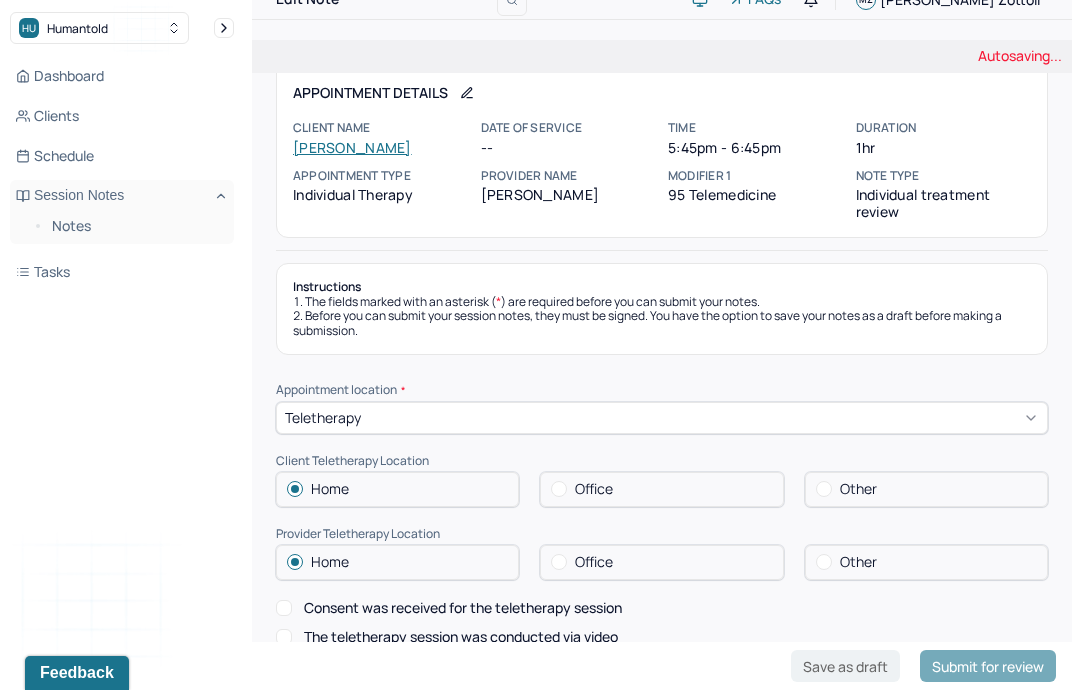 click on "Consent was received for the teletherapy session" at bounding box center (463, 608) 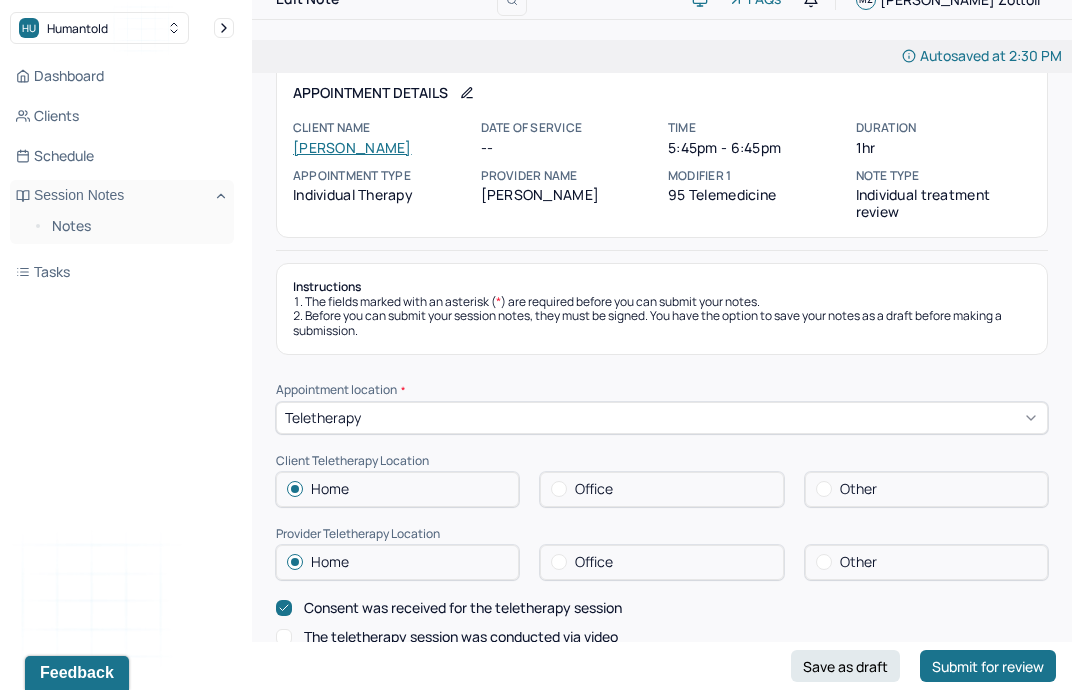 click on "Consent was received for the teletherapy session" at bounding box center (463, 608) 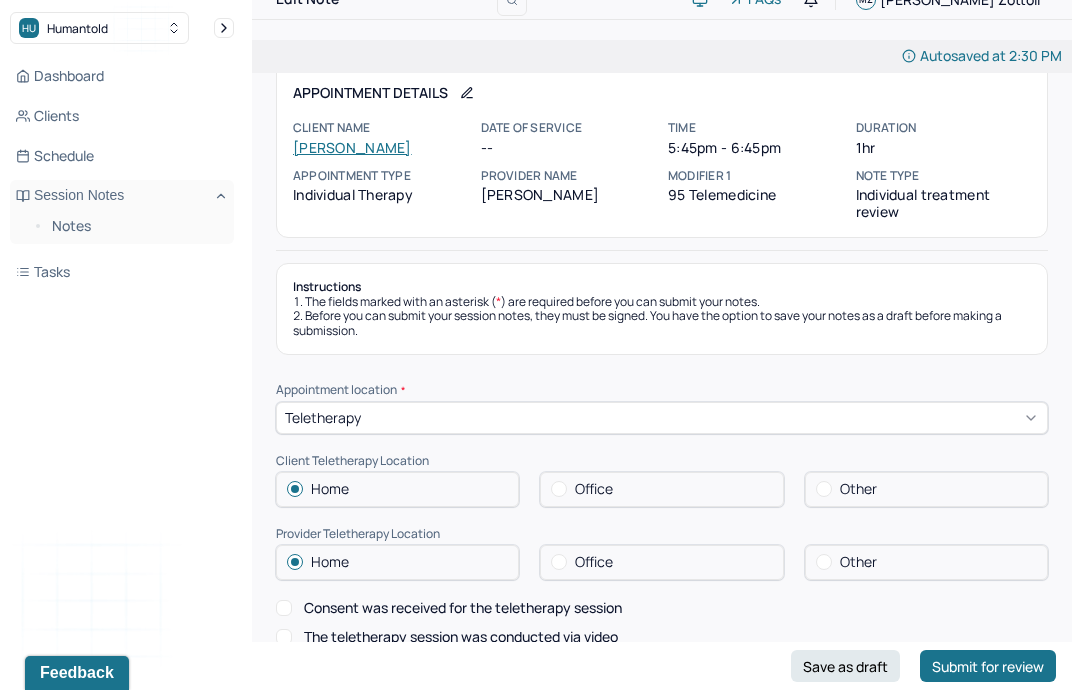 click on "The teletherapy session was conducted via video" at bounding box center (284, 637) 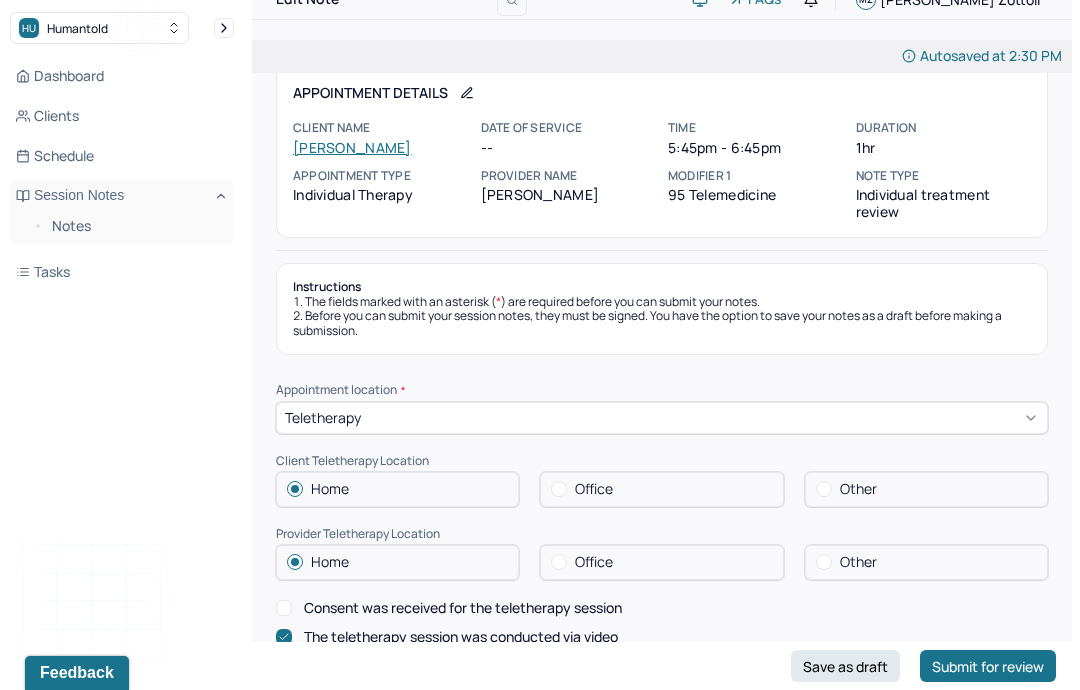 click on "Consent was received for the teletherapy session" at bounding box center [284, 608] 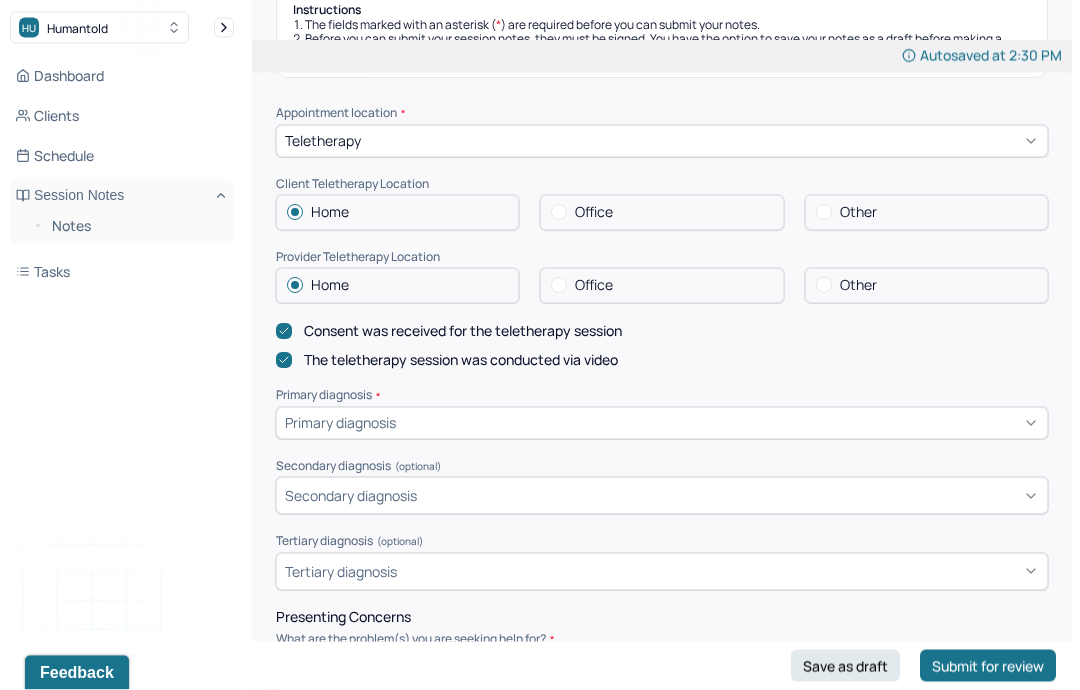 scroll, scrollTop: 336, scrollLeft: 0, axis: vertical 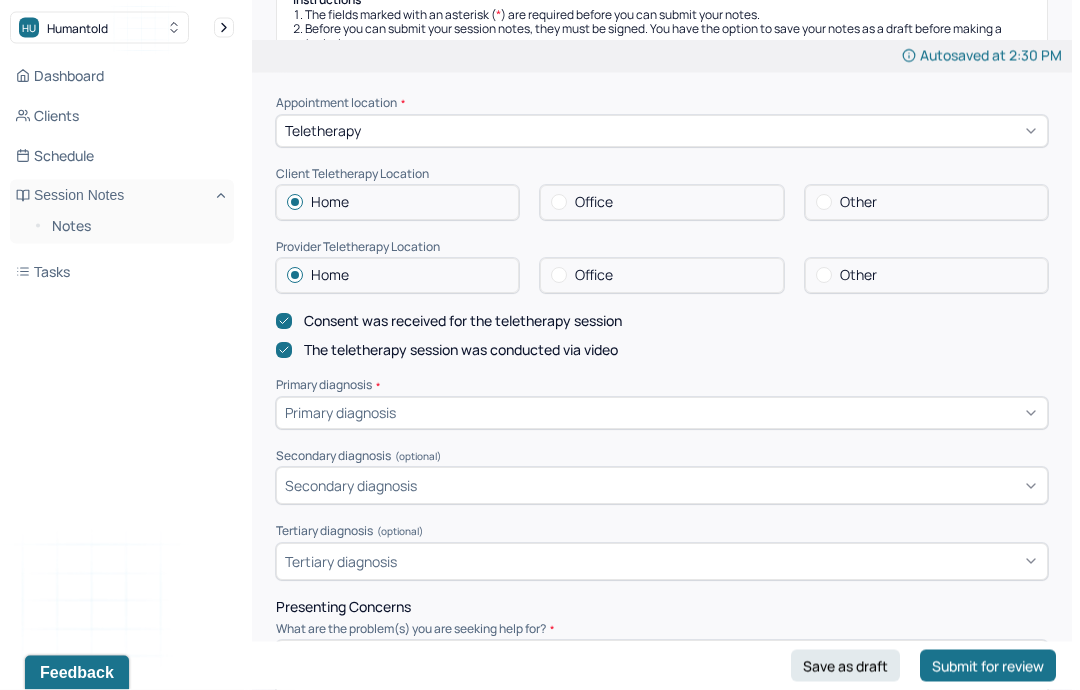 click at bounding box center [662, 681] 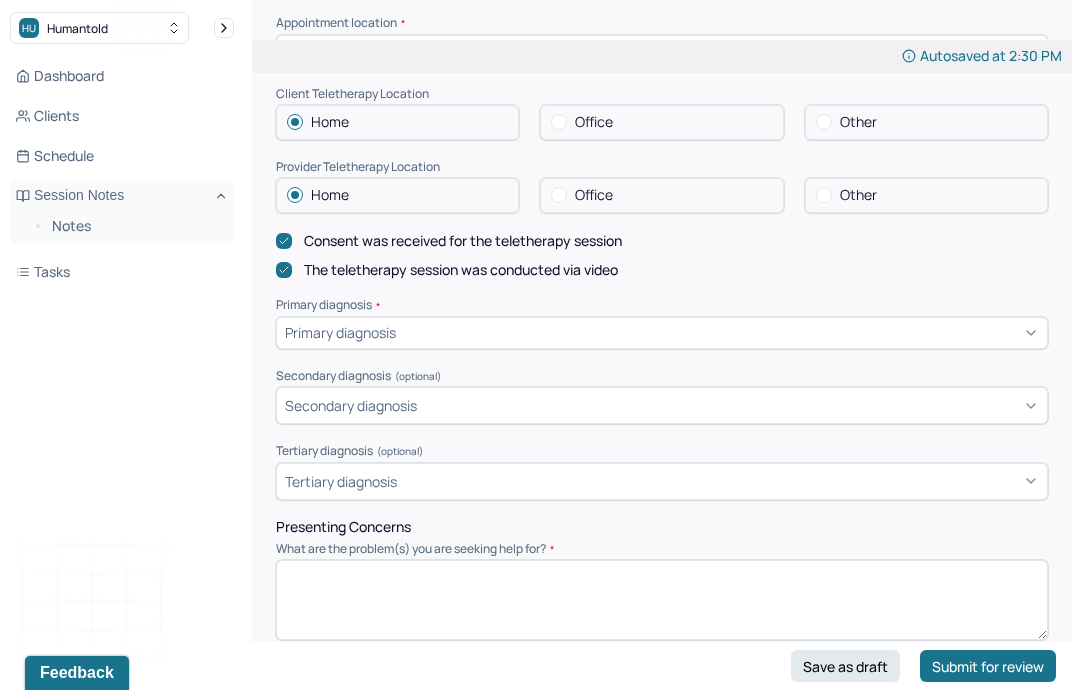 click at bounding box center [662, 600] 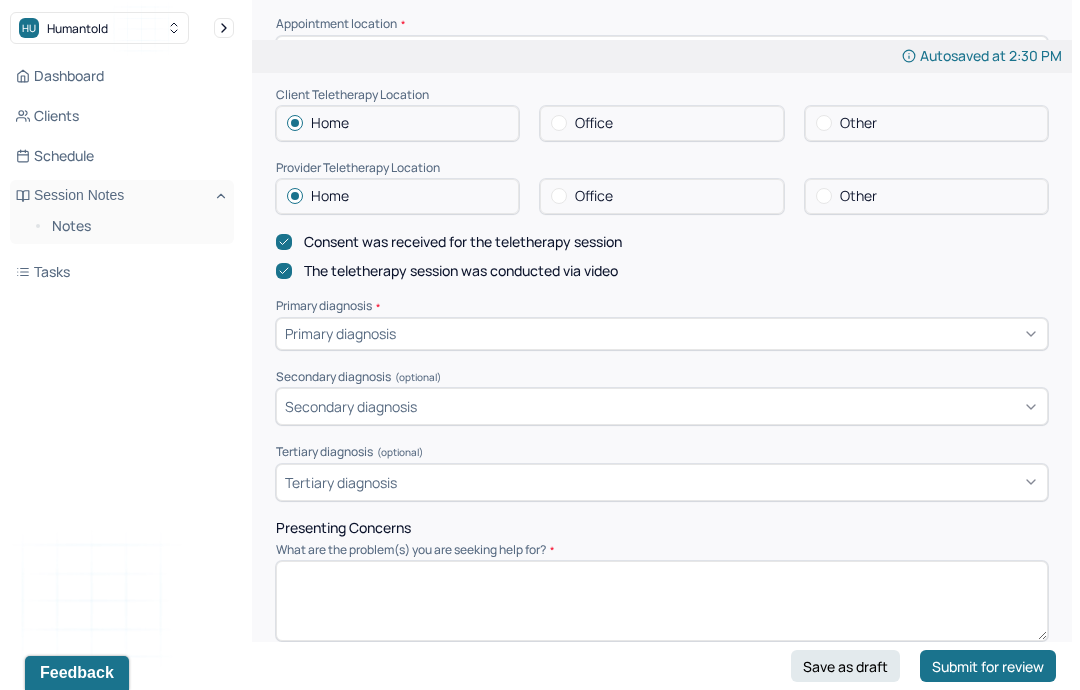 paste on "Client presenting concerns include history of [MEDICAL_DATA] and [MEDICAL_DATA] diagnosis and expressed interest in exploring potential [MEDICAL_DATA] diagnosis and symptoms and therapy sessions. Client also expressed interest in exploring possible [MEDICAL_DATA] with history of taking medication in the past and has not taken any medication in over two years. [PERSON_NAME] also reported [MEDICAL_DATA] treatment was helpful in managing symptoms in the past as well. Climb reports family members with [MEDICAL_DATA] diagnosis. [PERSON_NAME] also reports attending individual therapy in the past as well as [MEDICAL_DATA] for [MEDICAL_DATA] symptoms." 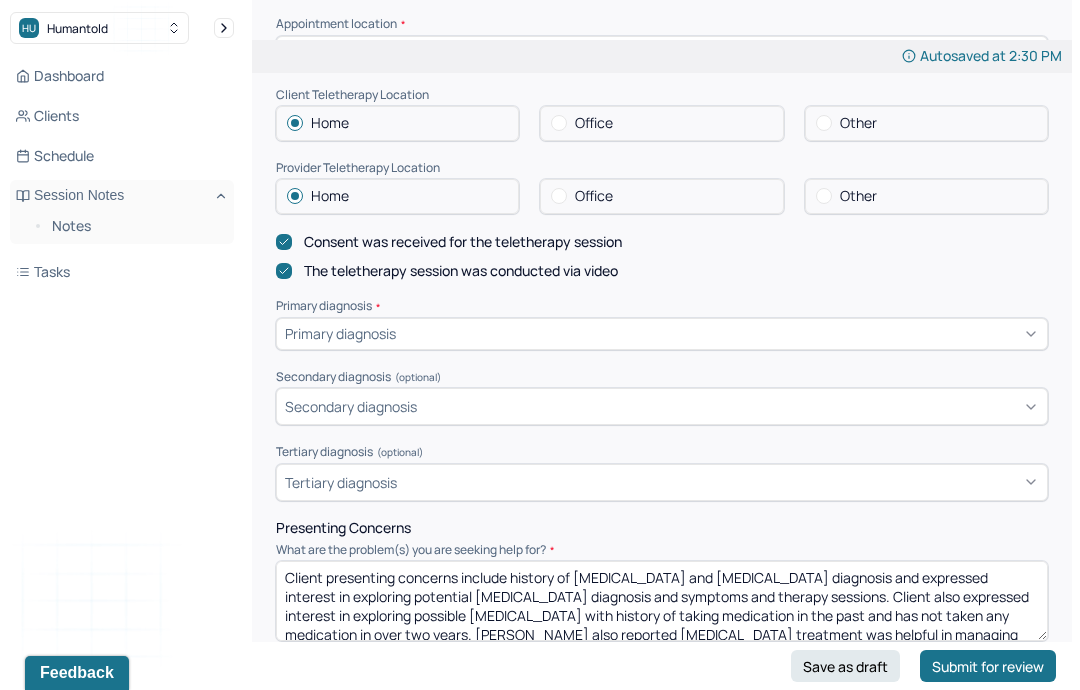 scroll, scrollTop: 632, scrollLeft: 0, axis: vertical 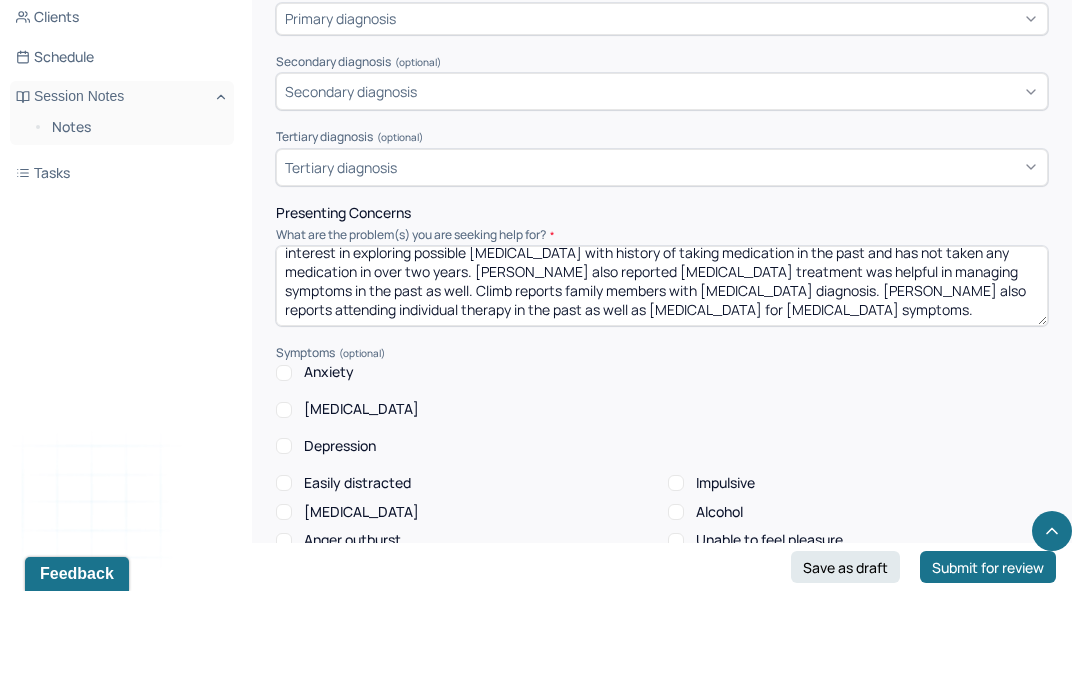 type on "Client presenting concerns include history of [MEDICAL_DATA] and [MEDICAL_DATA] diagnosis and expressed interest in exploring potential [MEDICAL_DATA] diagnosis and symptoms and therapy sessions. Client also expressed interest in exploring possible [MEDICAL_DATA] with history of taking medication in the past and has not taken any medication in over two years. [PERSON_NAME] also reported [MEDICAL_DATA] treatment was helpful in managing symptoms in the past as well. Climb reports family members with [MEDICAL_DATA] diagnosis. [PERSON_NAME] also reports attending individual therapy in the past as well as [MEDICAL_DATA] for [MEDICAL_DATA] symptoms." 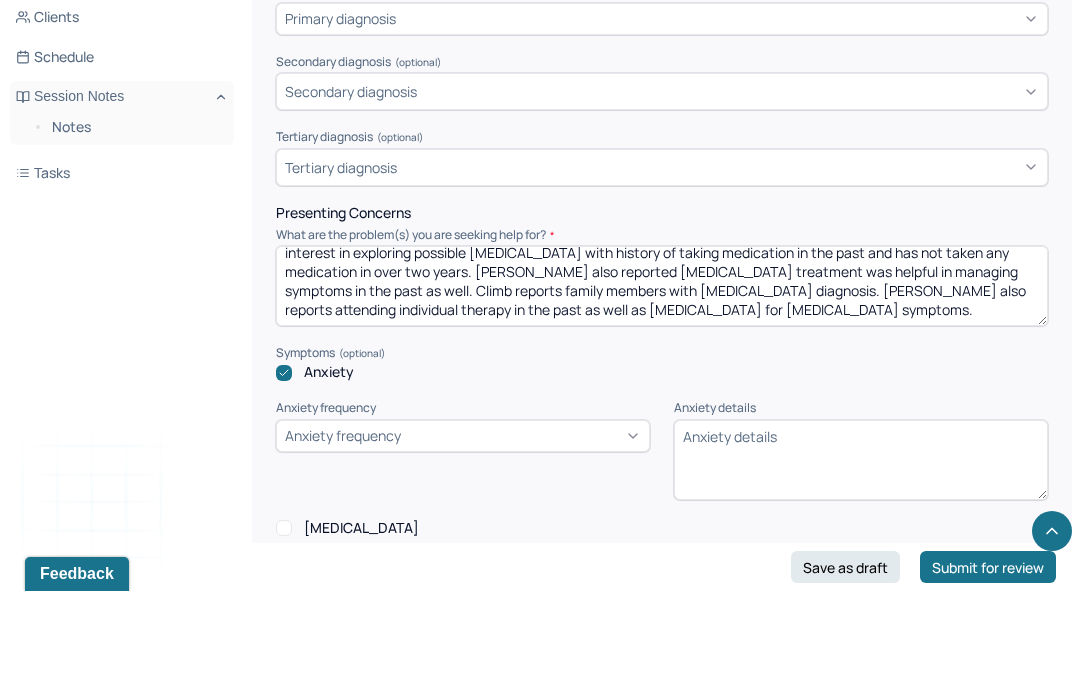 scroll, scrollTop: 731, scrollLeft: 0, axis: vertical 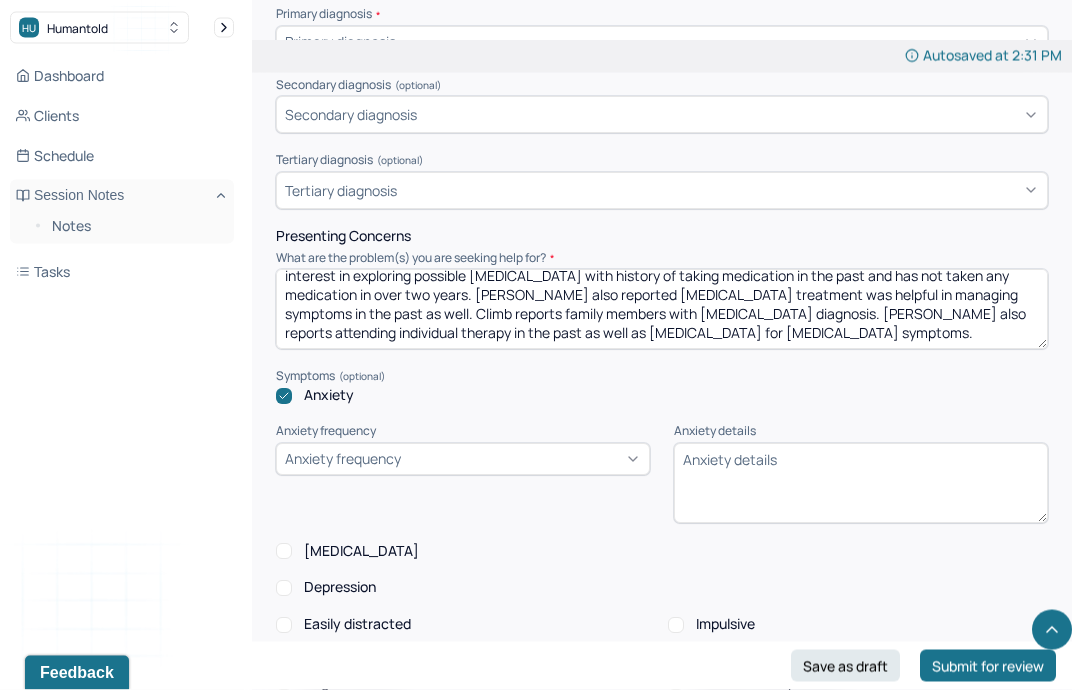 click on "Easily distracted" at bounding box center [357, 625] 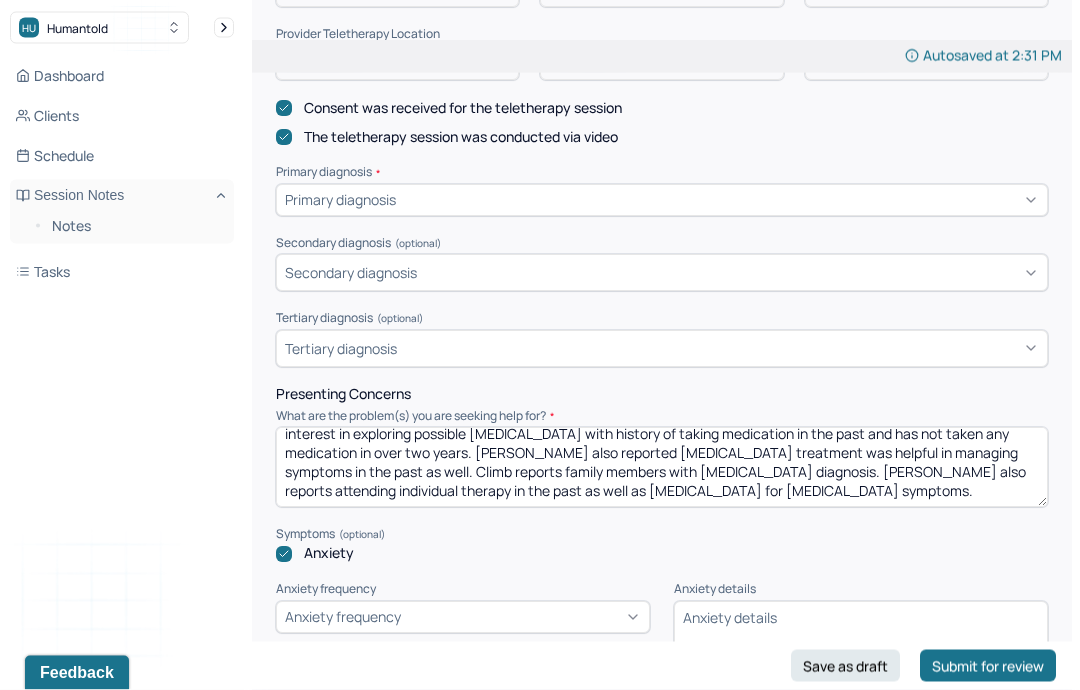 scroll, scrollTop: 479, scrollLeft: 0, axis: vertical 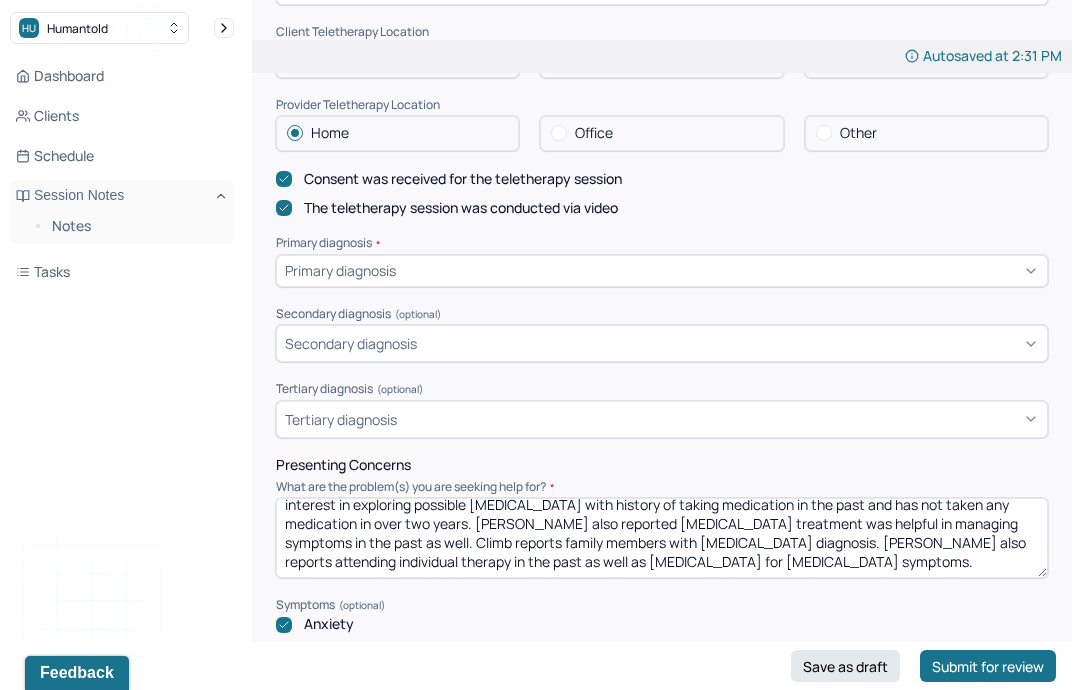 click on "Client presenting concerns include history of [MEDICAL_DATA] and [MEDICAL_DATA] diagnosis and expressed interest in exploring potential [MEDICAL_DATA] diagnosis and symptoms and therapy sessions. Client also expressed interest in exploring possible [MEDICAL_DATA] with history of taking medication in the past and has not taken any medication in over two years. [PERSON_NAME] also reported [MEDICAL_DATA] treatment was helpful in managing symptoms in the past as well. Climb reports family members with [MEDICAL_DATA] diagnosis. [PERSON_NAME] also reports attending individual therapy in the past as well as [MEDICAL_DATA] for [MEDICAL_DATA] symptoms." at bounding box center [662, 538] 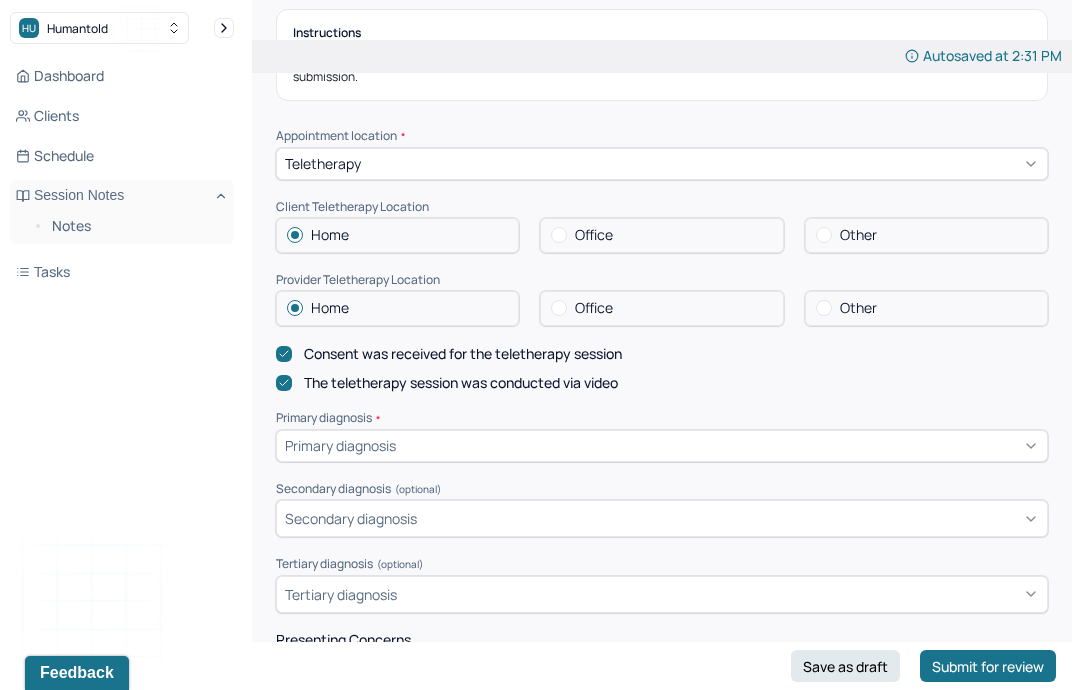 scroll, scrollTop: 302, scrollLeft: 0, axis: vertical 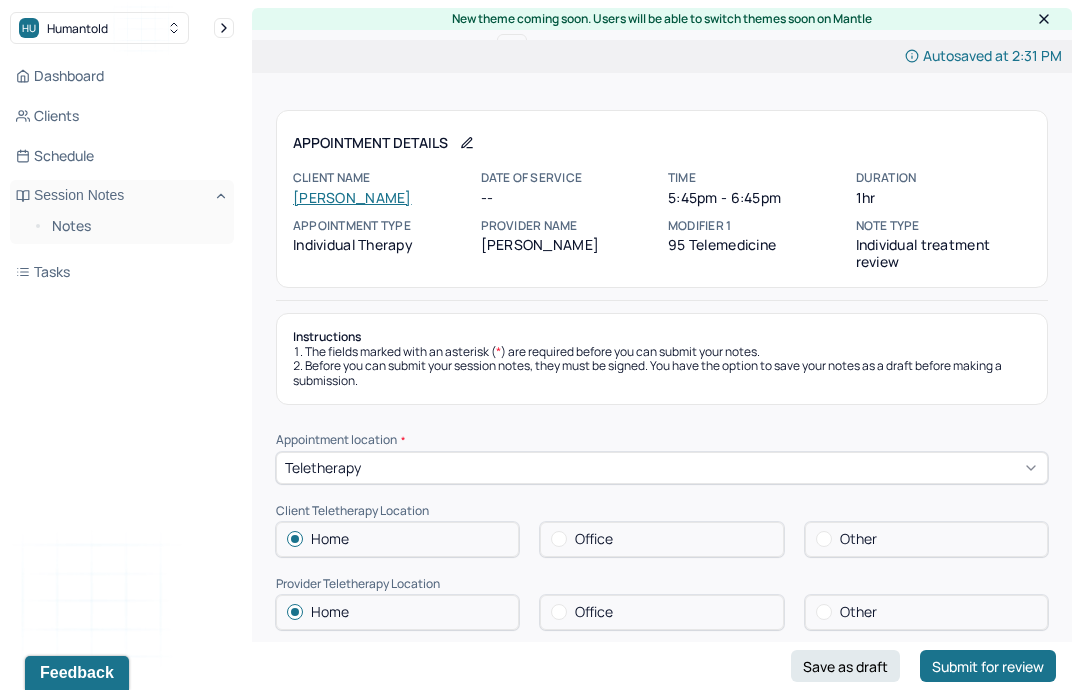 click on "[PERSON_NAME]" at bounding box center [352, 197] 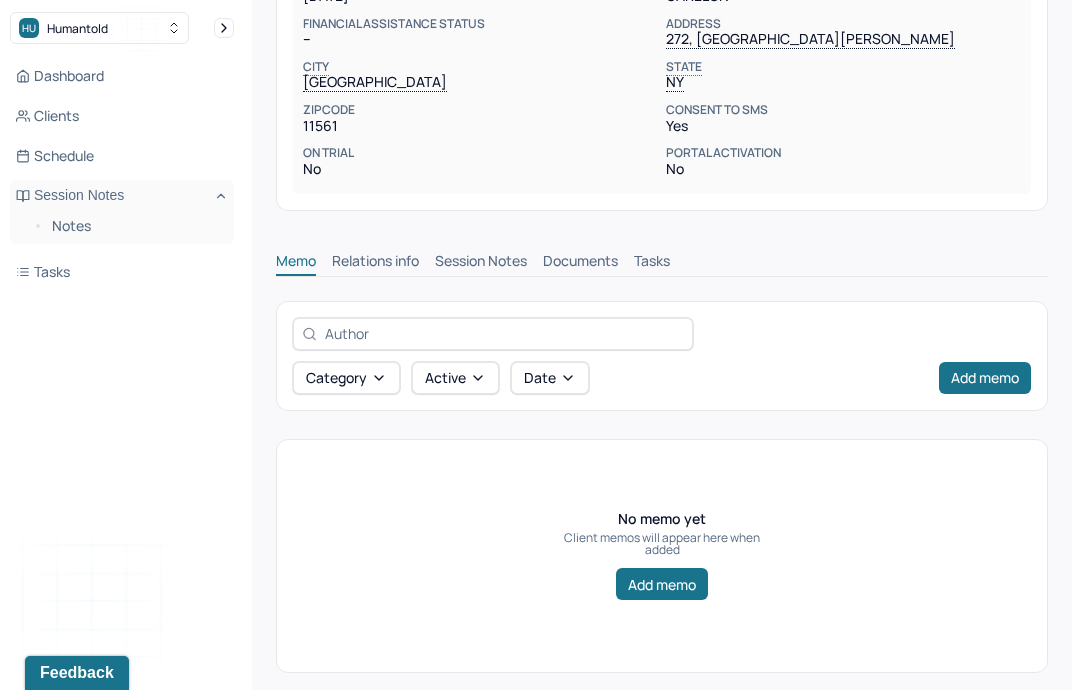 click on "Session Notes" at bounding box center (481, 263) 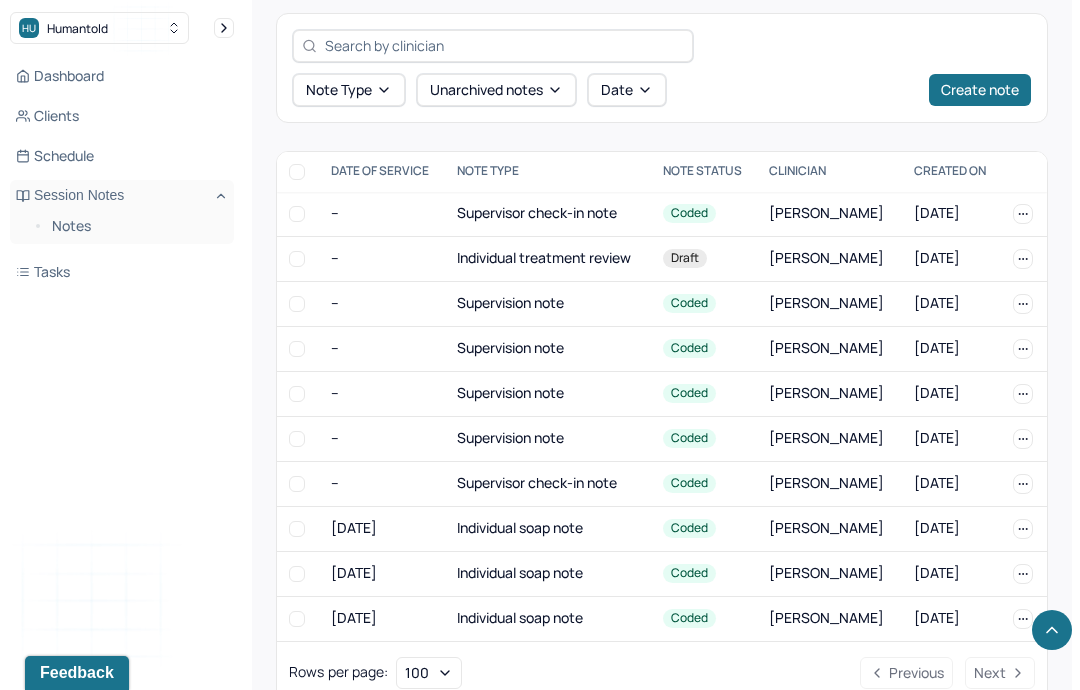 scroll, scrollTop: 763, scrollLeft: 0, axis: vertical 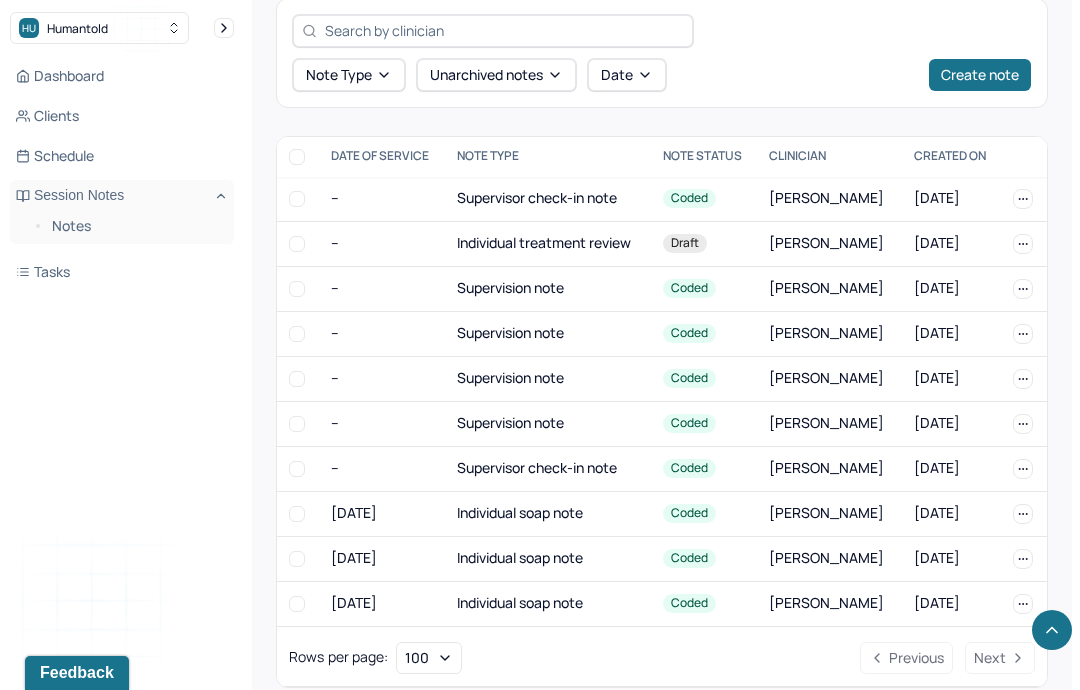 click on "Individual soap note" at bounding box center (547, 513) 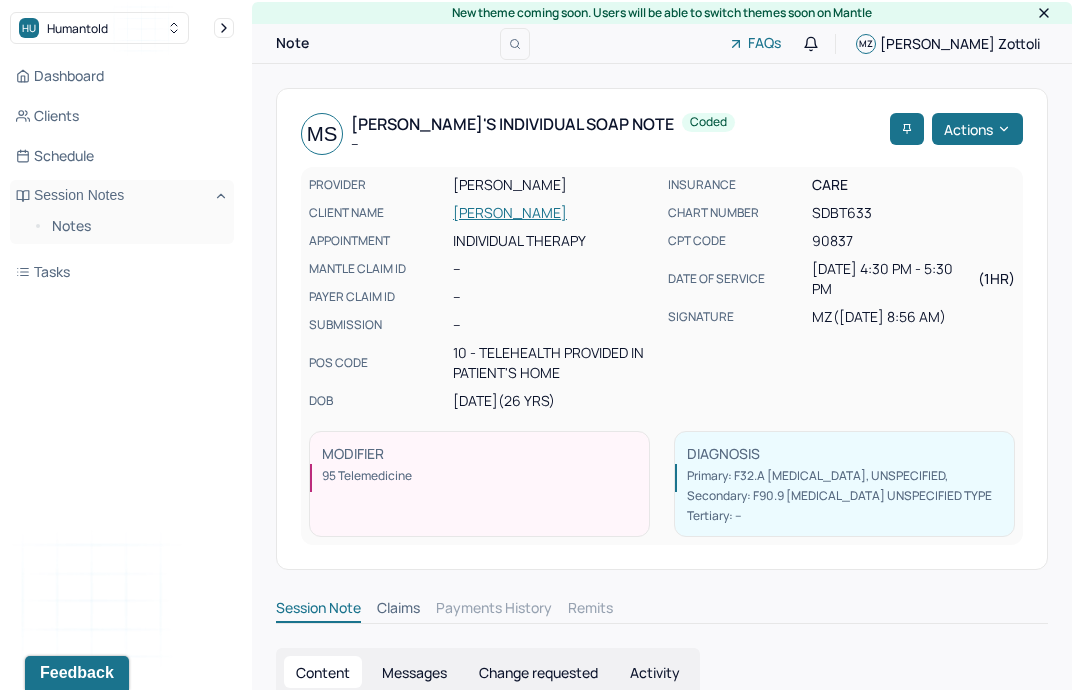 scroll, scrollTop: 0, scrollLeft: 0, axis: both 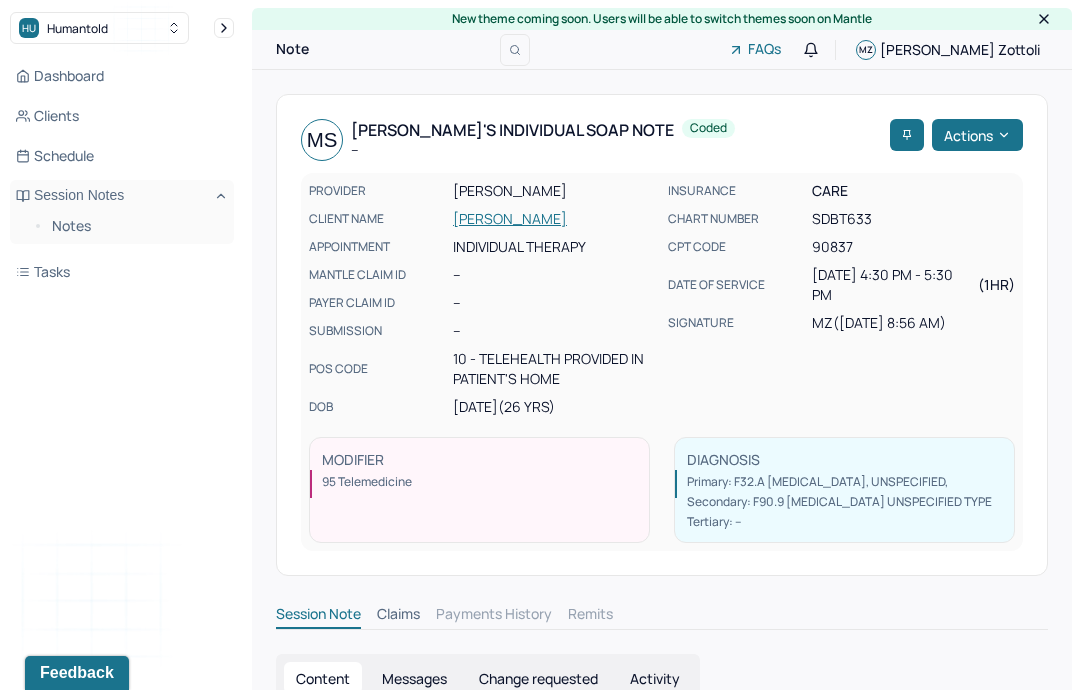 click on "[PERSON_NAME]" at bounding box center [554, 219] 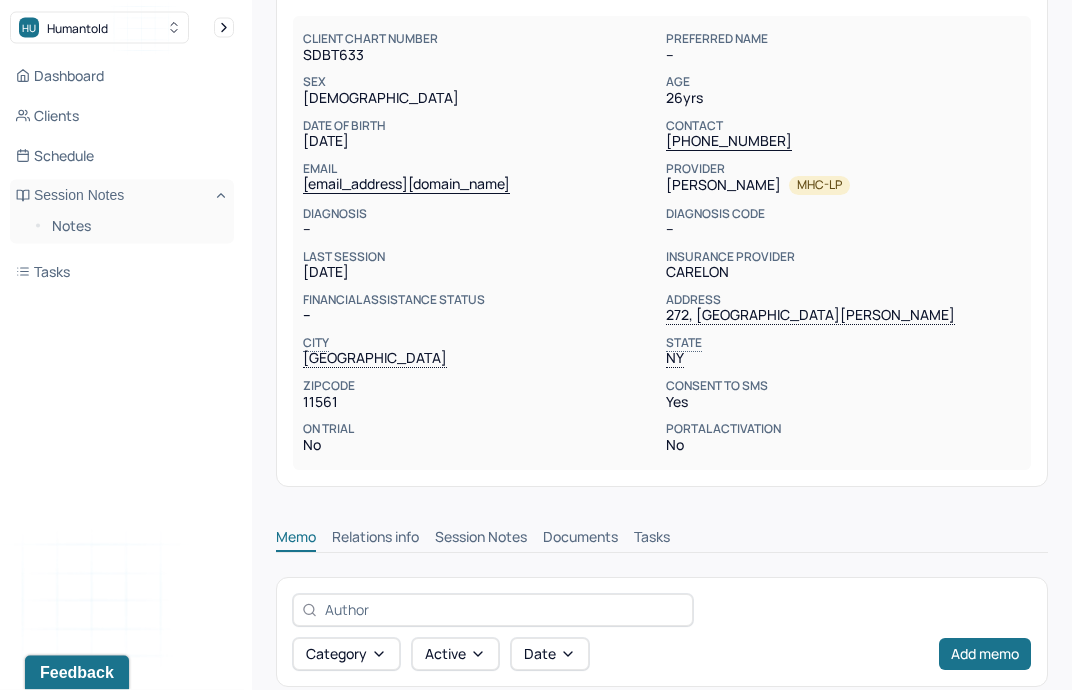 click on "Session Notes" at bounding box center (481, 540) 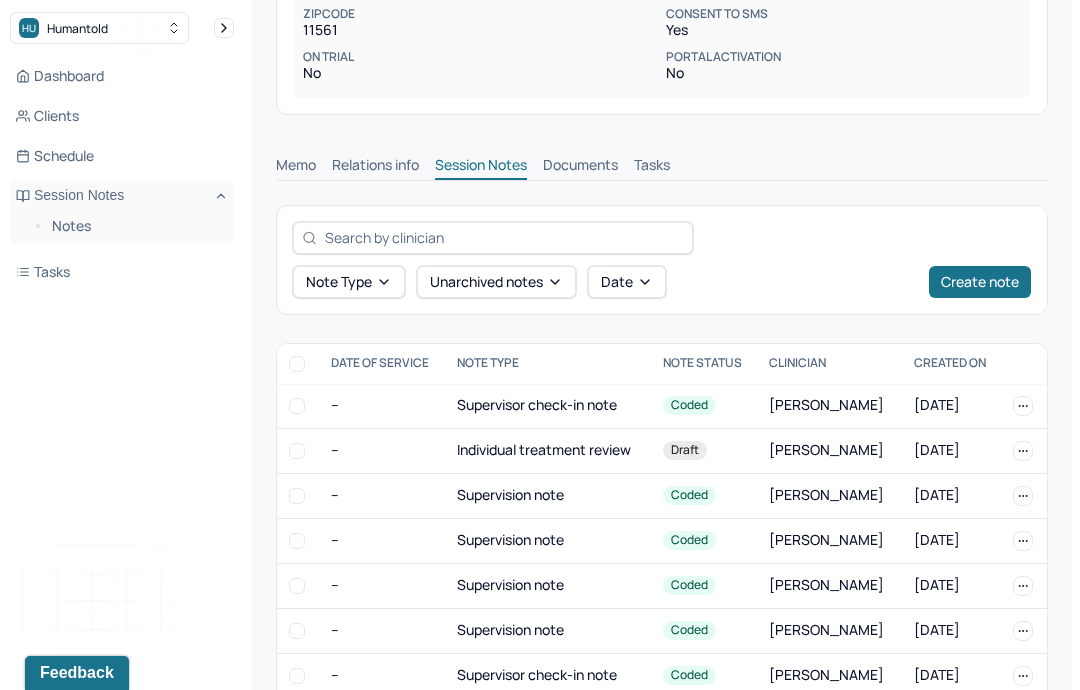 scroll, scrollTop: 561, scrollLeft: 0, axis: vertical 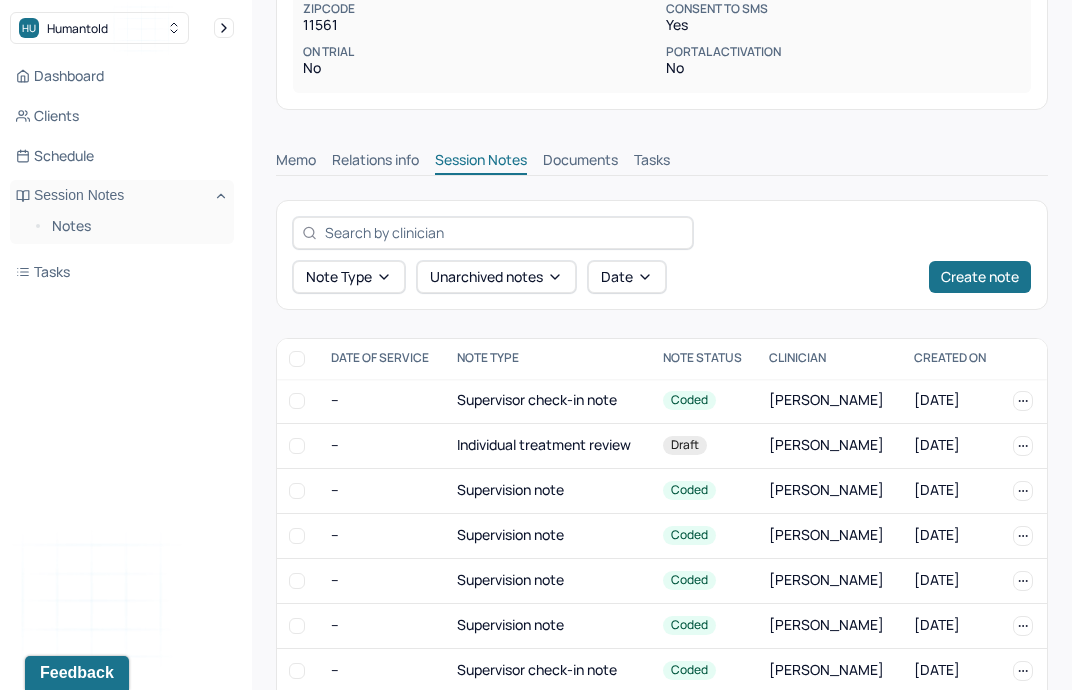 click on "Notes" at bounding box center [135, 226] 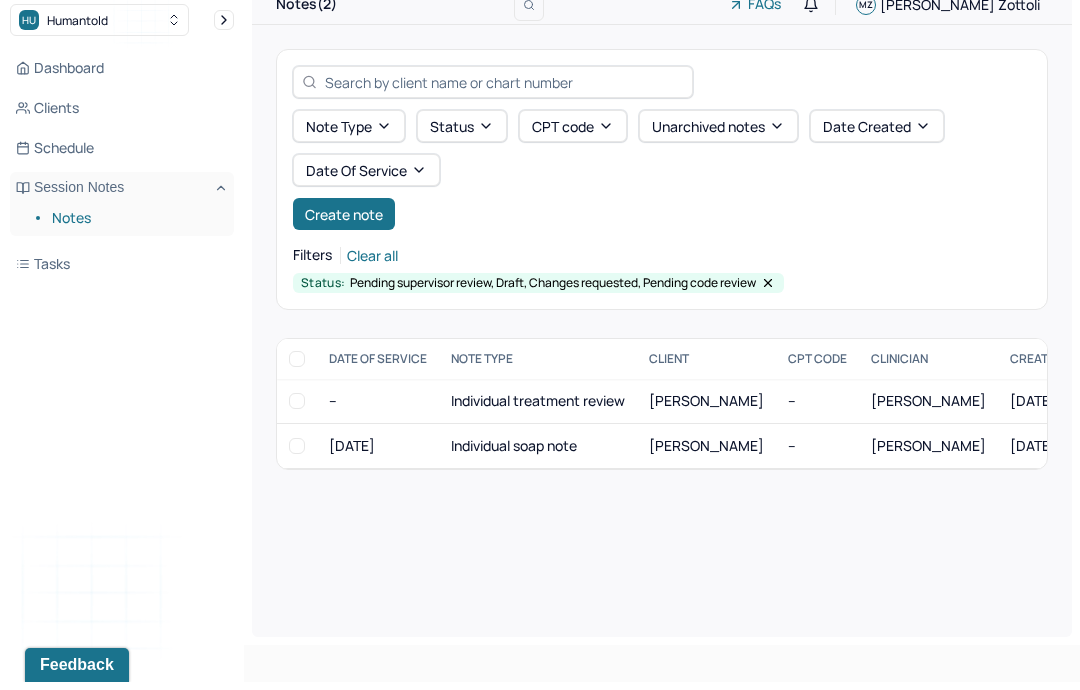 scroll, scrollTop: 0, scrollLeft: 0, axis: both 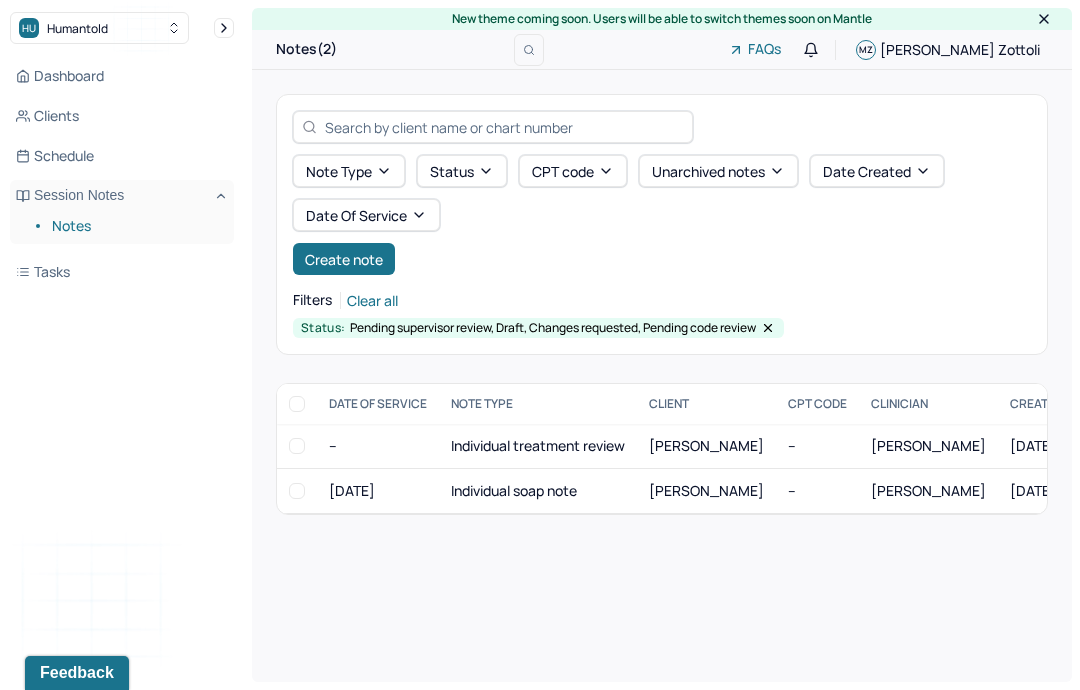 click on "Individual treatment review" at bounding box center (538, 446) 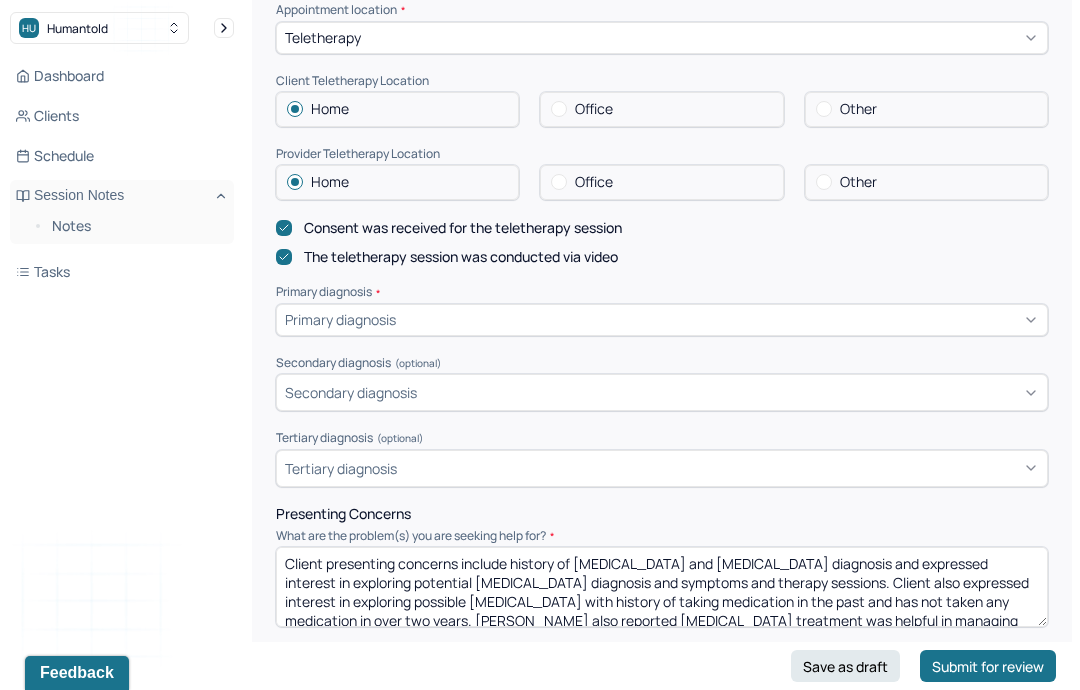 scroll, scrollTop: 454, scrollLeft: 0, axis: vertical 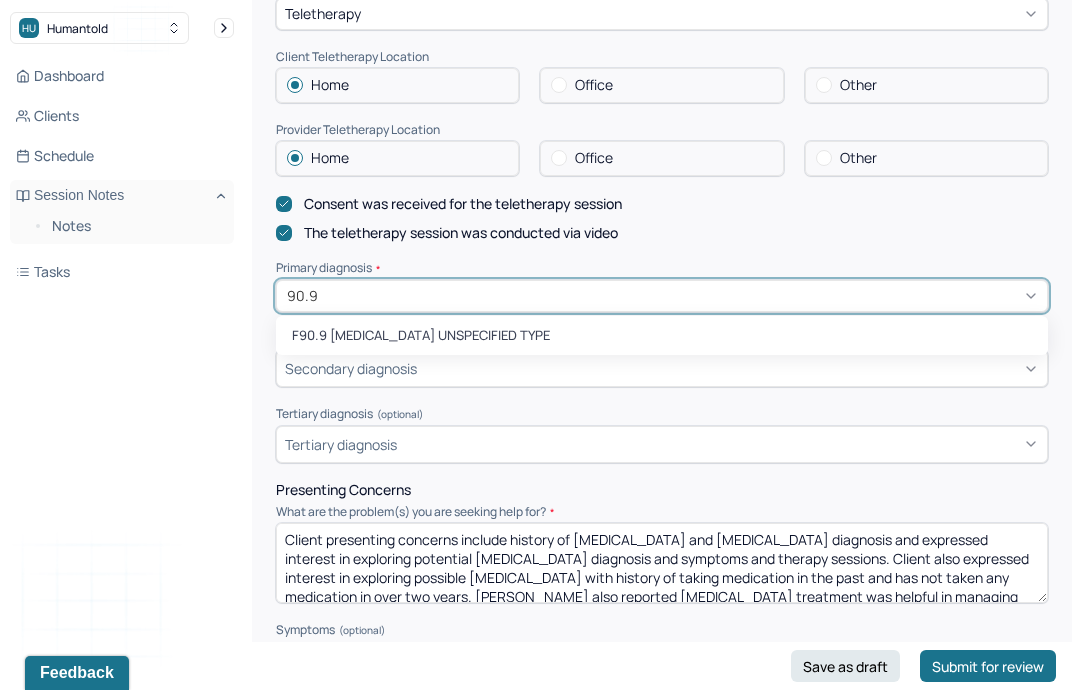click on "F90.9 [MEDICAL_DATA] UNSPECIFIED TYPE" at bounding box center (662, 336) 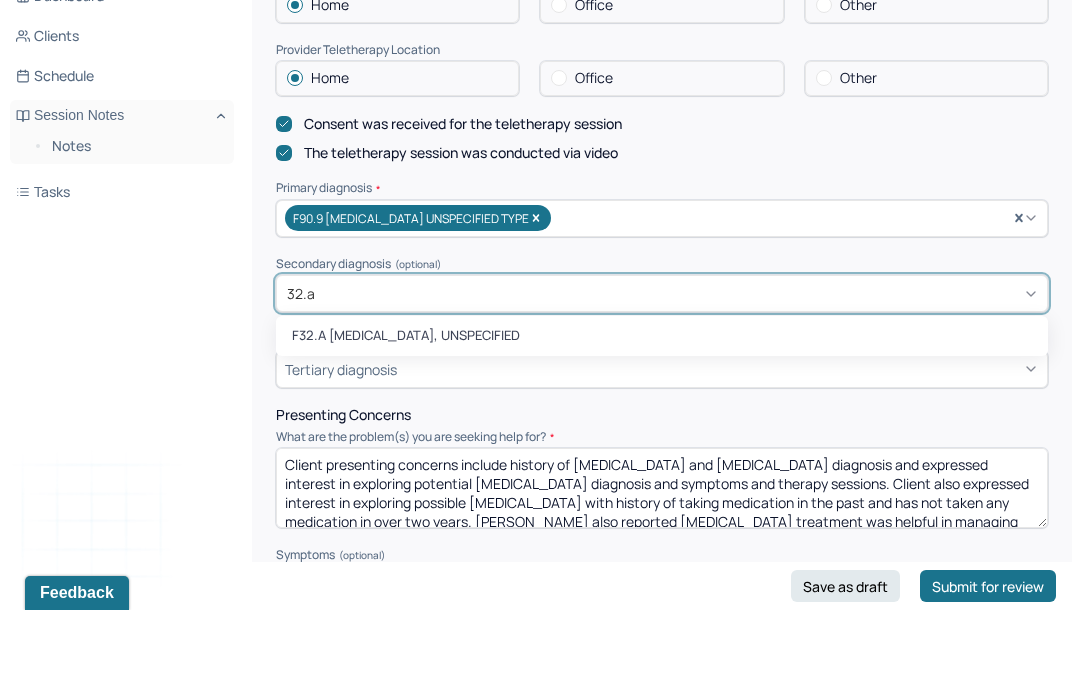 click on "F32.A [MEDICAL_DATA], UNSPECIFIED" at bounding box center (662, 416) 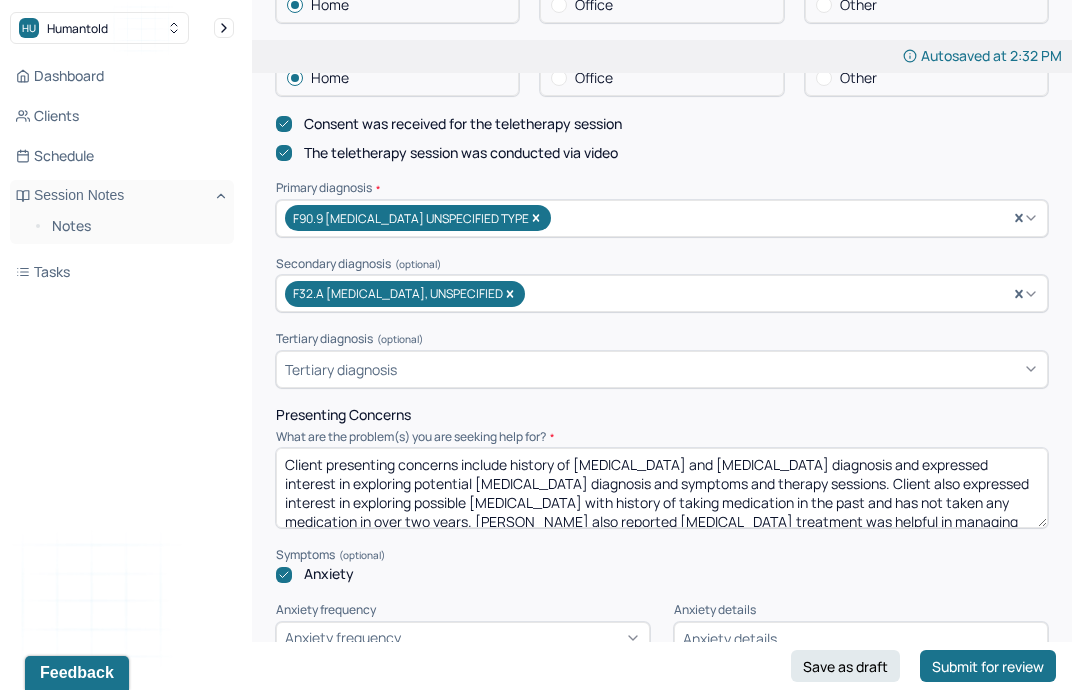 scroll, scrollTop: 535, scrollLeft: 0, axis: vertical 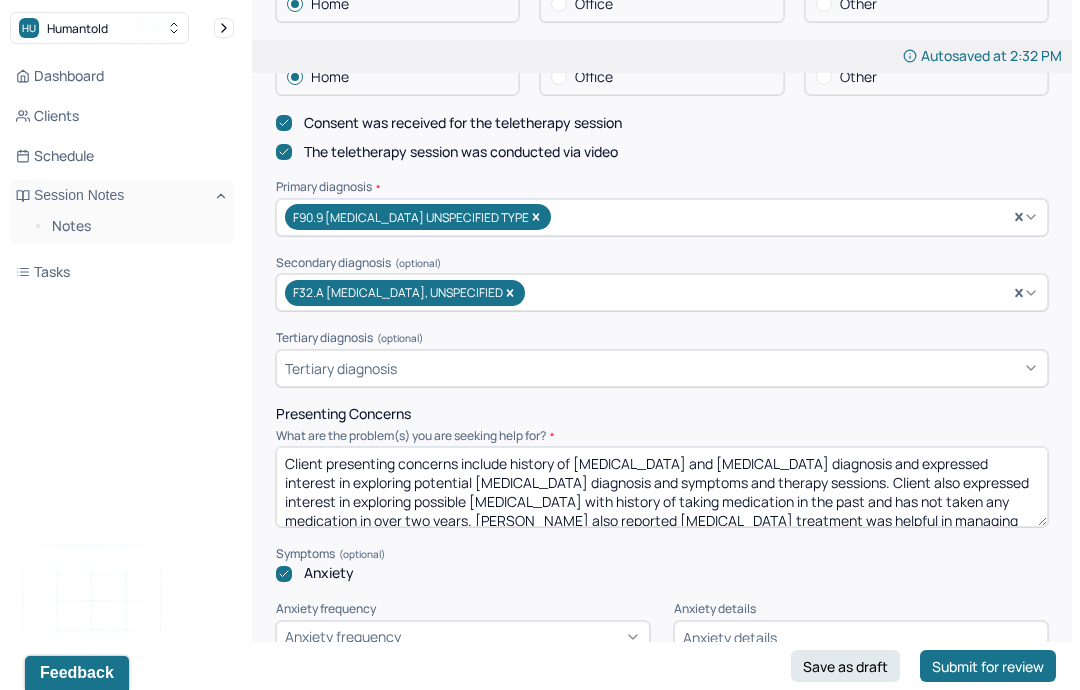 click on "Client presenting concerns include history of [MEDICAL_DATA] and [MEDICAL_DATA] diagnosis and expressed interest in exploring potential [MEDICAL_DATA] diagnosis and symptoms and therapy sessions. Client also expressed interest in exploring possible [MEDICAL_DATA] with history of taking medication in the past and has not taken any medication in over two years. [PERSON_NAME] also reported [MEDICAL_DATA] treatment was helpful in managing symptoms in the past as well. Climb reports family members with [MEDICAL_DATA] diagnosis. [PERSON_NAME] also reports attending individual therapy in the past as well as [MEDICAL_DATA] for [MEDICAL_DATA] symptoms." at bounding box center [662, 487] 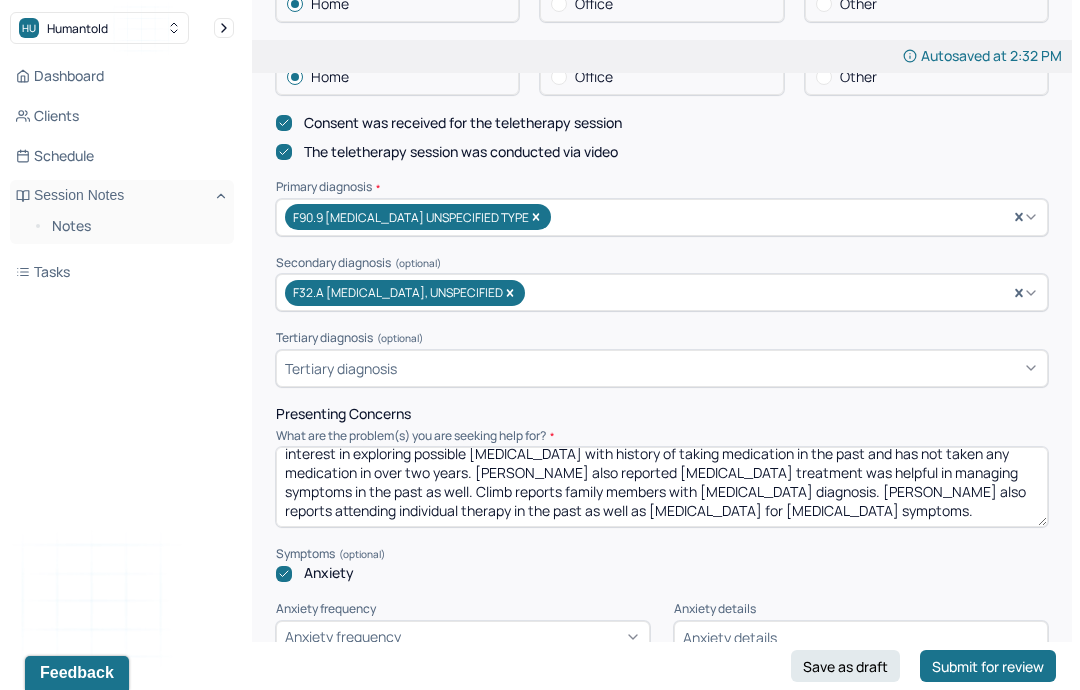 scroll, scrollTop: 41, scrollLeft: 0, axis: vertical 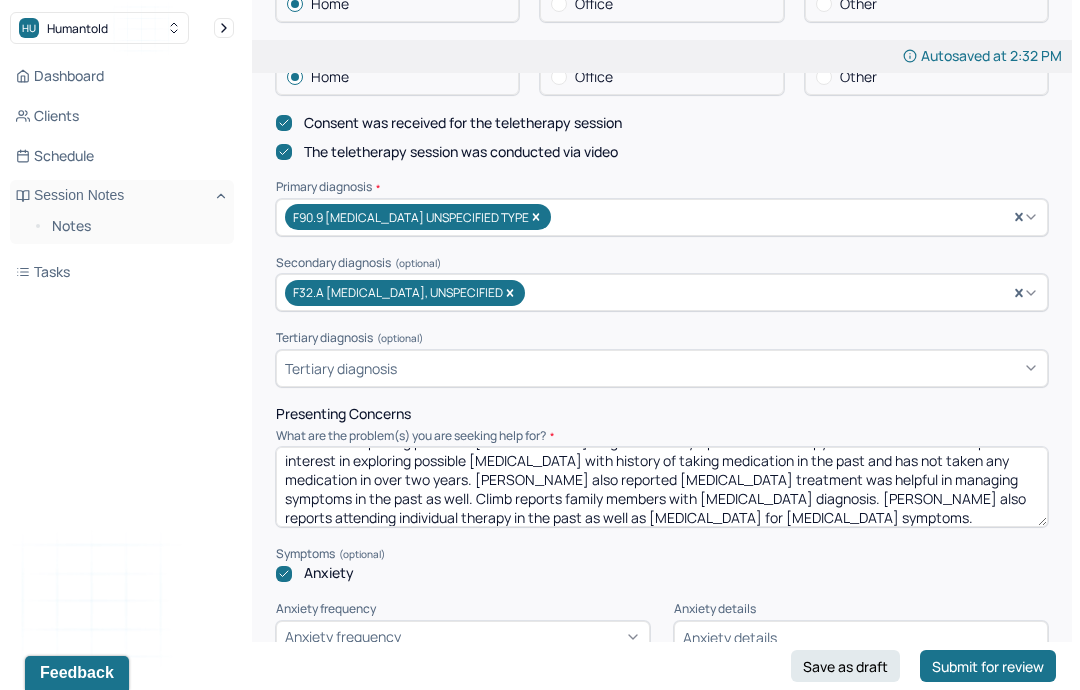click on "Client presenting concerns include history of [MEDICAL_DATA] and [MEDICAL_DATA] diagnosis and expressed interest in exploring potential [MEDICAL_DATA] diagnosis and symptoms and therapy sessions. Client also expressed interest in exploring possible [MEDICAL_DATA] with history of taking medication in the past and has not taken any medication in over two years. [PERSON_NAME] also reported [MEDICAL_DATA] treatment was helpful in managing symptoms in the past as well. Climb reports family members with [MEDICAL_DATA] diagnosis. [PERSON_NAME] also reports attending individual therapy in the past as well as [MEDICAL_DATA] for [MEDICAL_DATA] symptoms." at bounding box center [662, 487] 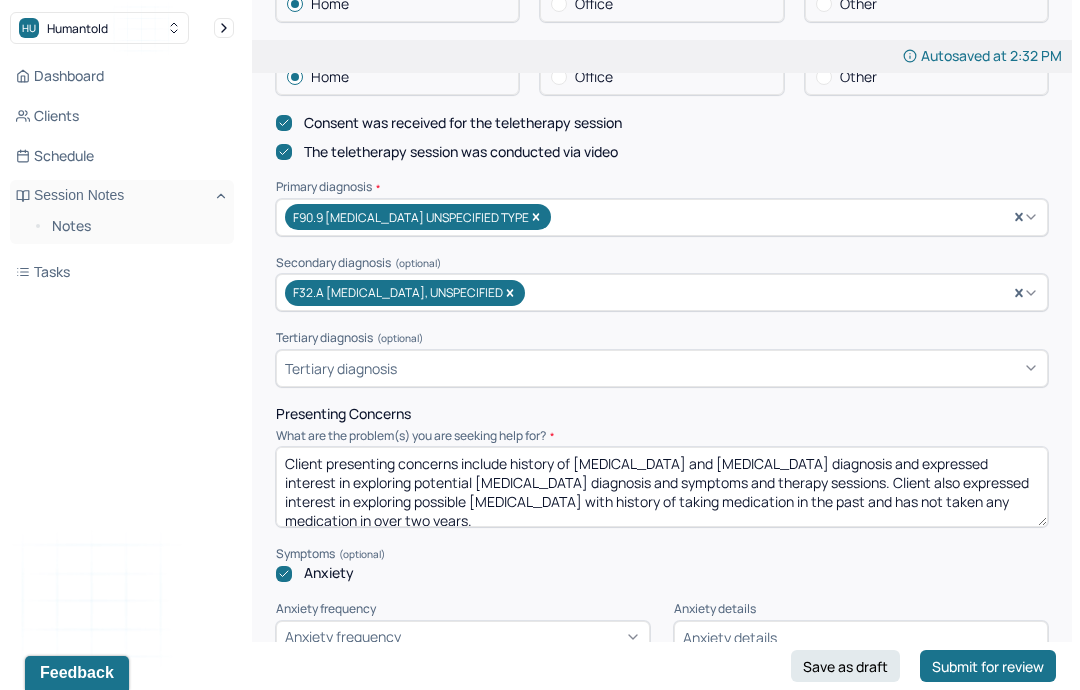 scroll, scrollTop: 0, scrollLeft: 0, axis: both 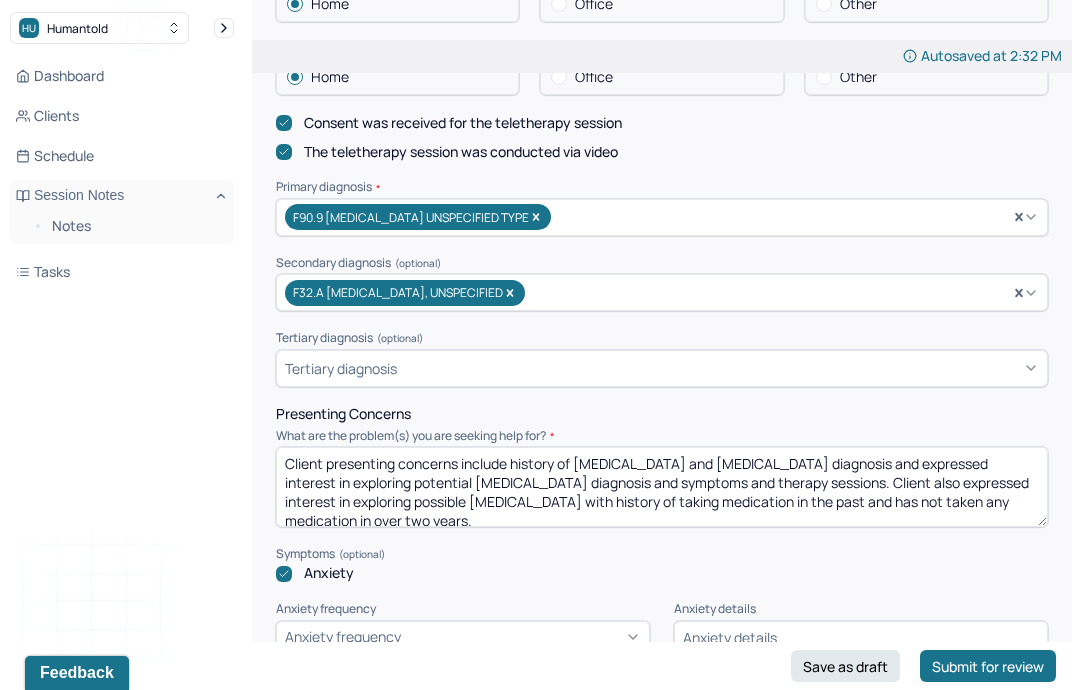 click on "Client presenting concerns include history of [MEDICAL_DATA] and [MEDICAL_DATA] diagnosis and expressed interest in exploring potential [MEDICAL_DATA] diagnosis and symptoms and therapy sessions. Client also expressed interest in exploring possible [MEDICAL_DATA] with history of taking medication in the past and has not taken any medication in over two years." at bounding box center (662, 487) 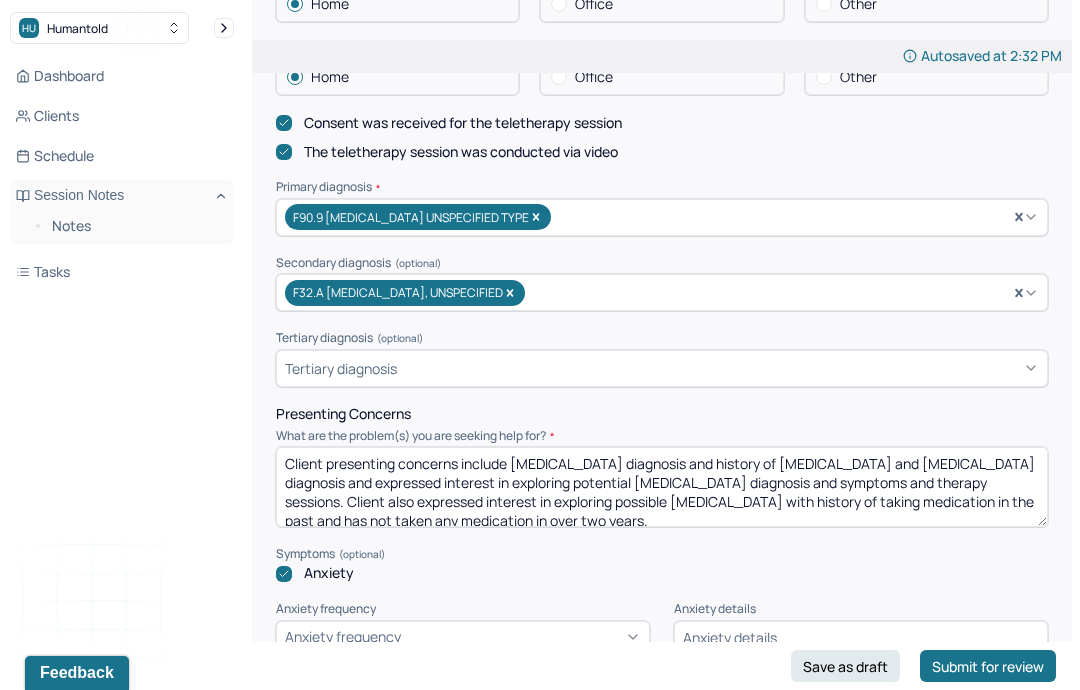 click on "Client presenting concerns include [MEDICAL_DATA] diagnosis and history of [MEDICAL_DATA] and [MEDICAL_DATA] diagnosis and expressed interest in exploring potential [MEDICAL_DATA] diagnosis and symptoms and therapy sessions. Client also expressed interest in exploring possible [MEDICAL_DATA] with history of taking medication in the past and has not taken any medication in over two years." at bounding box center (662, 487) 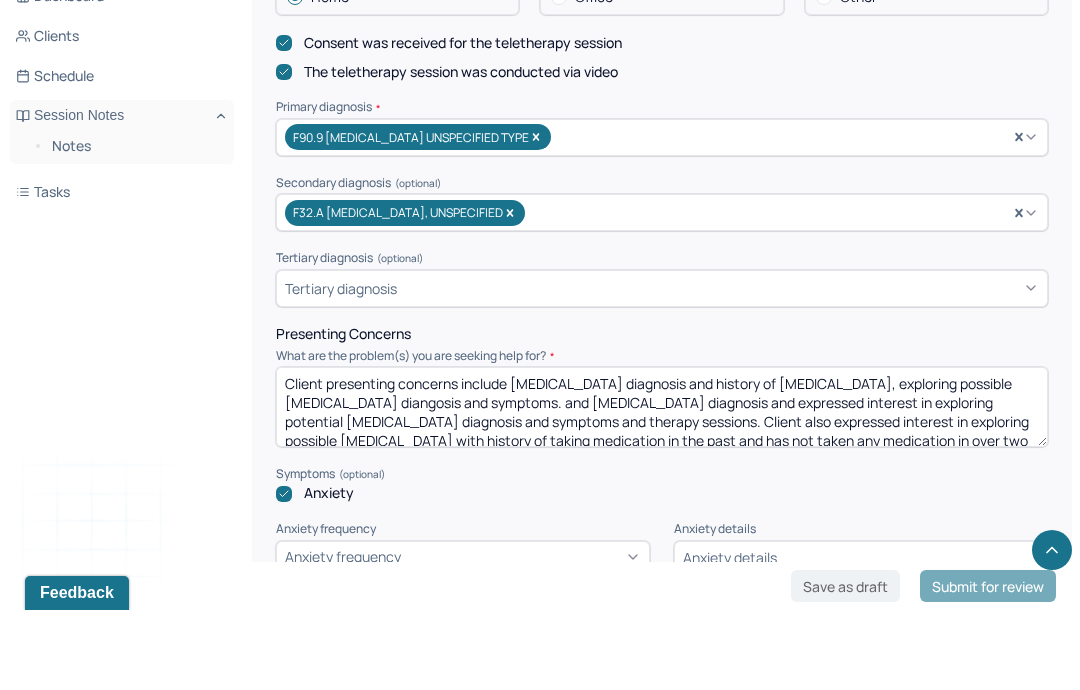 click on "Client presenting concerns include [MEDICAL_DATA] diagnosis and history of [MEDICAL_DATA], exploring possible [MEDICAL_DATA] diangosis and syand [MEDICAL_DATA] diagnosis and expressed interest in exploring potential [MEDICAL_DATA] diagnosis and symptoms and therapy sessions. Client also expressed interest in exploring possible [MEDICAL_DATA] with history of taking medication in the past and has not taken any medication in over two years." at bounding box center [662, 487] 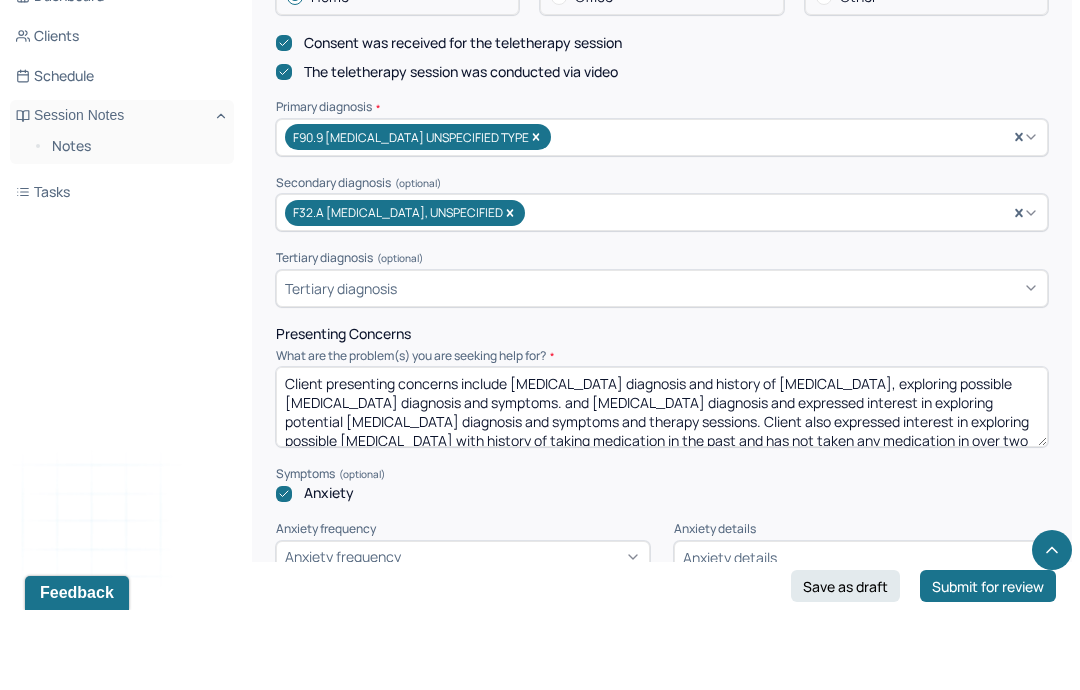 click on "Client presenting concerns include [MEDICAL_DATA] diagnosis and history of [MEDICAL_DATA], exploring possible [MEDICAL_DATA] diagnosis and symptoms. and [MEDICAL_DATA] diagnosis and expressed interest in exploring potential [MEDICAL_DATA] diagnosis and symptoms and therapy sessions. Client also expressed interest in exploring possible [MEDICAL_DATA] with history of taking medication in the past and has not taken any medication in over two years." at bounding box center (662, 487) 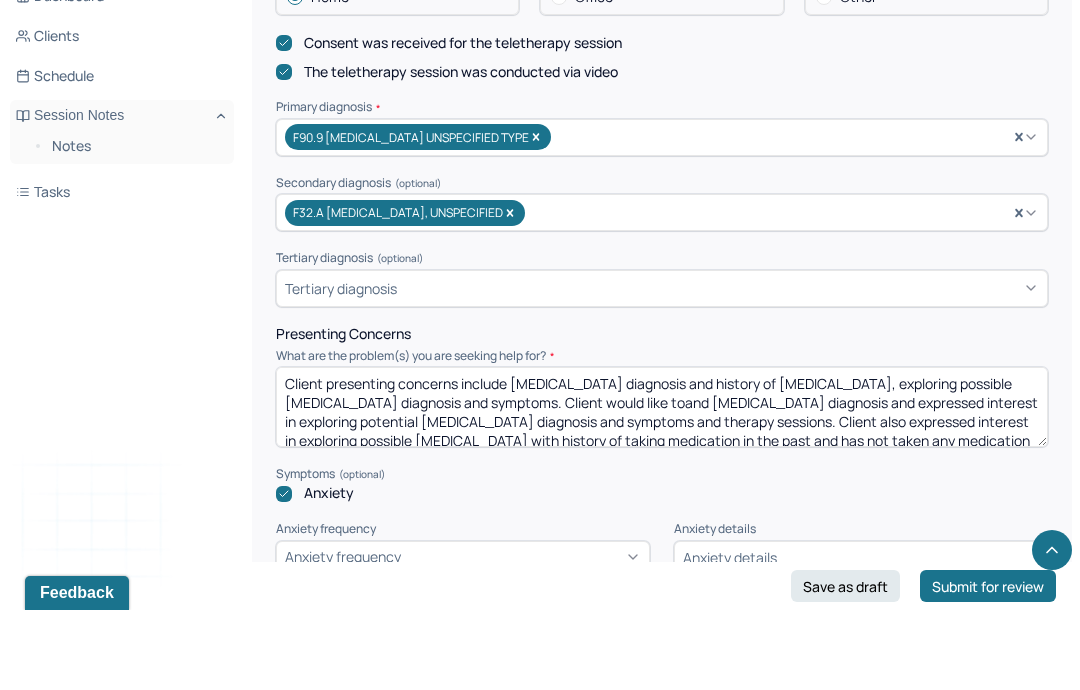 click on "Client presenting concerns include [MEDICAL_DATA] diagnosis and history of [MEDICAL_DATA], exploring possible [MEDICAL_DATA] diagnosis and symptoms. Client would like to develop deeper relationships with friendsand [MEDICAL_DATA] diagnosis and expressed interest in exploring potential [MEDICAL_DATA] diagnosis and symptoms and therapy sessions. Client also expressed interest in exploring possible [MEDICAL_DATA] with history of taking medication in the past and has not taken any medication in over two years." at bounding box center (662, 487) 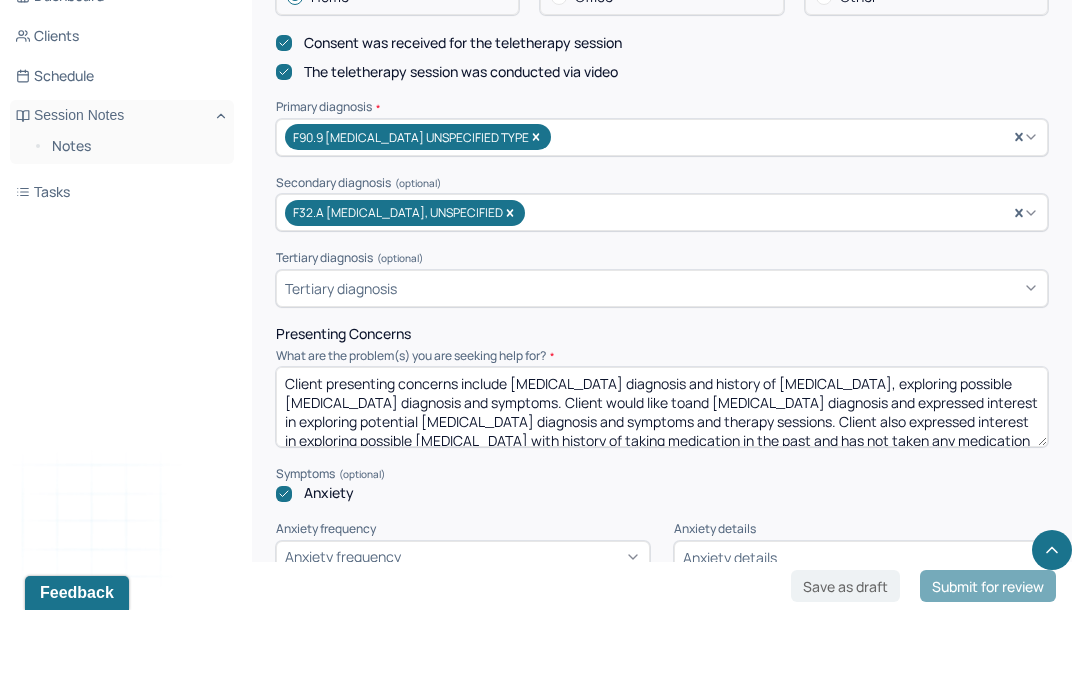 click on "Client presenting concerns include [MEDICAL_DATA] diagnosis and history of [MEDICAL_DATA], exploring possible [MEDICAL_DATA] diagnosis and symptoms. Client would like to develop deeper relationships with friendsand [MEDICAL_DATA] diagnosis and expressed interest in exploring potential [MEDICAL_DATA] diagnosis and symptoms and therapy sessions. Client also expressed interest in exploring possible [MEDICAL_DATA] with history of taking medication in the past and has not taken any medication in over two years." at bounding box center [662, 487] 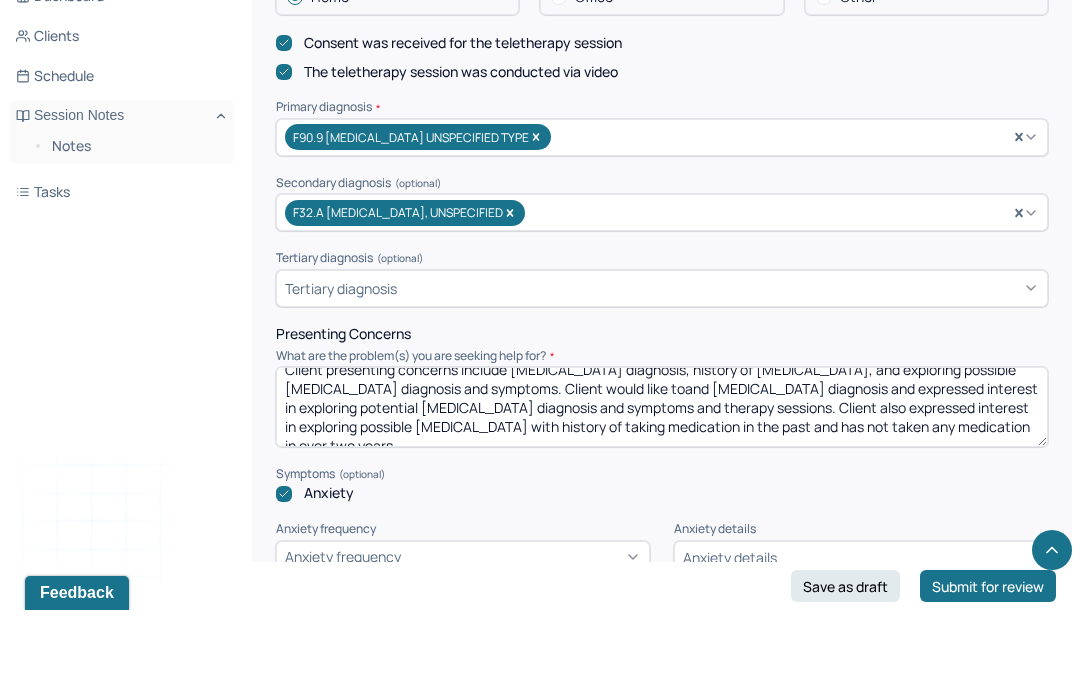 scroll, scrollTop: 13, scrollLeft: 0, axis: vertical 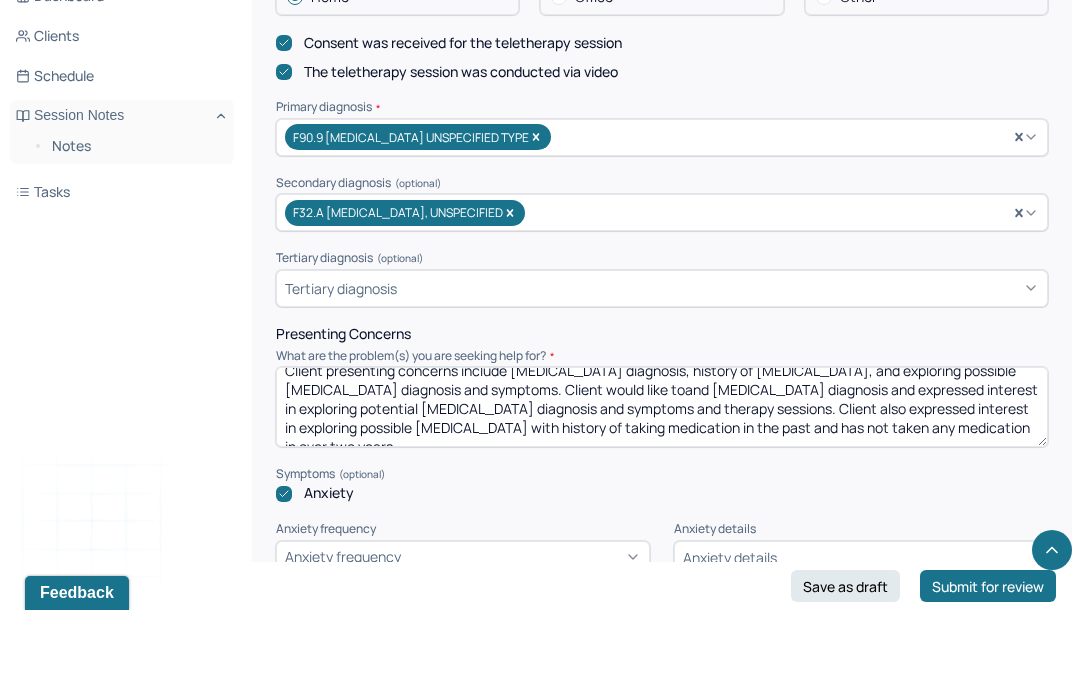 click on "Client presenting concerns include [MEDICAL_DATA] diagnosis, history of [MEDICAL_DATA], and exploring possible [MEDICAL_DATA] diagnosis and symptoms. Client would like toand [MEDICAL_DATA] diagnosis and expressed interest in exploring potential [MEDICAL_DATA] diagnosis and symptoms and therapy sessions. Client also expressed interest in exploring possible [MEDICAL_DATA] with history of taking medication in the past and has not taken any medication in over two years." at bounding box center [662, 487] 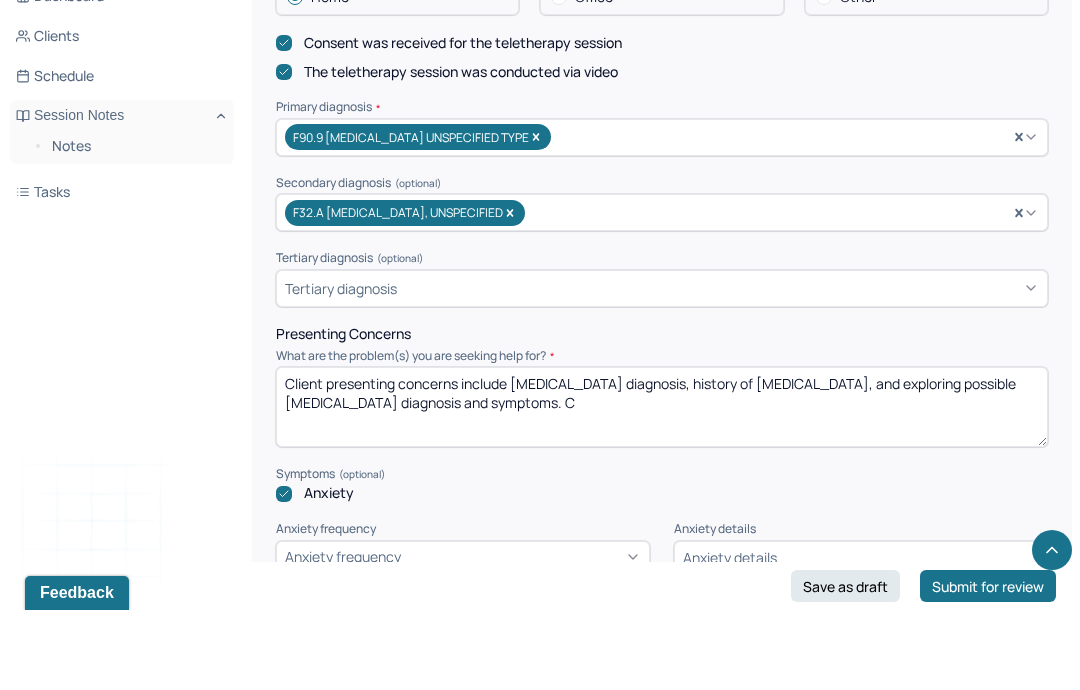 scroll, scrollTop: 0, scrollLeft: 0, axis: both 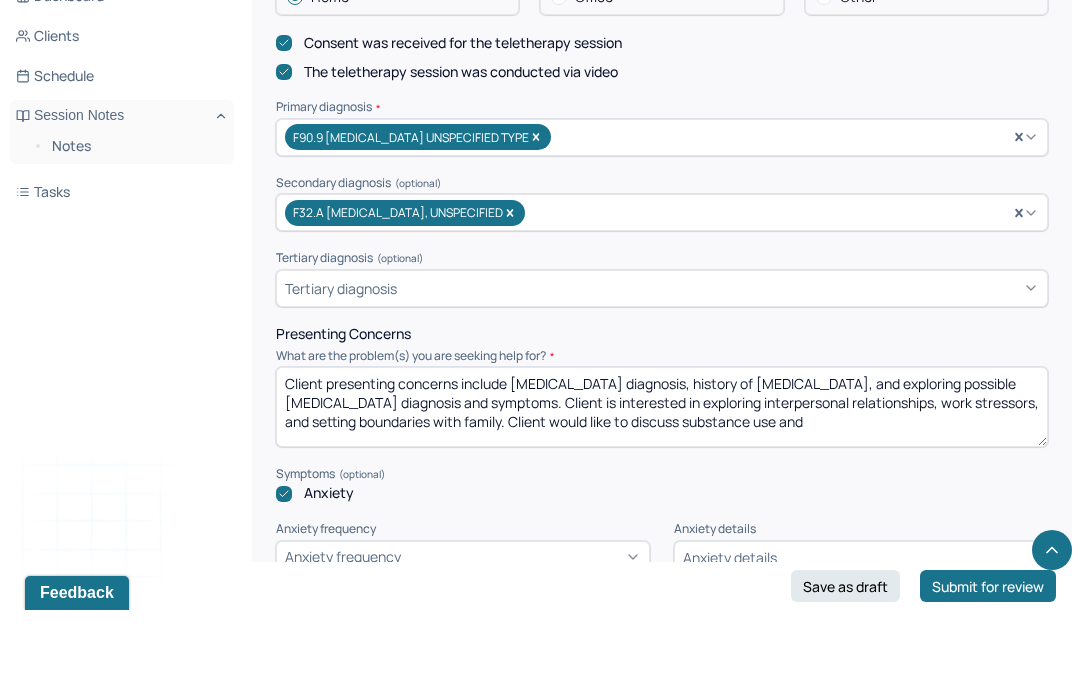 click on "Client presenting concerns include [MEDICAL_DATA] diagnosis, history of [MEDICAL_DATA], and exploring possible [MEDICAL_DATA] diagnosis and symptoms. Client is interested in exploring interpersonal relationships, work stressors, and setting boundaries with family. Client" at bounding box center [662, 487] 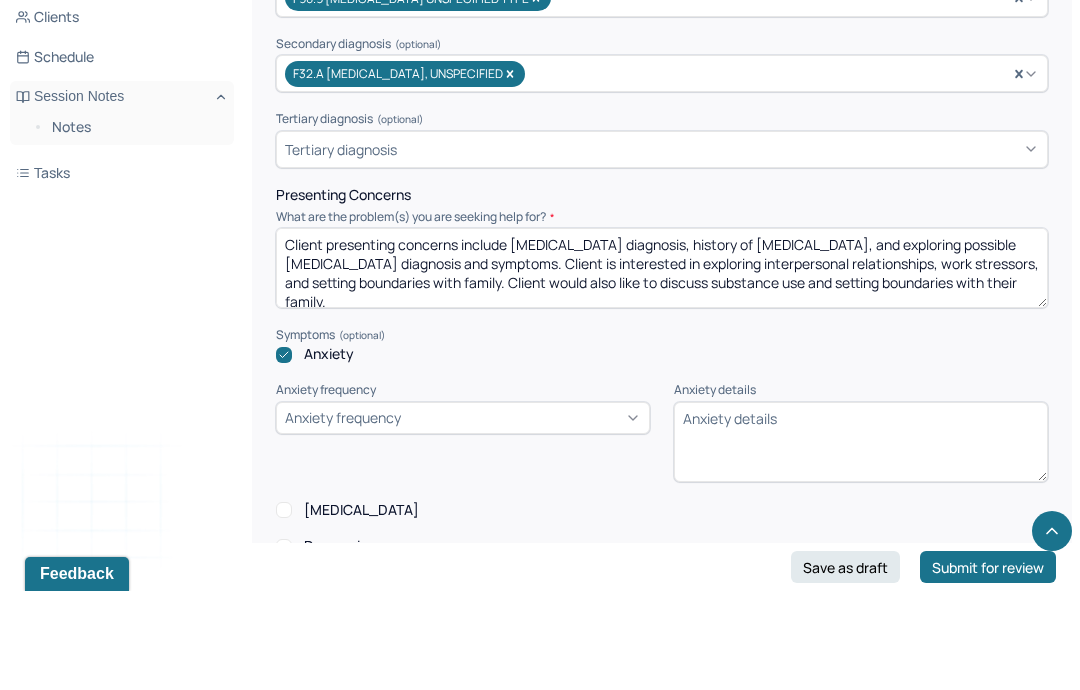 scroll, scrollTop: 689, scrollLeft: 0, axis: vertical 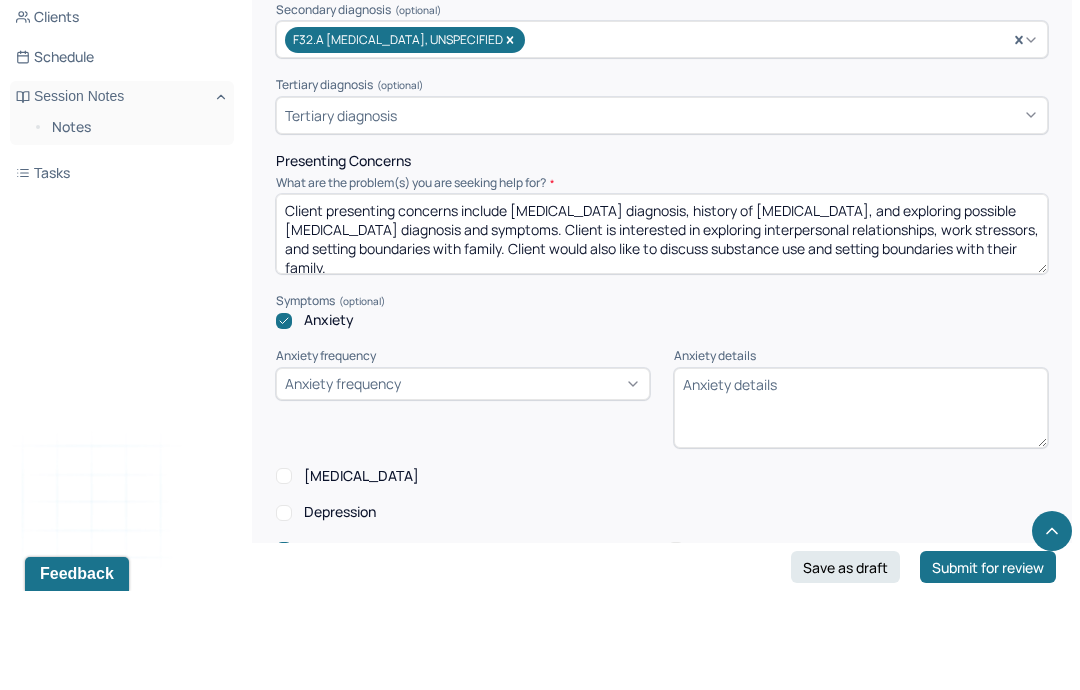 type on "Client presenting concerns include [MEDICAL_DATA] diagnosis, history of [MEDICAL_DATA], and exploring possible [MEDICAL_DATA] diagnosis and symptoms. Client is interested in exploring interpersonal relationships, work stressors, and setting boundaries with family. Client would also like to discuss substance use and setting boundaries with their family." 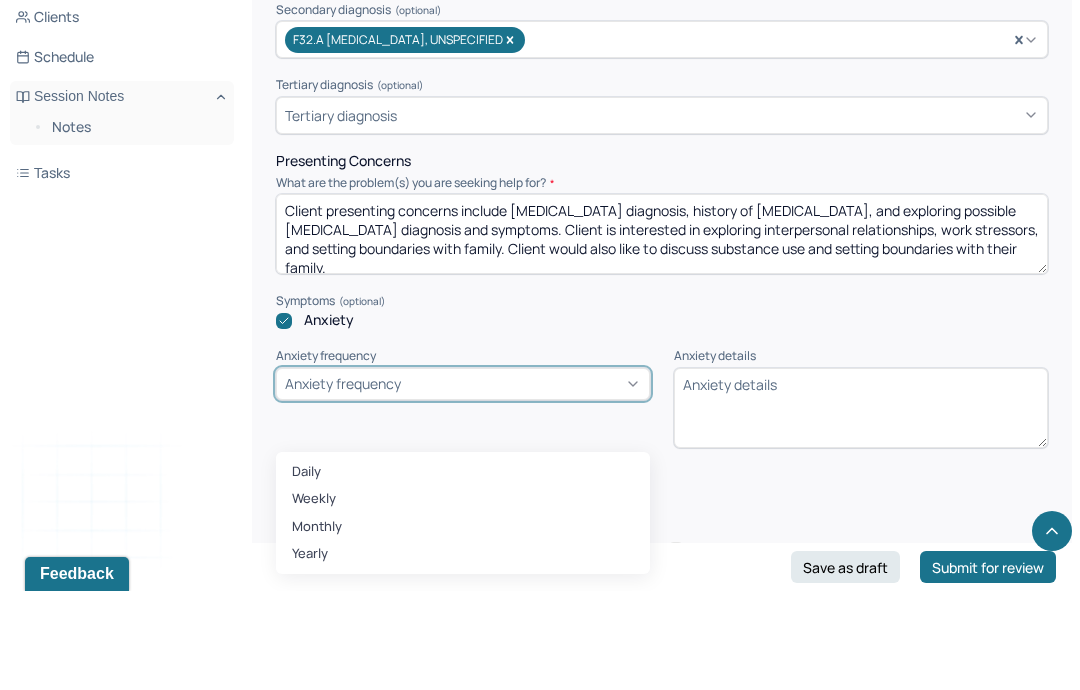 scroll, scrollTop: 789, scrollLeft: 0, axis: vertical 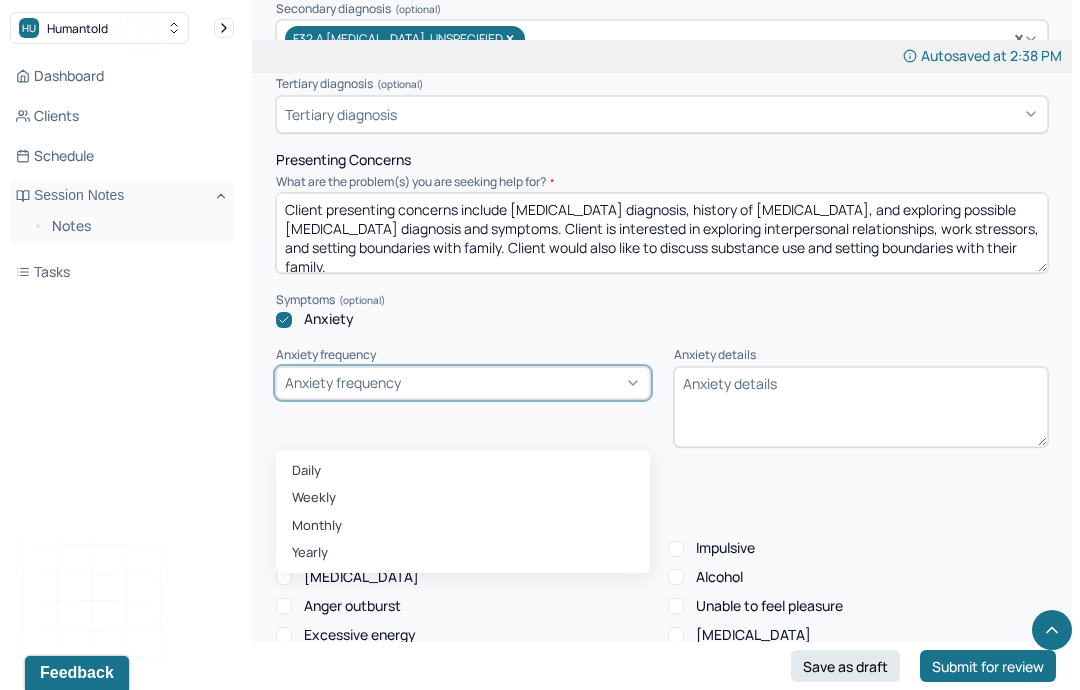 click on "Weekly" at bounding box center (463, 498) 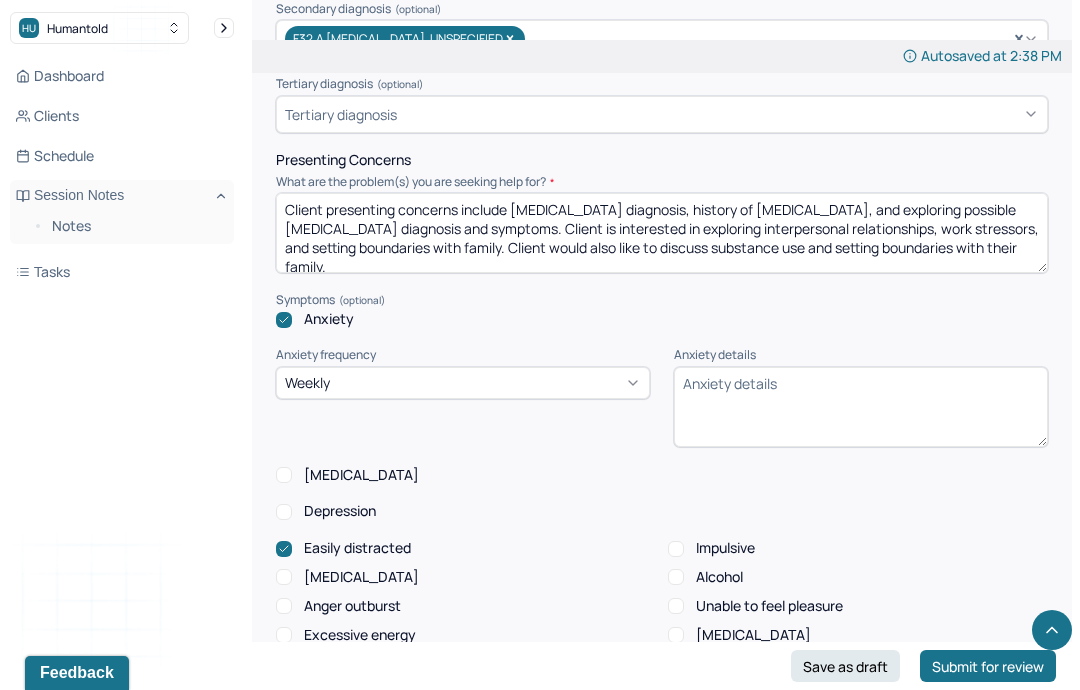 click on "Anxiety details" at bounding box center (861, 407) 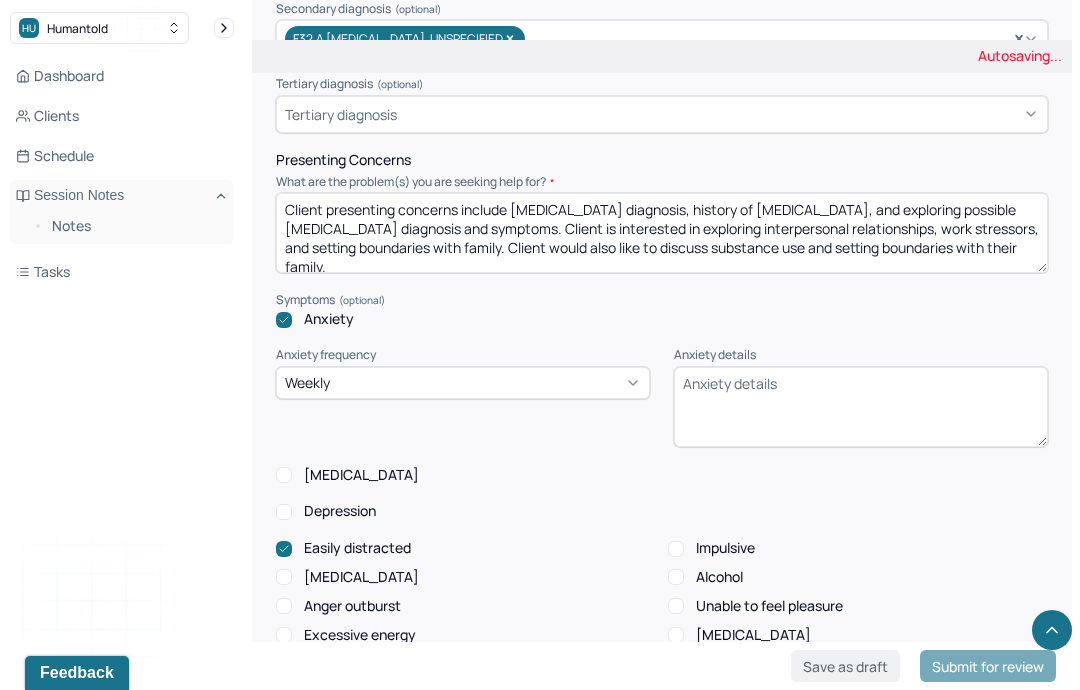 scroll, scrollTop: 788, scrollLeft: 0, axis: vertical 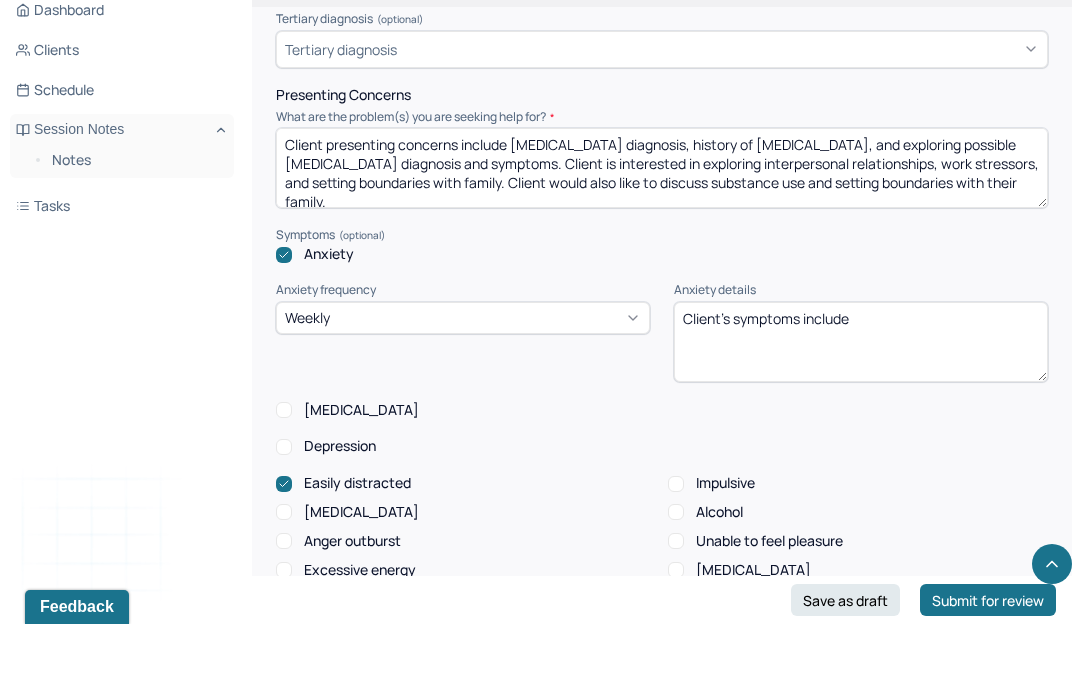 type on "Client’s symptoms include" 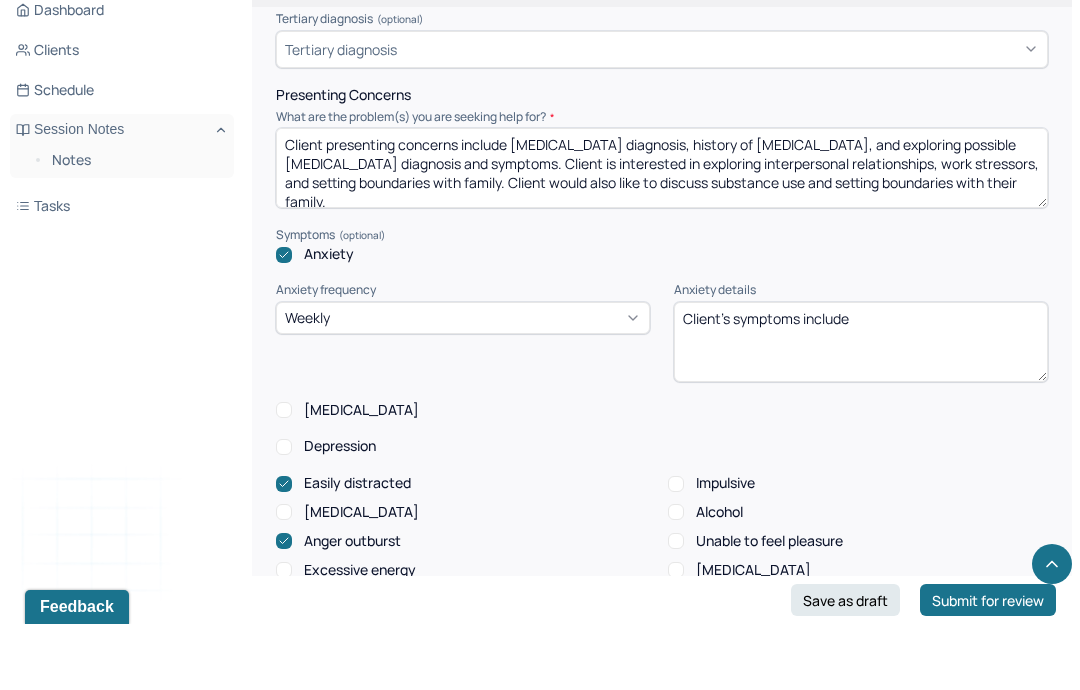 scroll, scrollTop: 855, scrollLeft: 0, axis: vertical 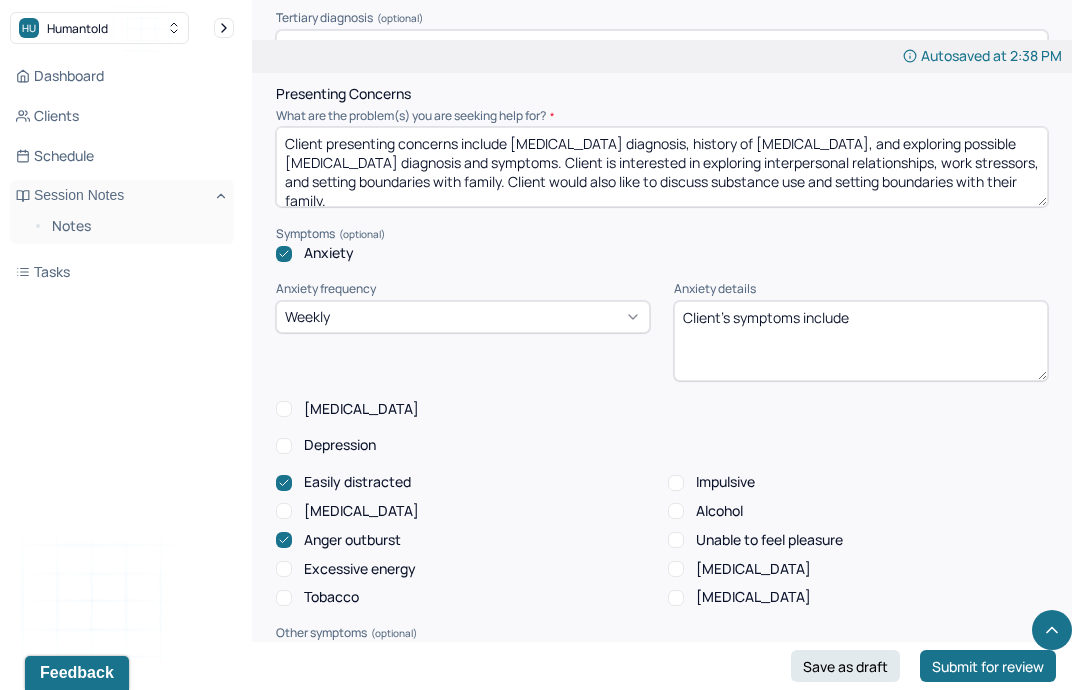 click on "Depression" at bounding box center (340, 445) 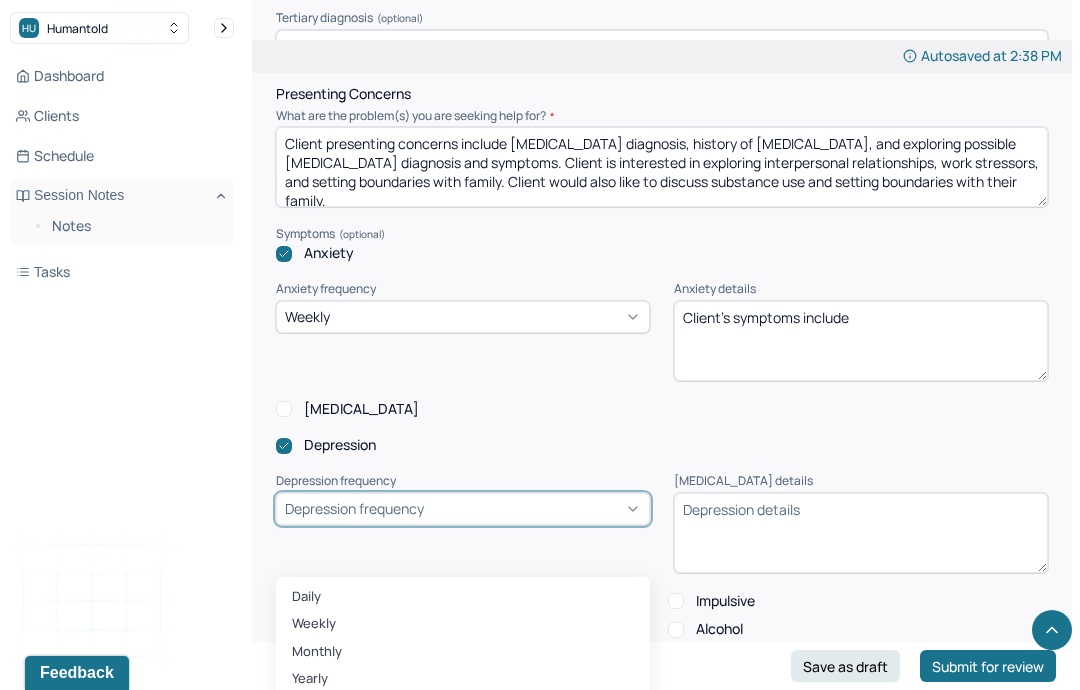click on "Weekly" at bounding box center [463, 624] 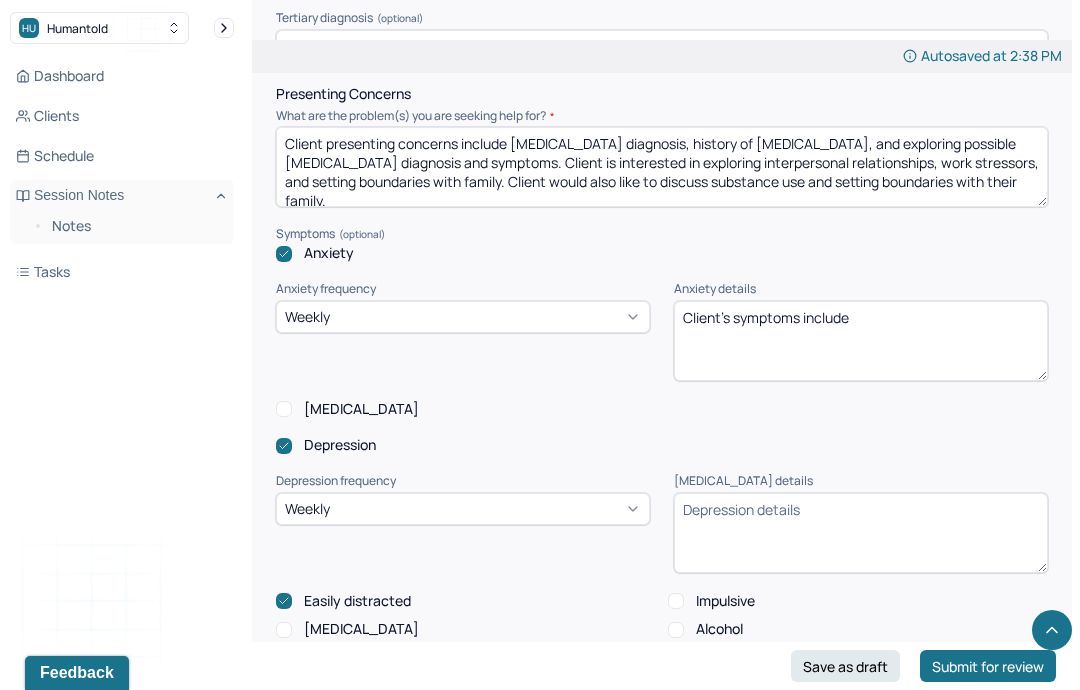 click on "[MEDICAL_DATA] details" at bounding box center (861, 533) 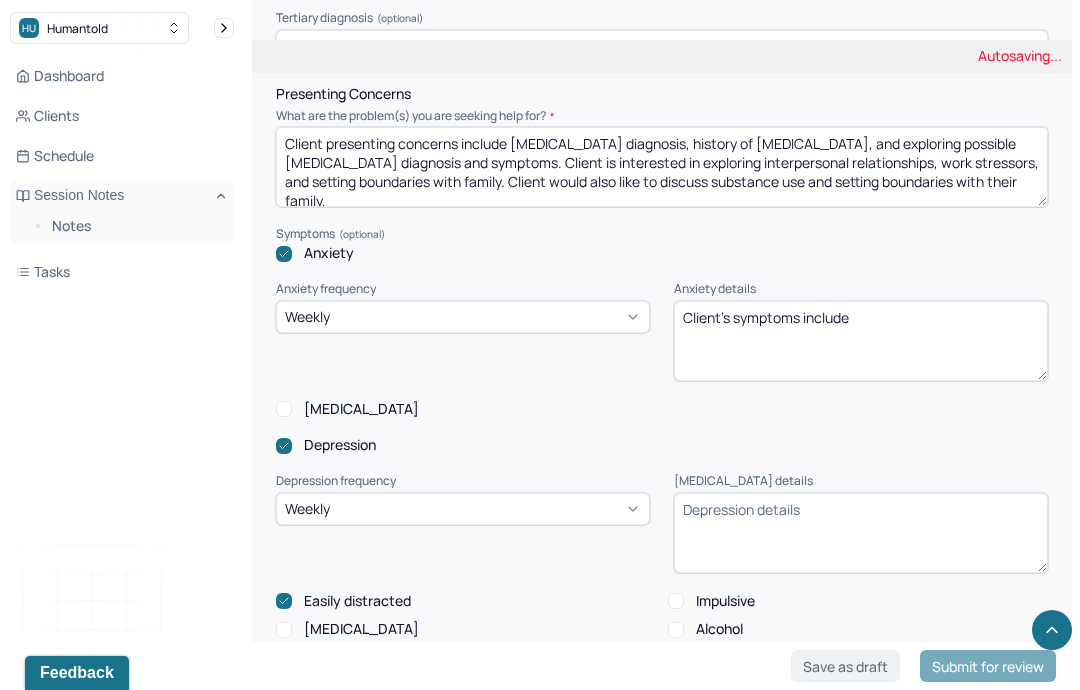 scroll, scrollTop: 854, scrollLeft: 0, axis: vertical 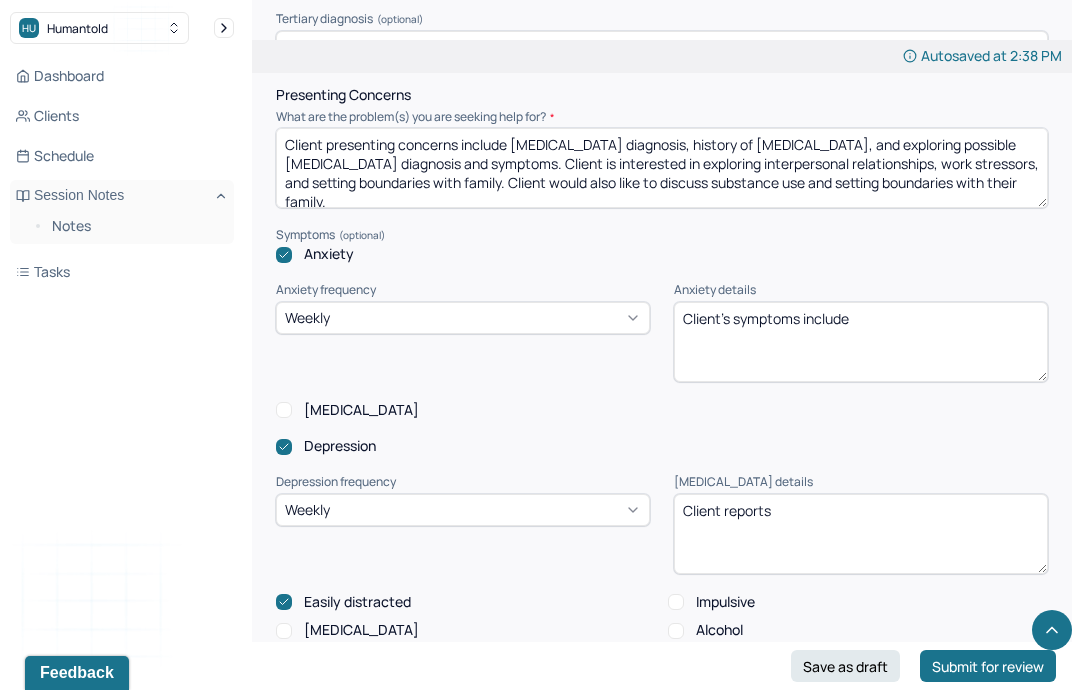 type on "Client reports" 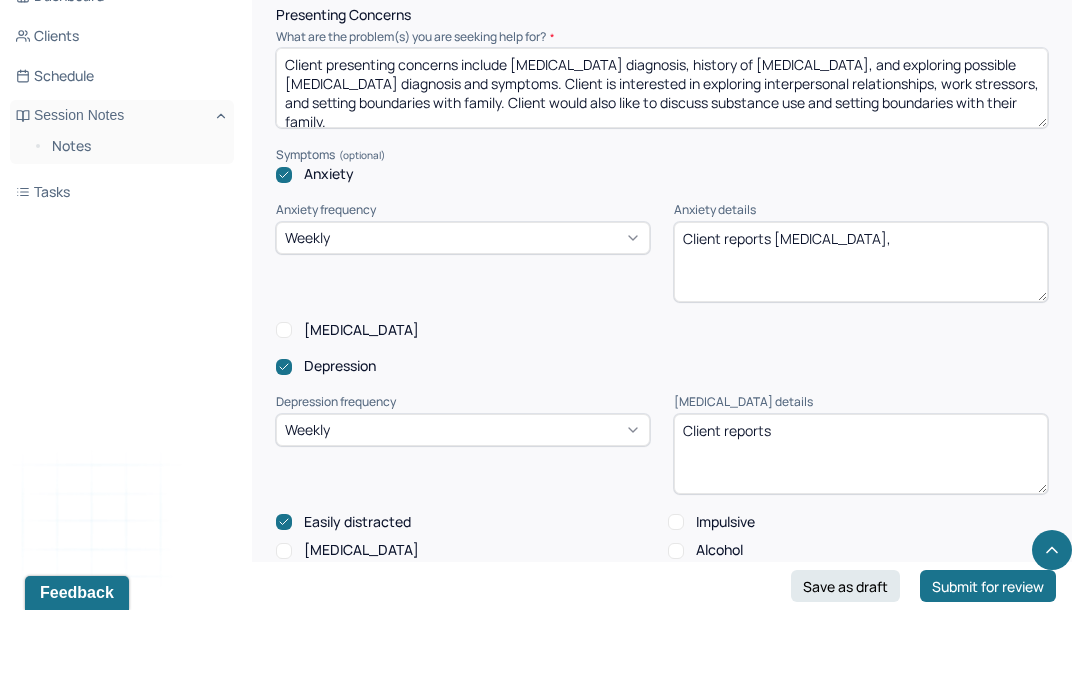 type on "Client reports [MEDICAL_DATA]," 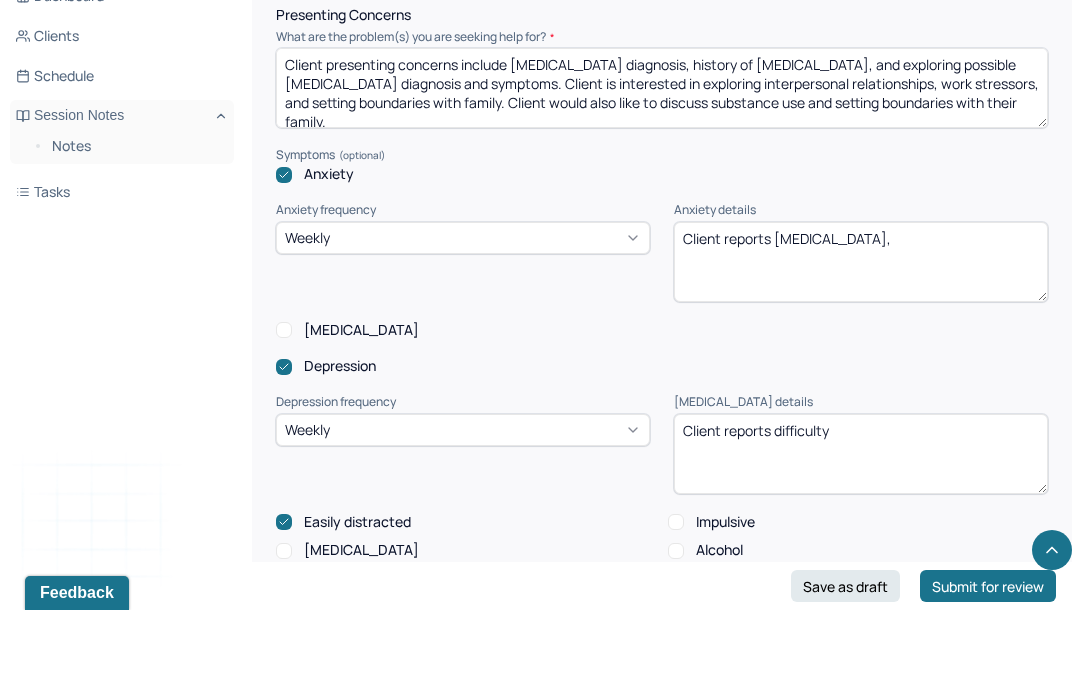 type on "Client reports difficulty" 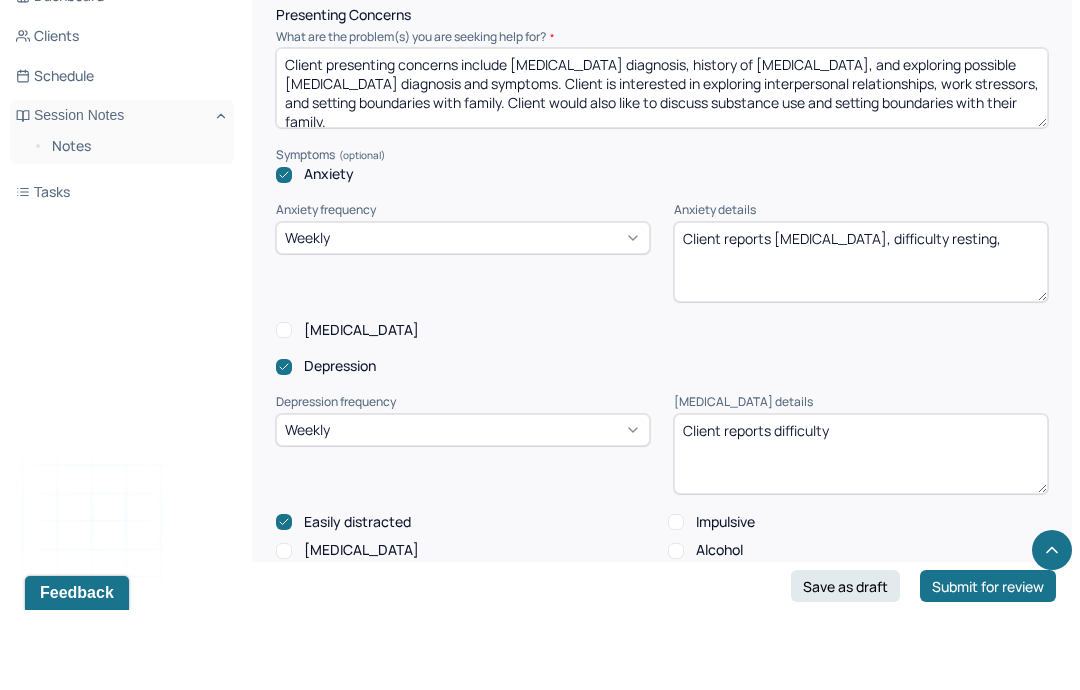type on "Client reports [MEDICAL_DATA], difficulty resting," 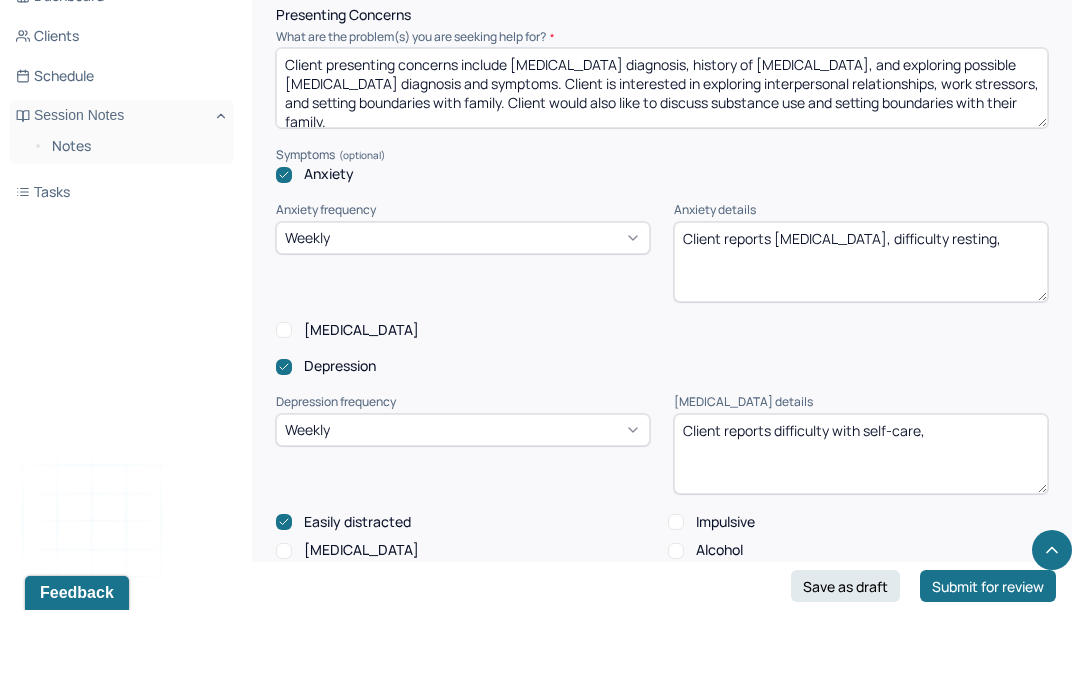 type on "Client reports difficulty with self-care," 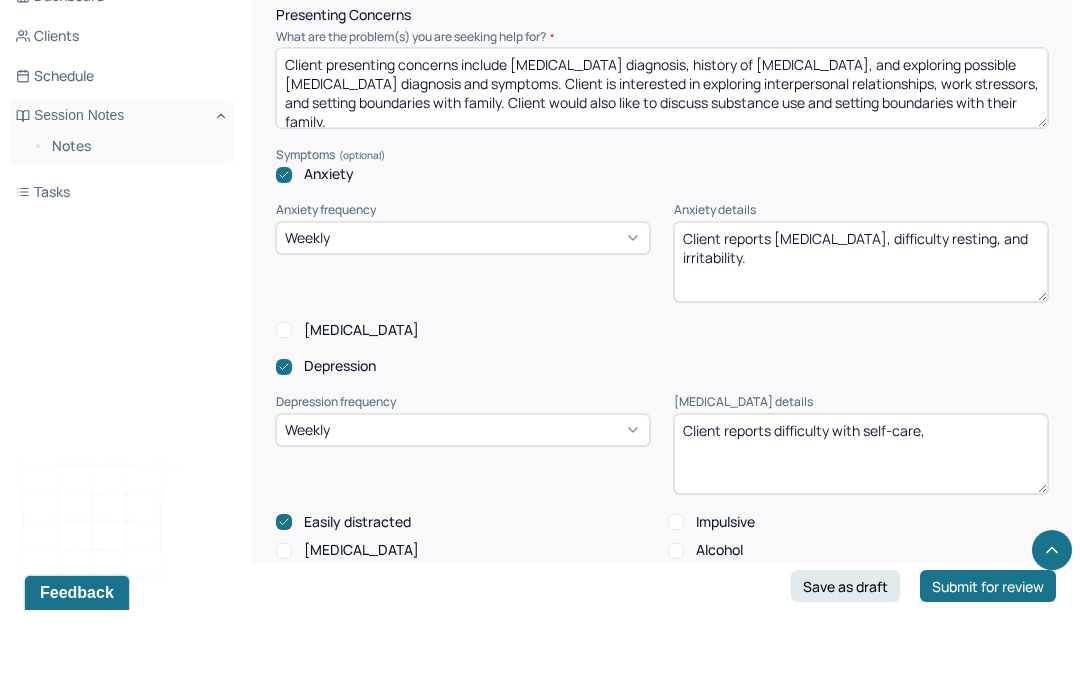 click on "Client reports [MEDICAL_DATA], difficulty resting, and irritability." at bounding box center (861, 342) 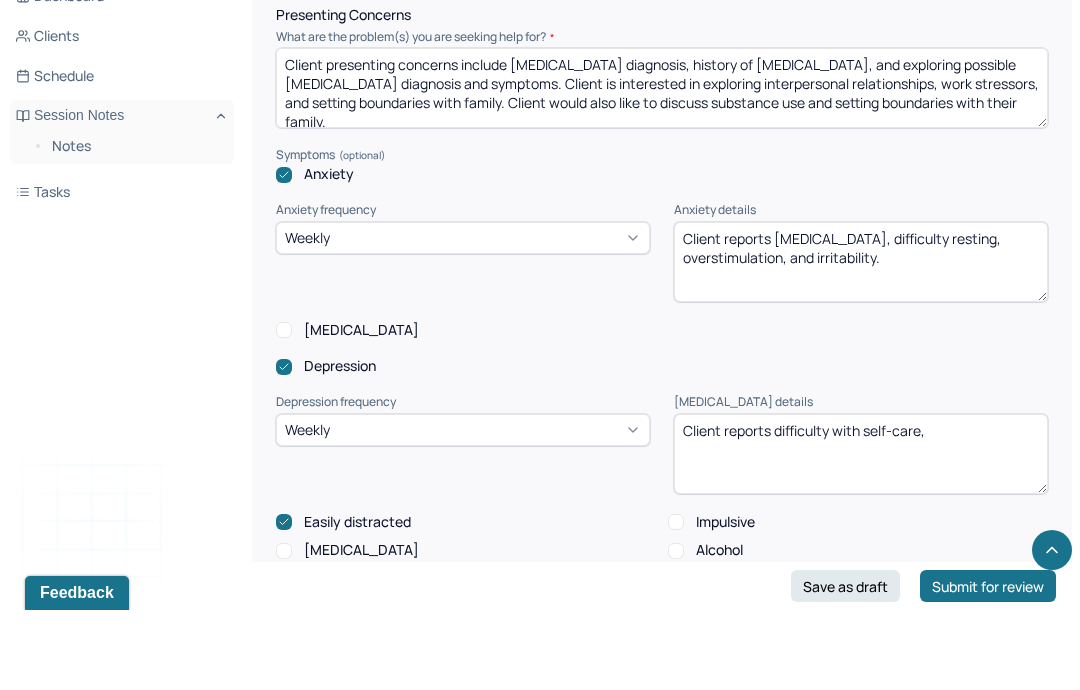 type on "Client reports [MEDICAL_DATA], difficulty resting, overstimulation, and irritability." 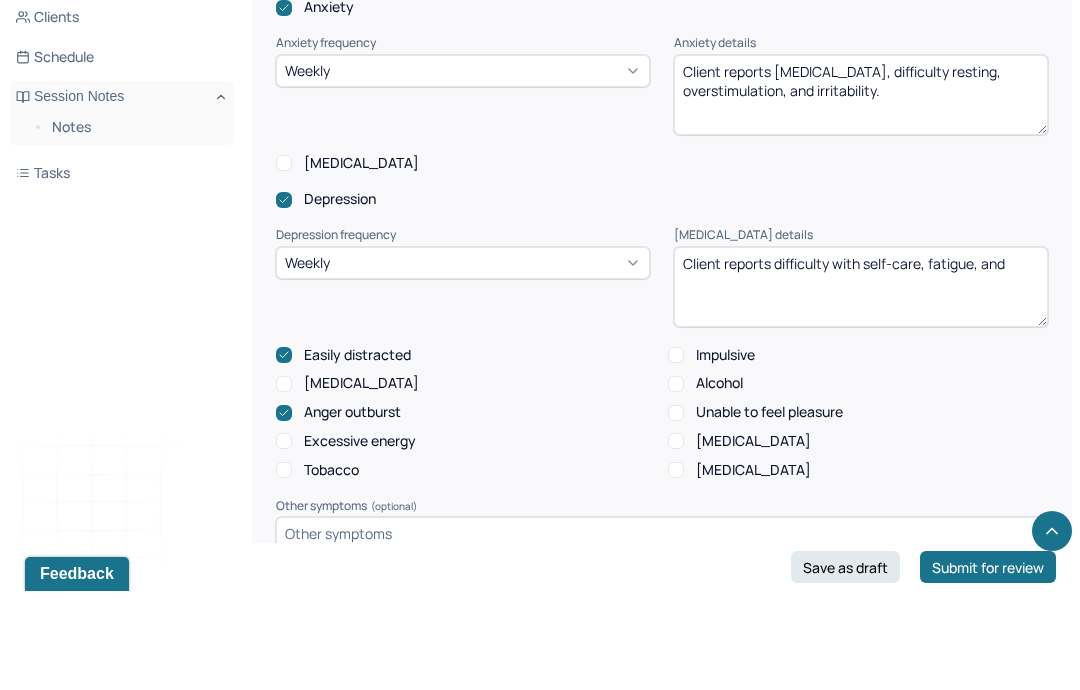 scroll, scrollTop: 1003, scrollLeft: 0, axis: vertical 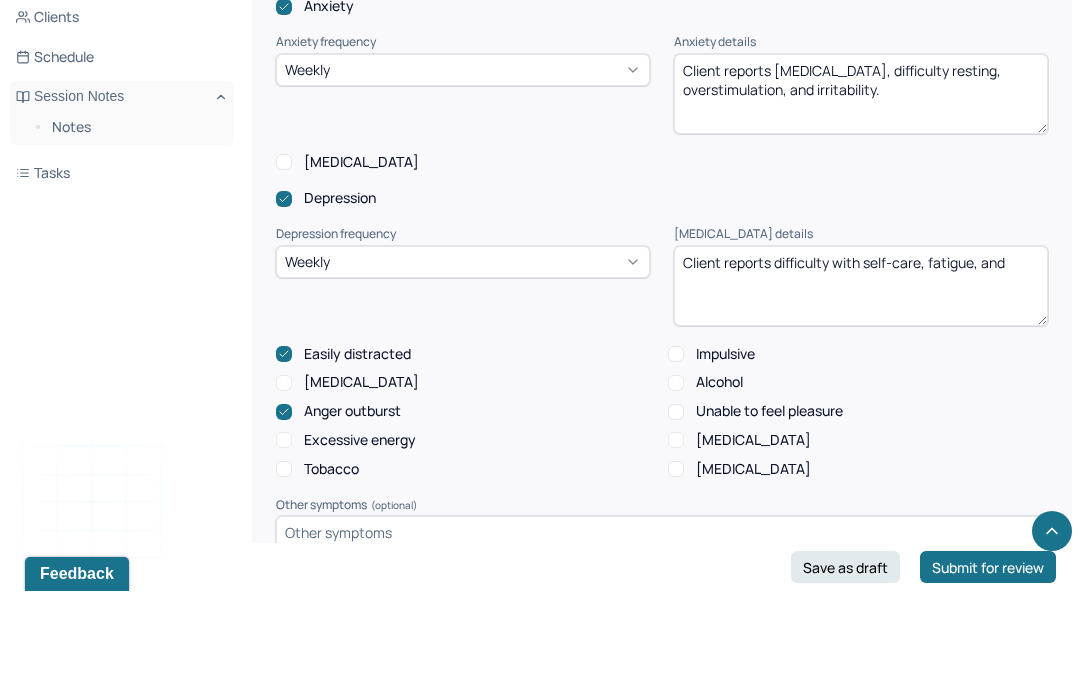 type on "Client reports difficulty with self-care, fatigue, and" 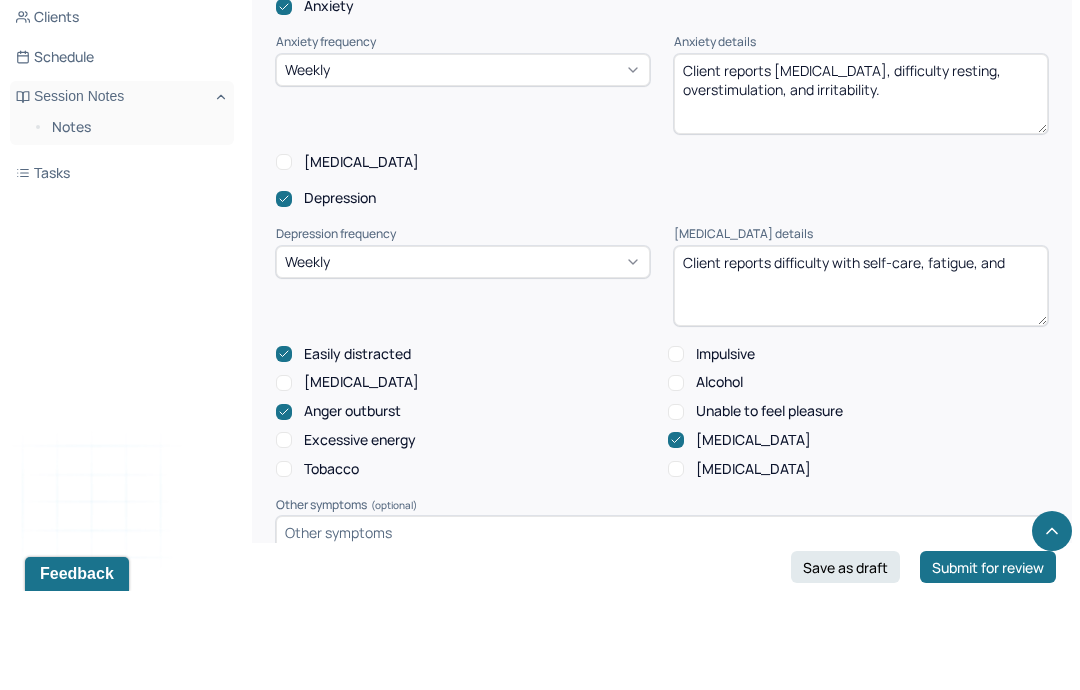 scroll, scrollTop: 1103, scrollLeft: 0, axis: vertical 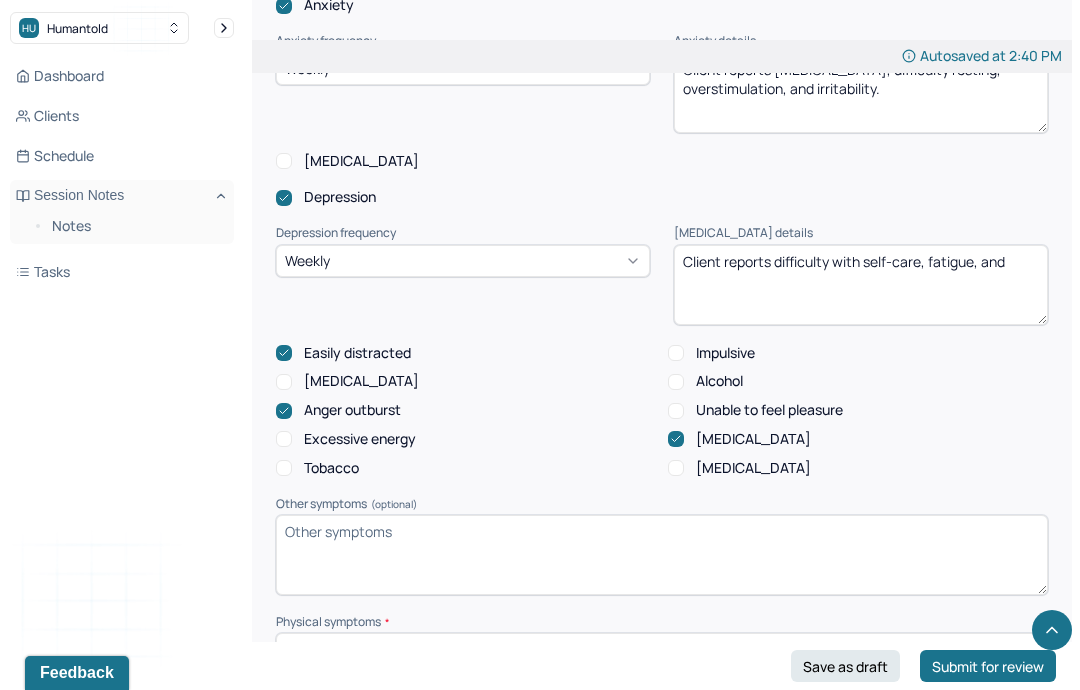 click on "Alcohol" at bounding box center [719, 381] 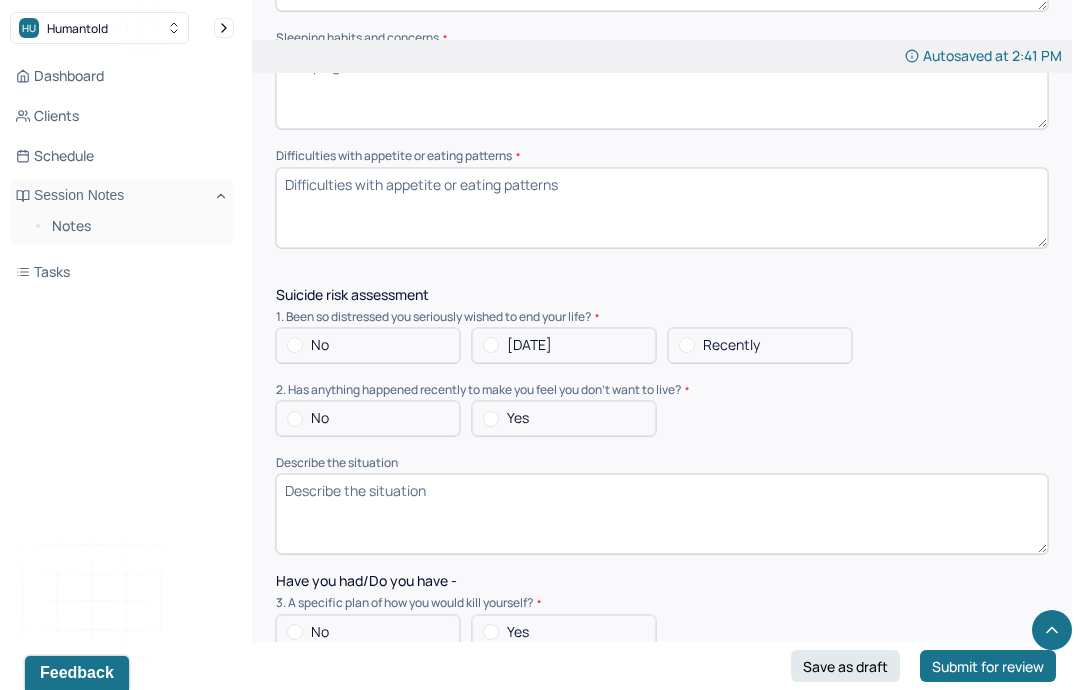 scroll, scrollTop: 1923, scrollLeft: 0, axis: vertical 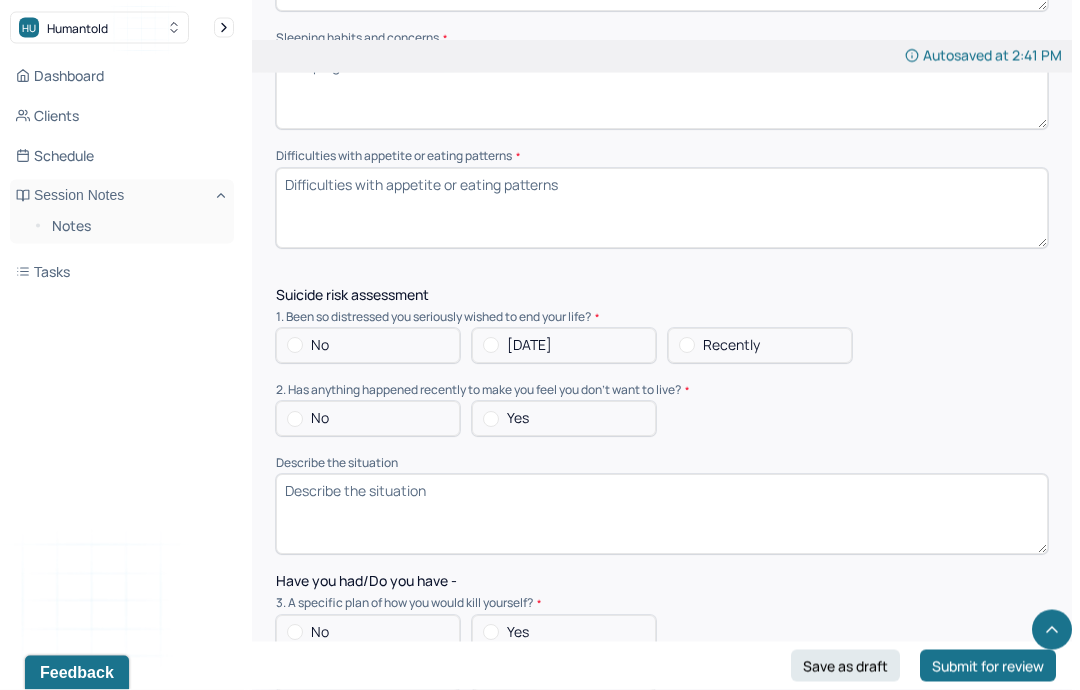 click on "No" at bounding box center [368, 346] 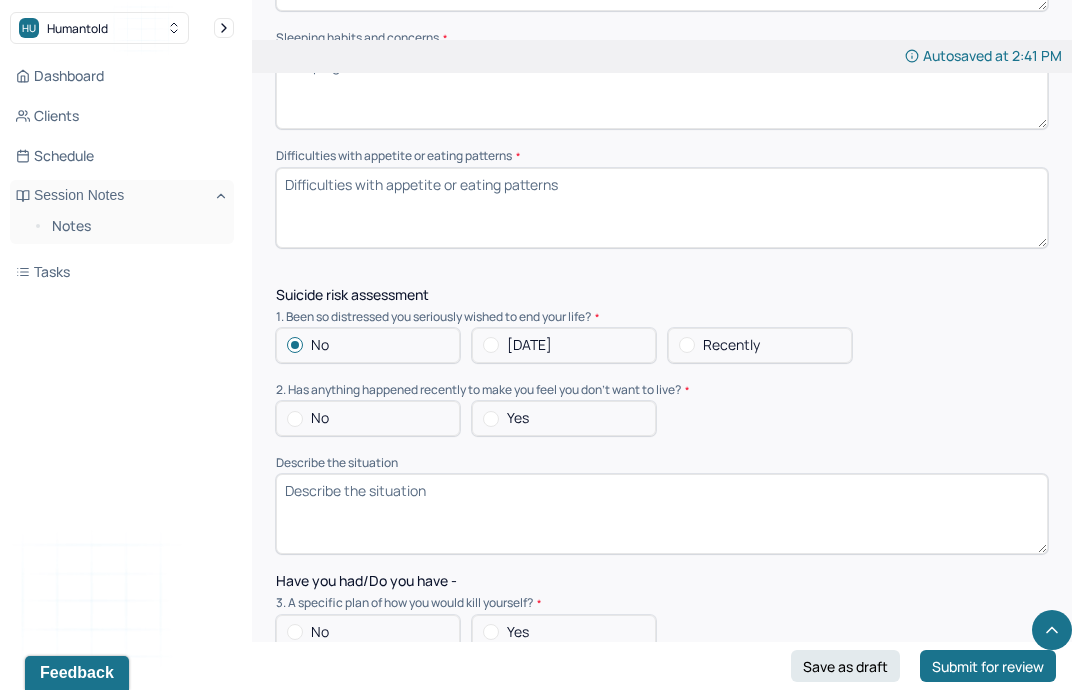 click on "No" at bounding box center [368, 418] 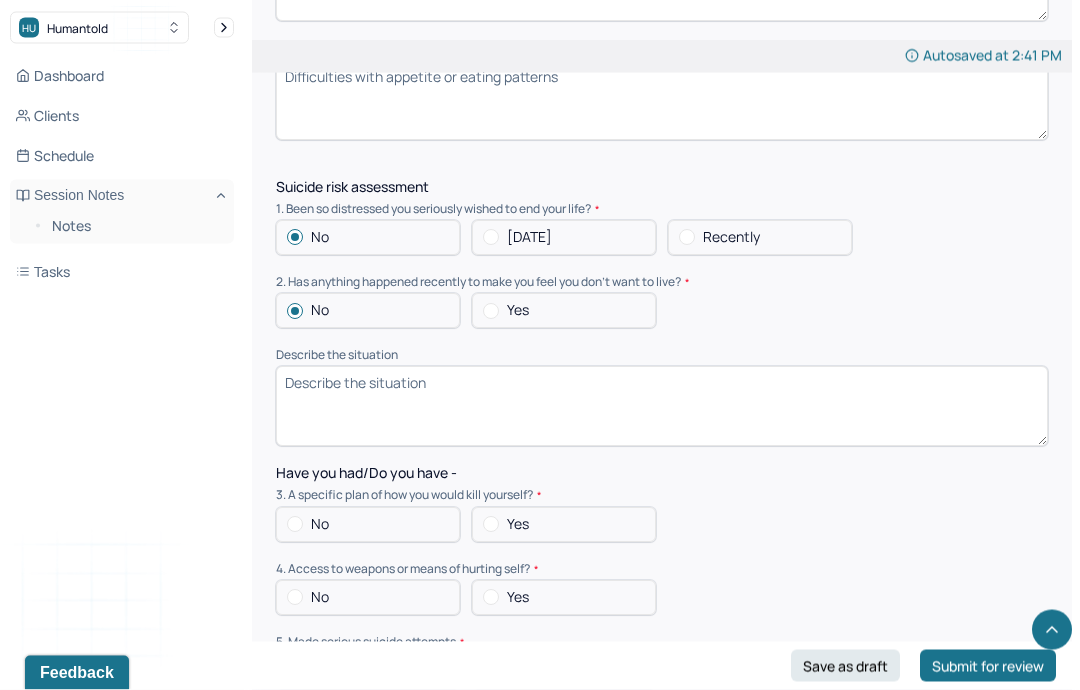 scroll, scrollTop: 2036, scrollLeft: 0, axis: vertical 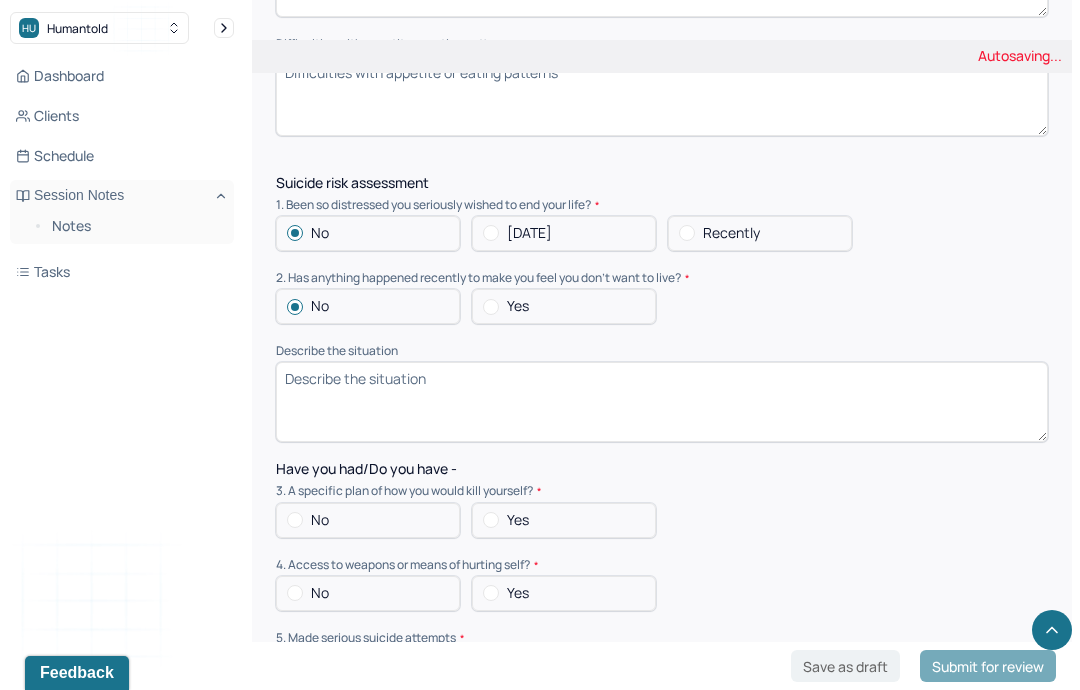click on "No" at bounding box center (368, 520) 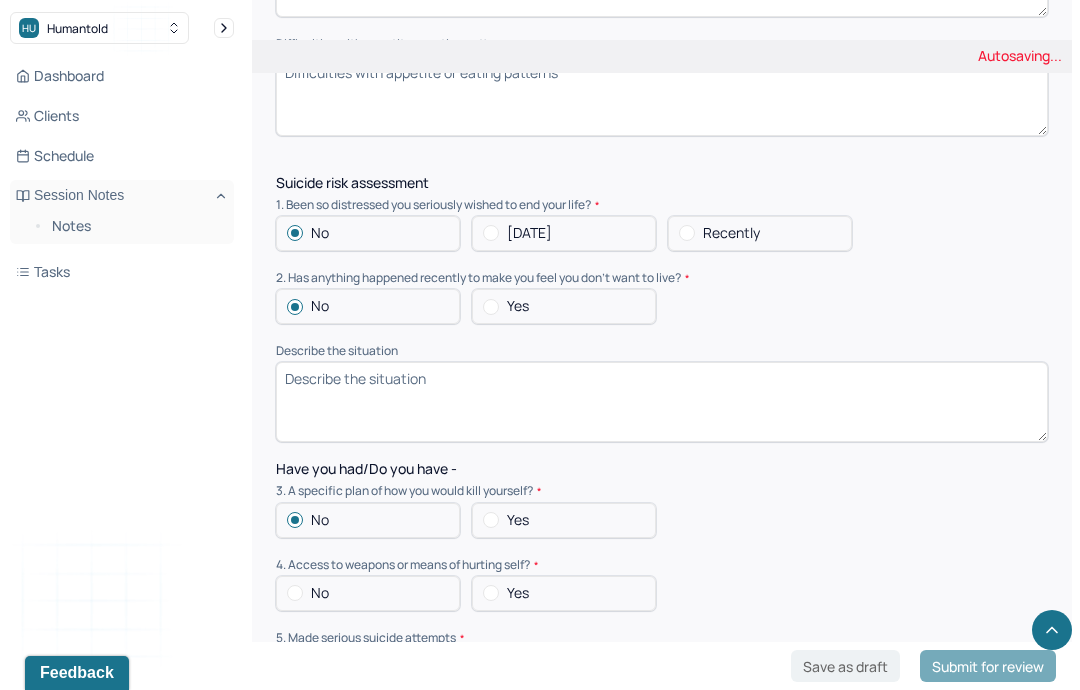 click on "No" at bounding box center [368, 593] 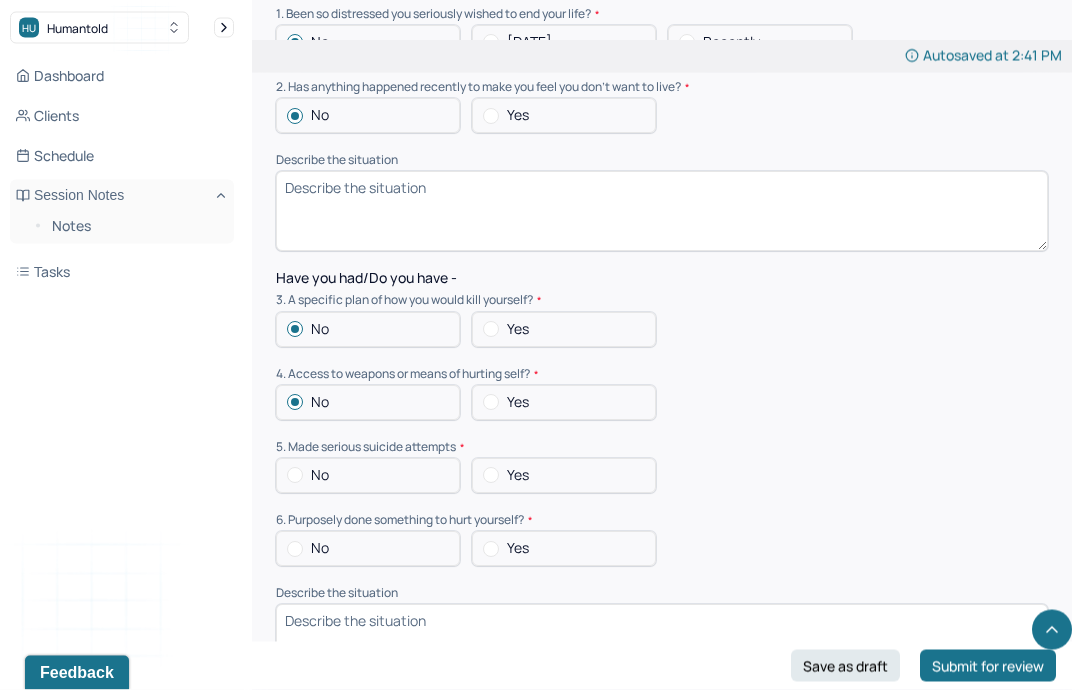 scroll, scrollTop: 2229, scrollLeft: 0, axis: vertical 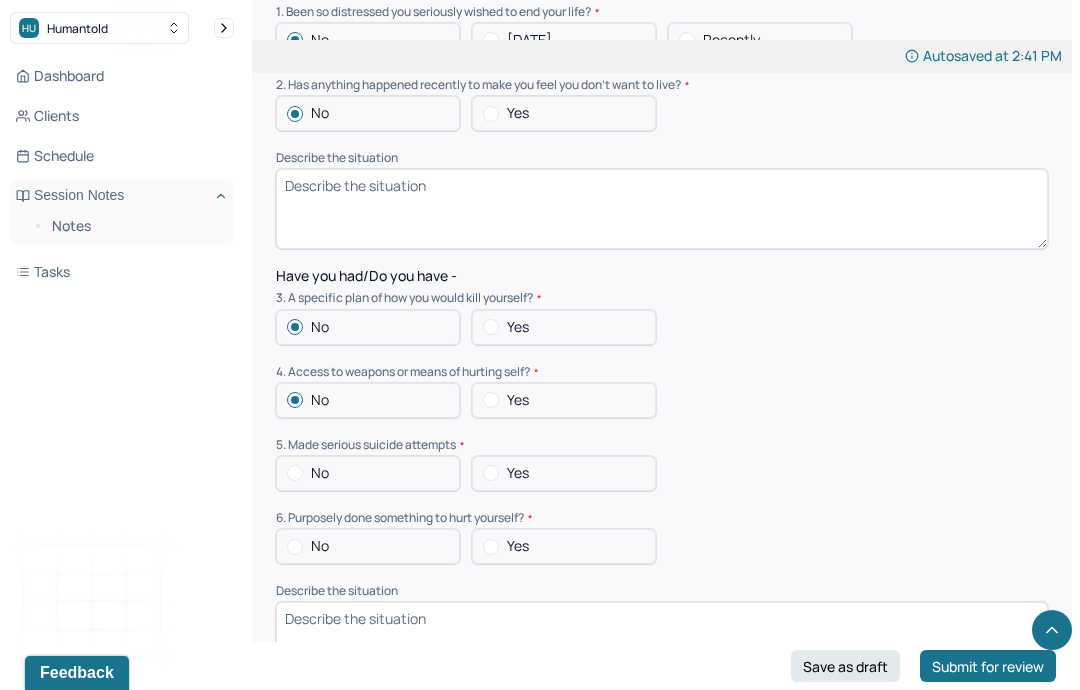 click on "No" at bounding box center [368, 473] 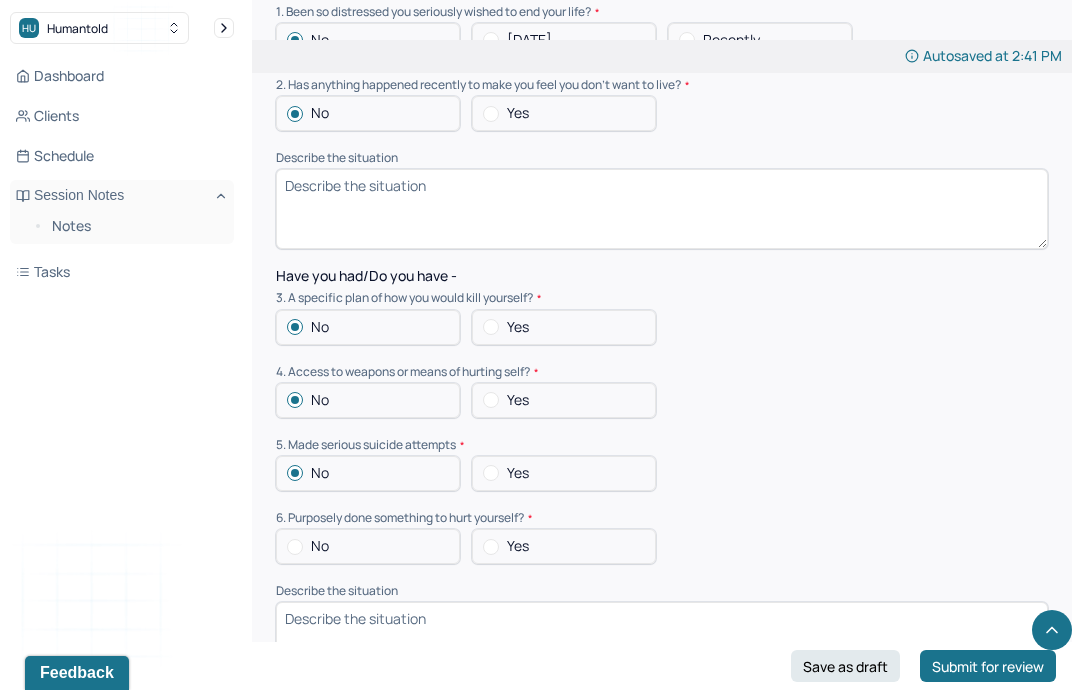 click on "No" at bounding box center (368, 546) 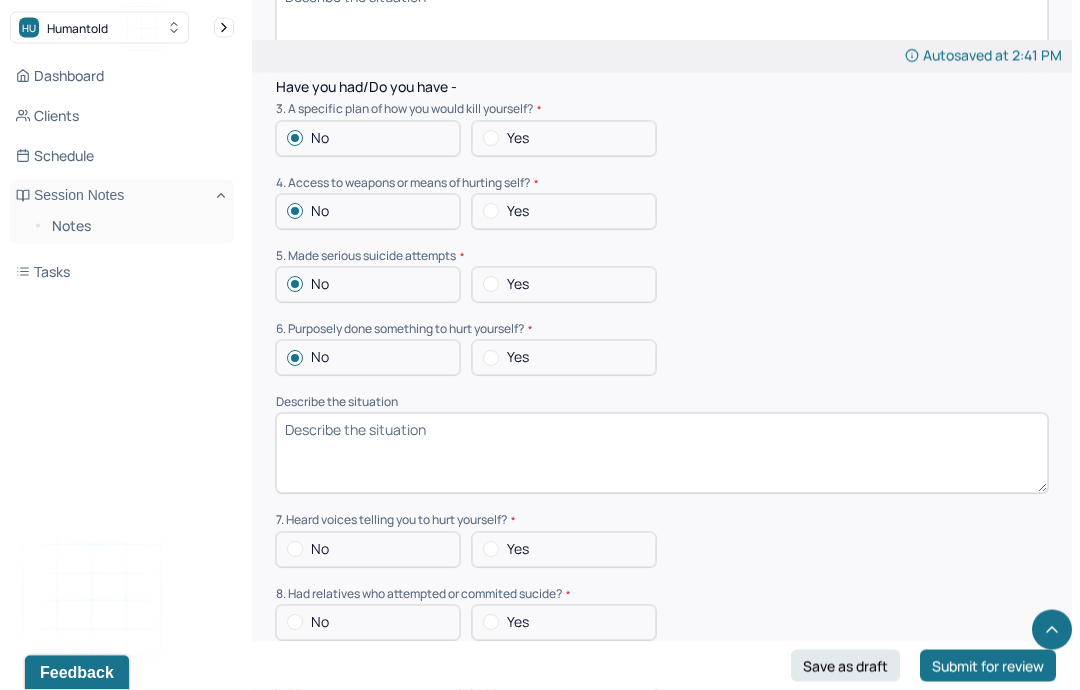 scroll, scrollTop: 2418, scrollLeft: 0, axis: vertical 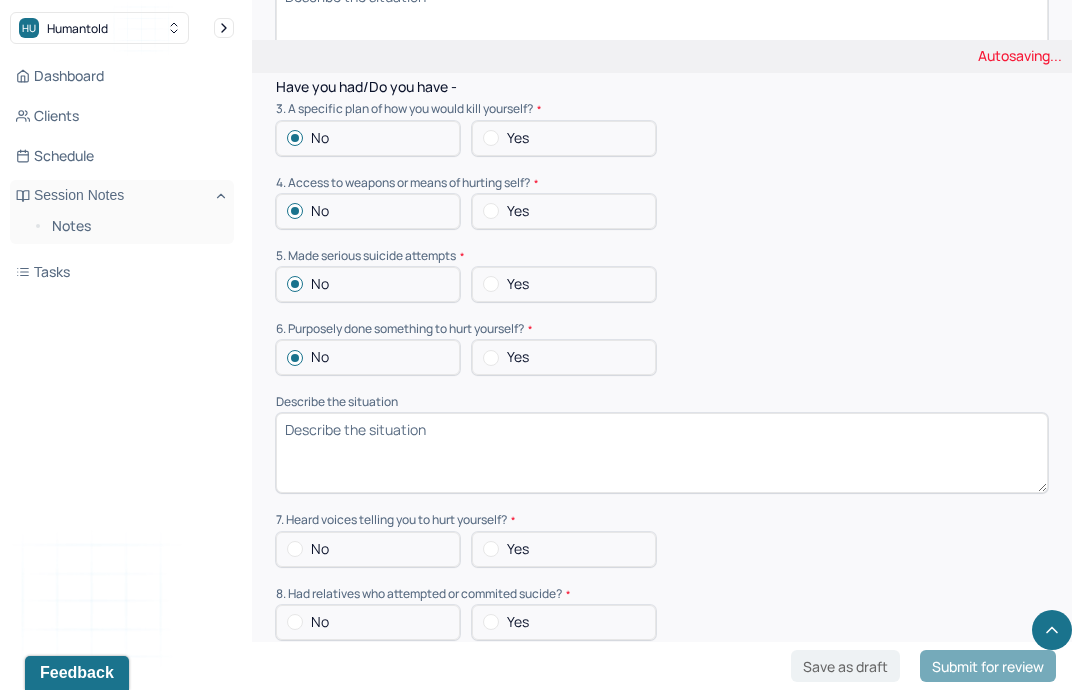 click on "No" at bounding box center [368, 549] 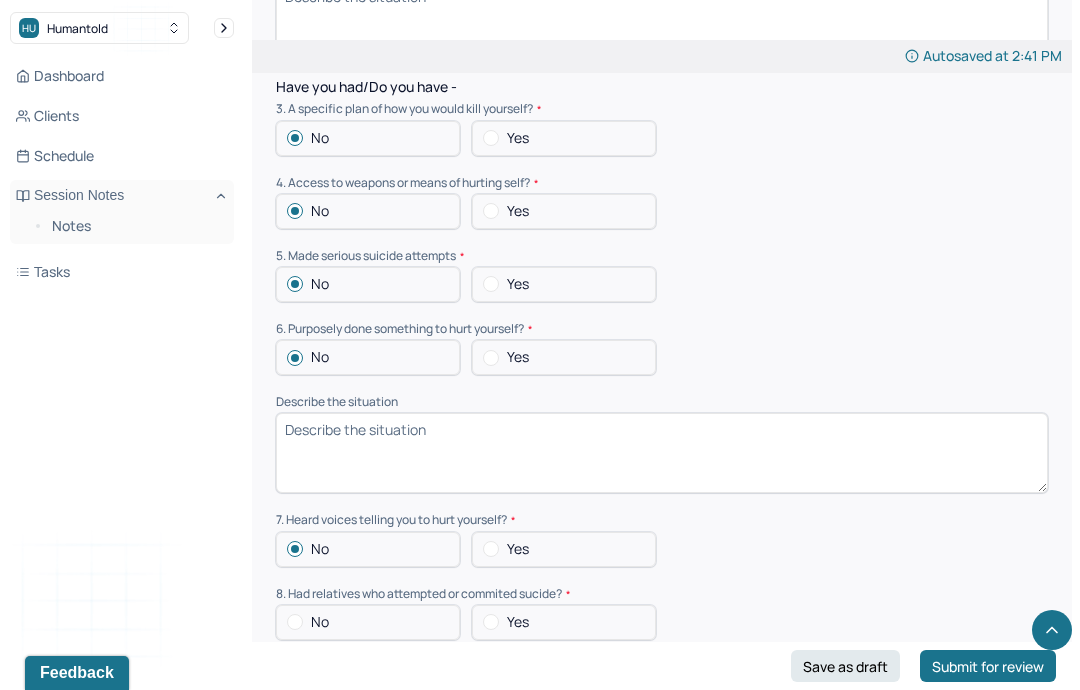 click on "No" at bounding box center (368, 622) 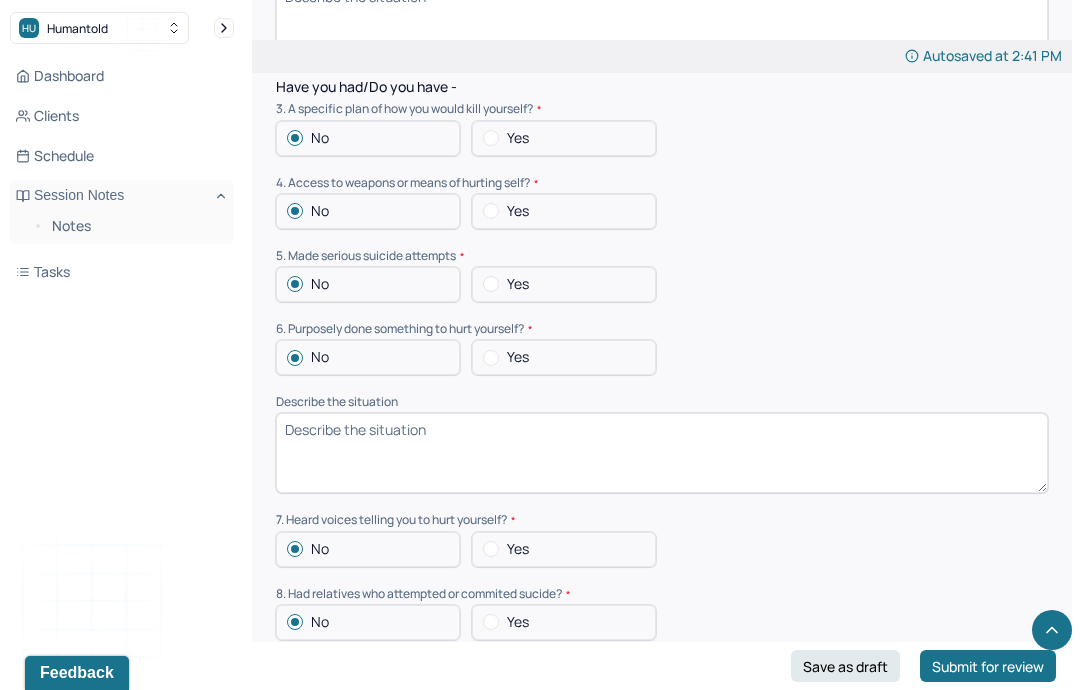 click on "No" at bounding box center [368, 695] 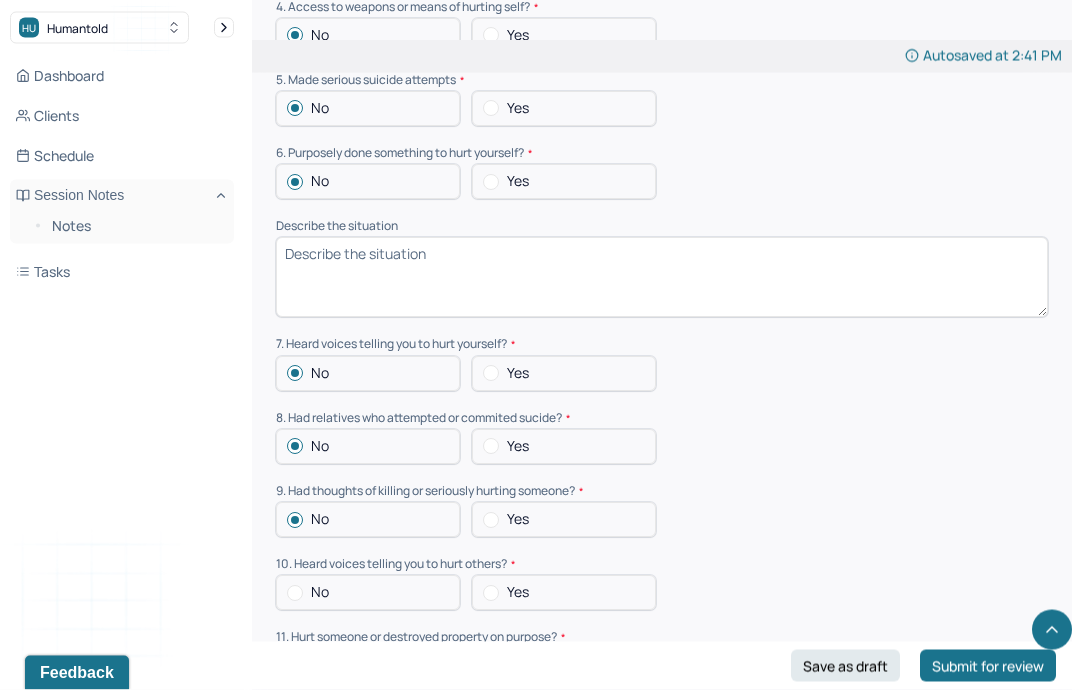 scroll, scrollTop: 2594, scrollLeft: 0, axis: vertical 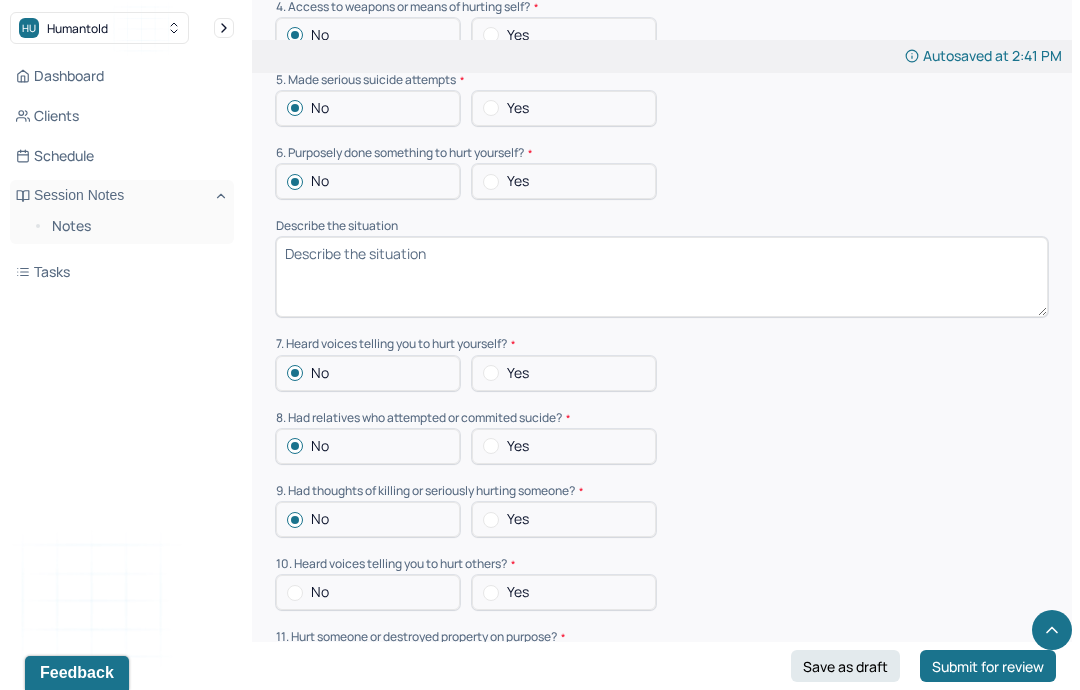 click on "No" at bounding box center (368, 592) 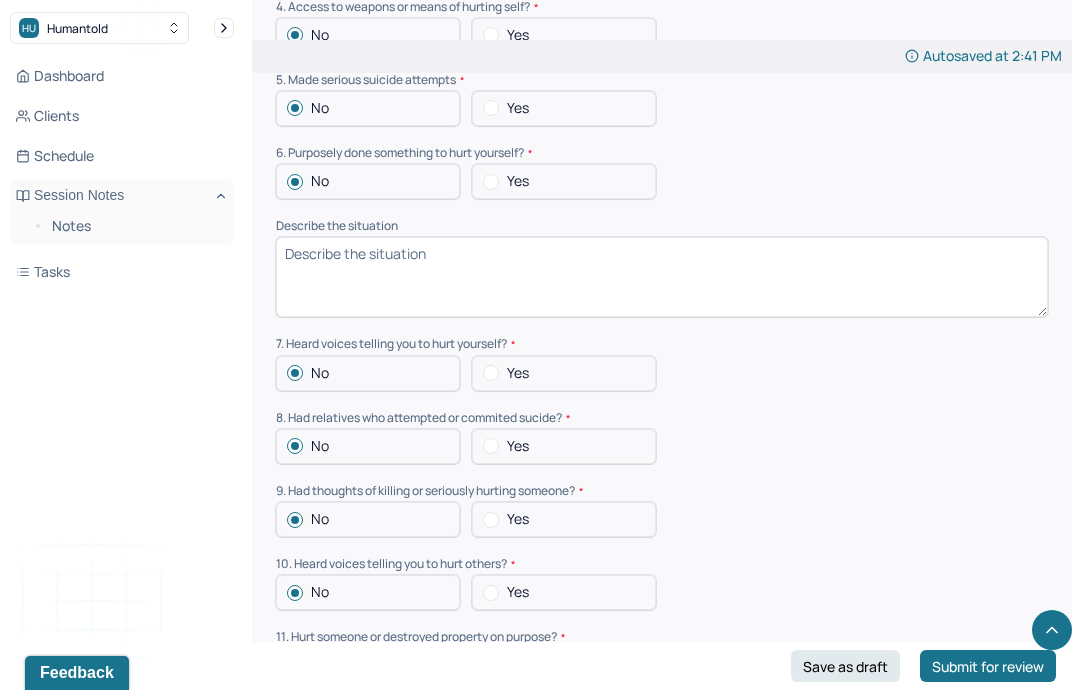 click on "No" at bounding box center (368, 666) 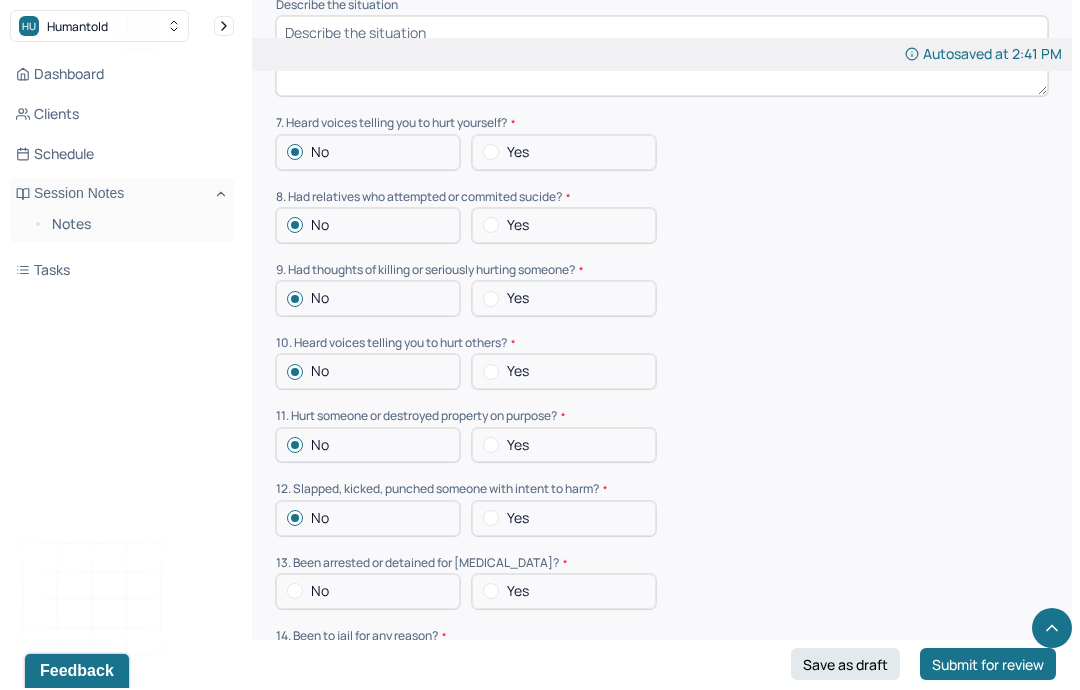 scroll, scrollTop: 2815, scrollLeft: 0, axis: vertical 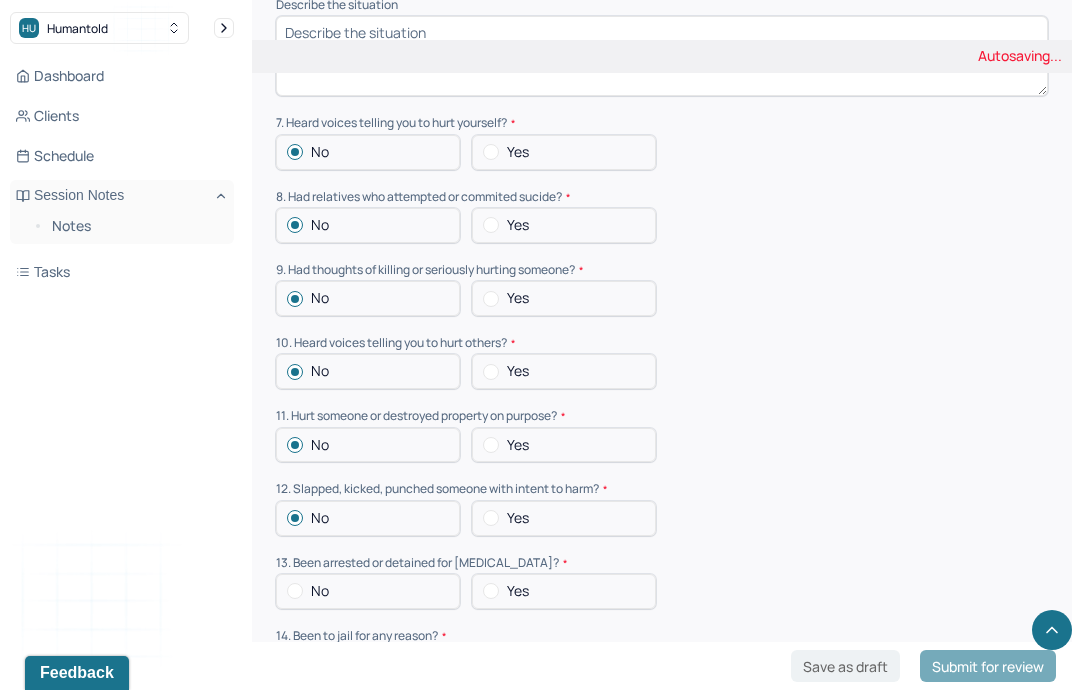 click on "No" at bounding box center [368, 591] 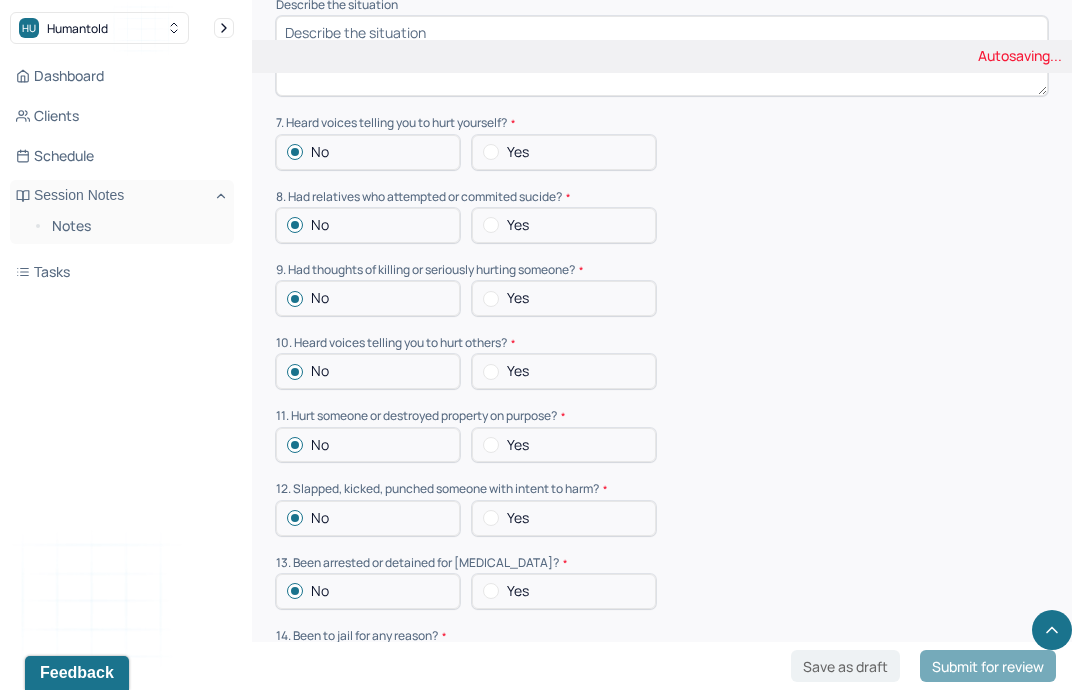 click on "No" at bounding box center (368, 664) 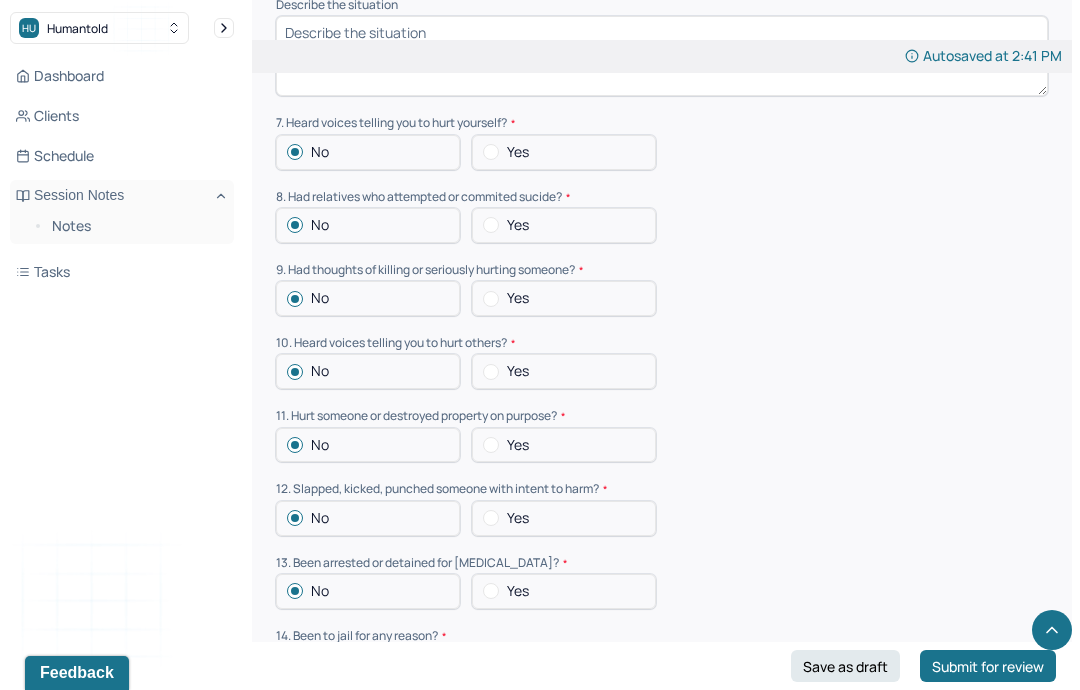 click on "No" at bounding box center [368, 737] 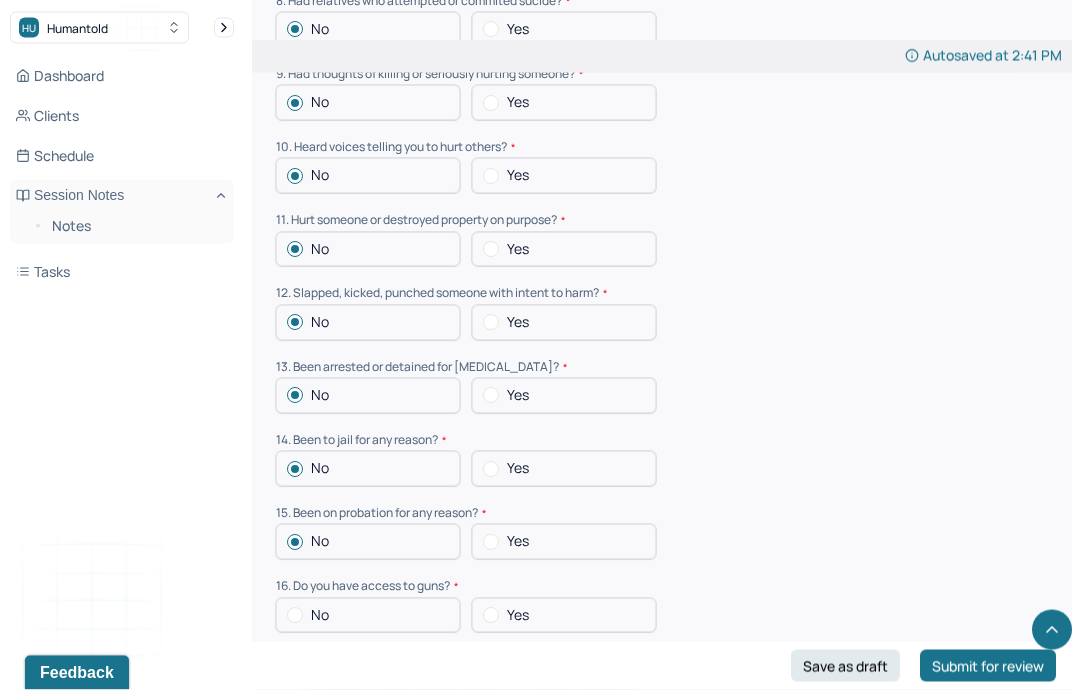 scroll, scrollTop: 3011, scrollLeft: 0, axis: vertical 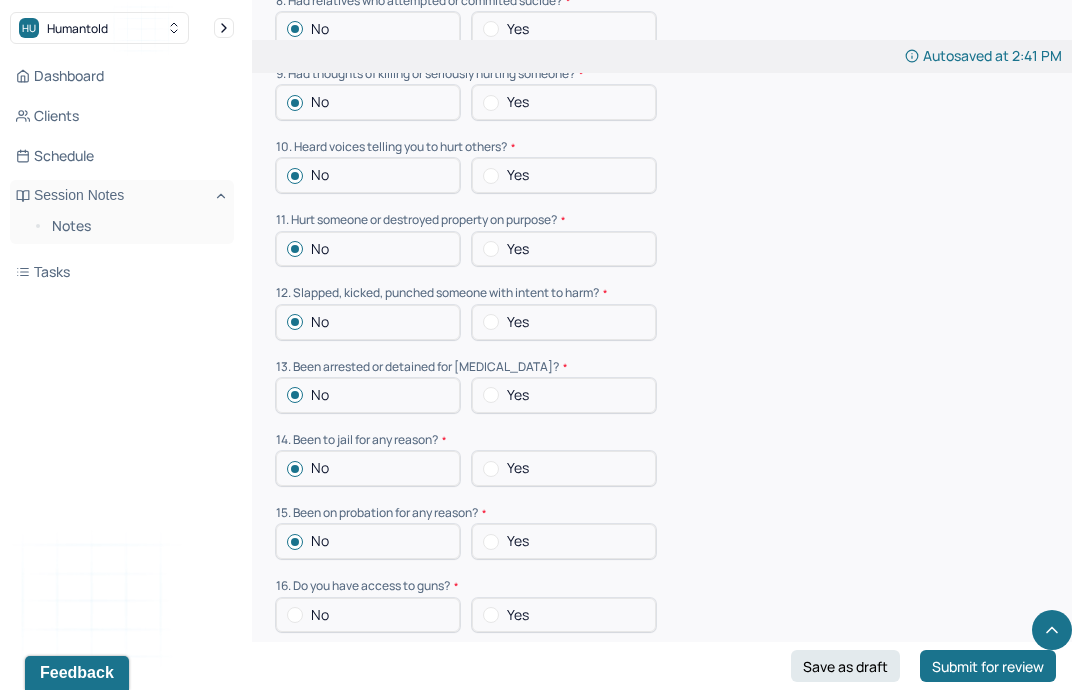 click on "No" at bounding box center [368, 615] 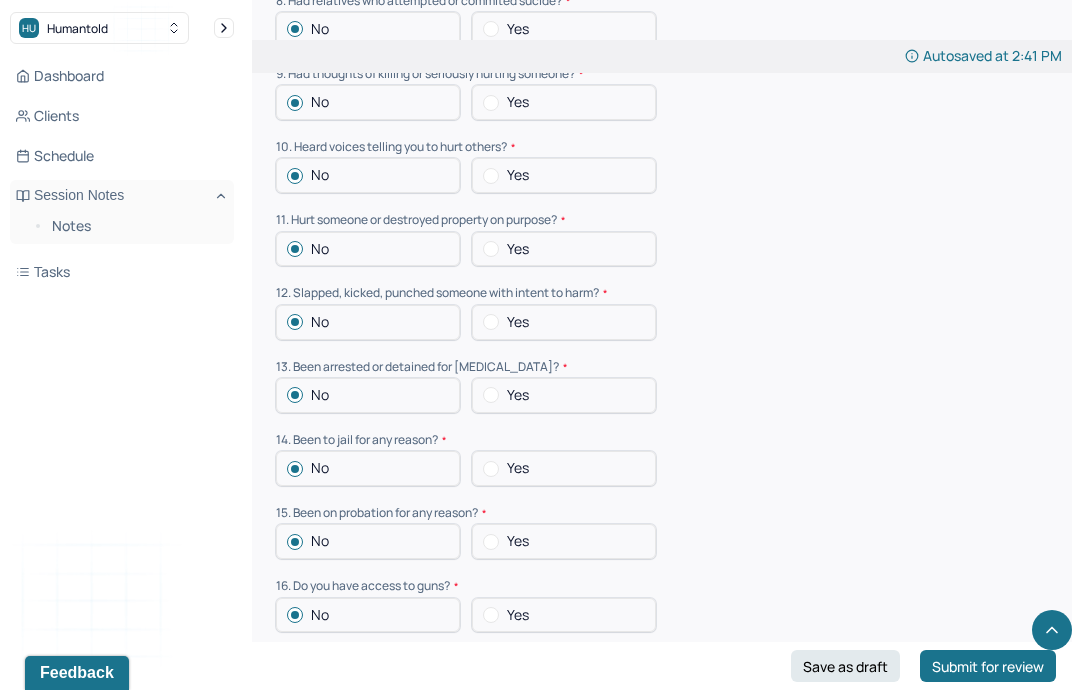 click on "Consistent, good-quality patient-oriented evidence" at bounding box center (469, 679) 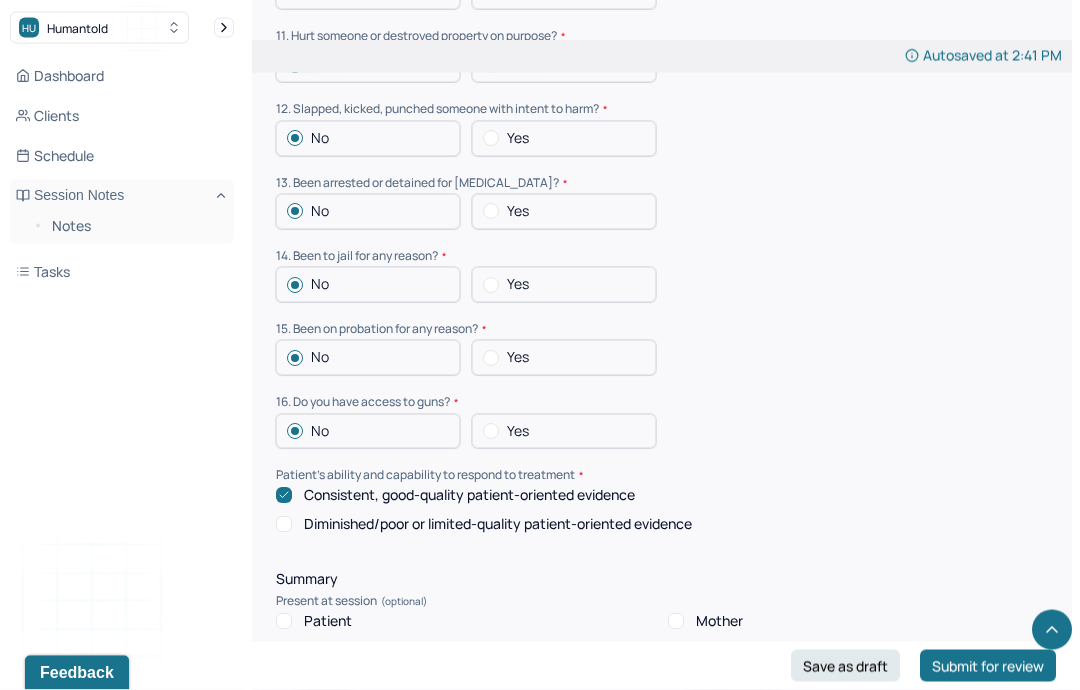 scroll, scrollTop: 3215, scrollLeft: 0, axis: vertical 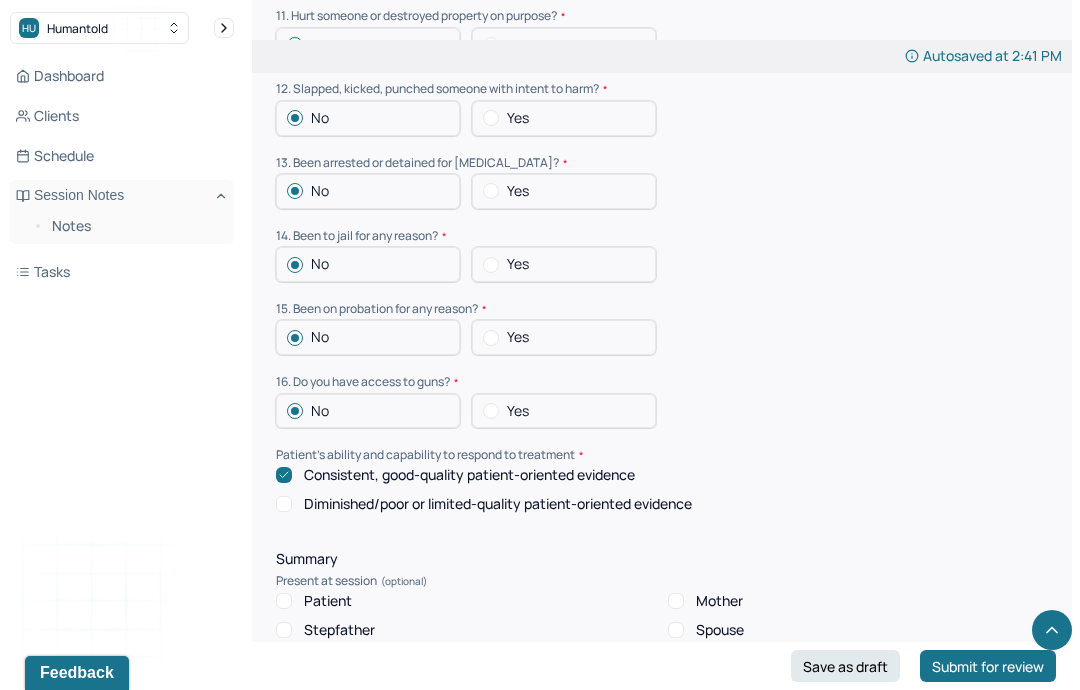 click on "Patient" at bounding box center (328, 601) 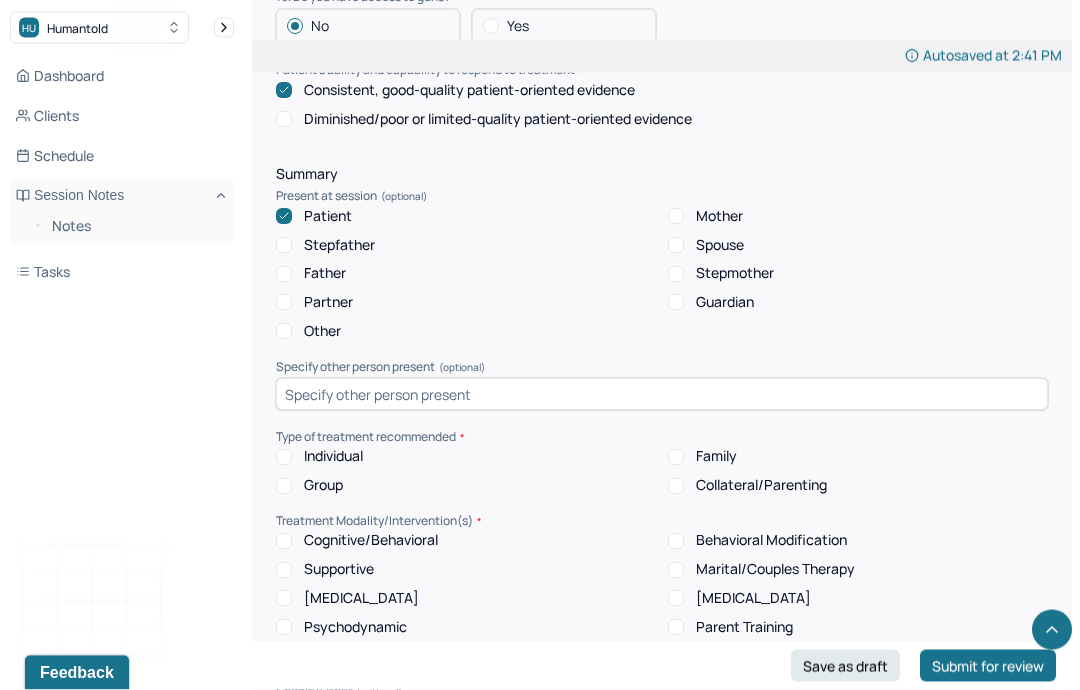 click on "Individual" at bounding box center [333, 457] 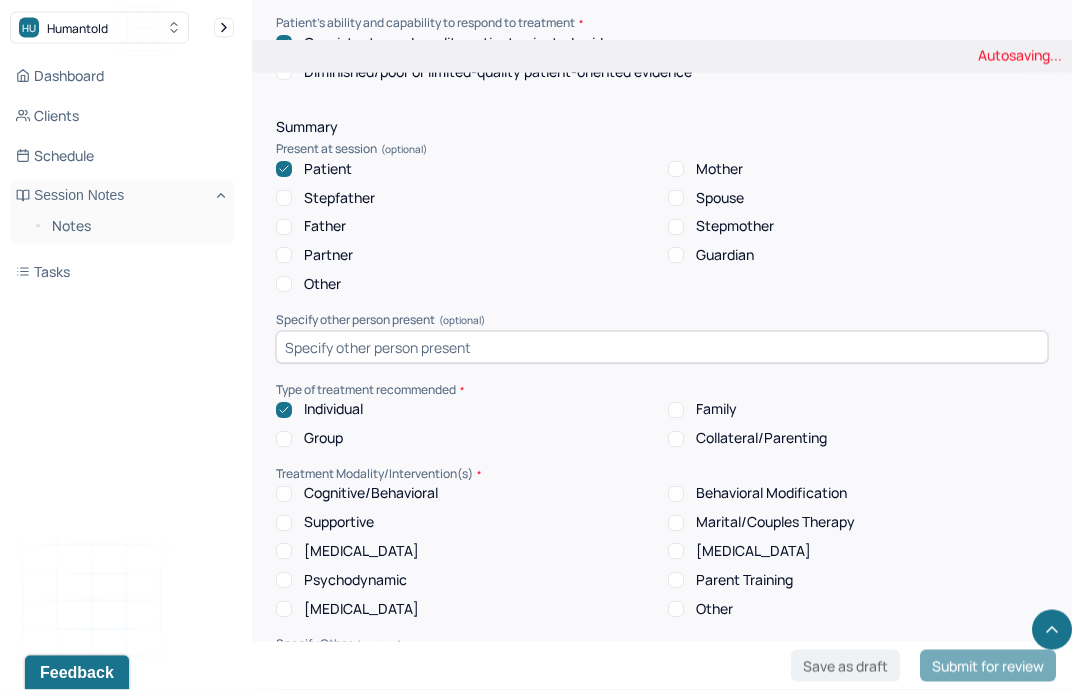 scroll, scrollTop: 3647, scrollLeft: 0, axis: vertical 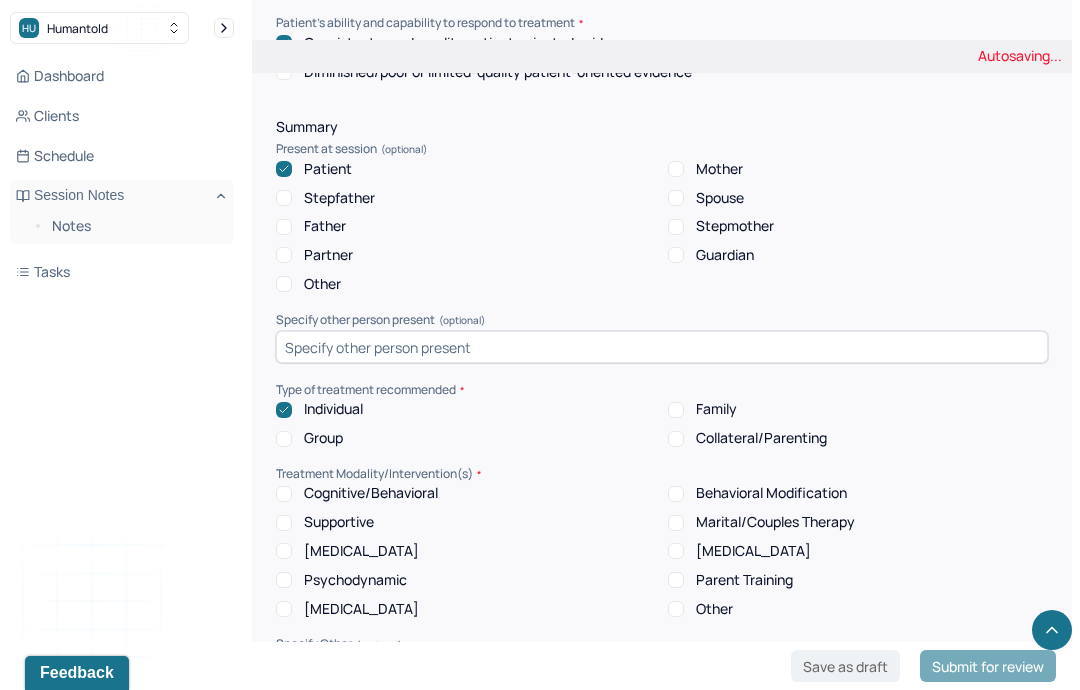 click on "Cognitive/Behavioral" at bounding box center (371, 493) 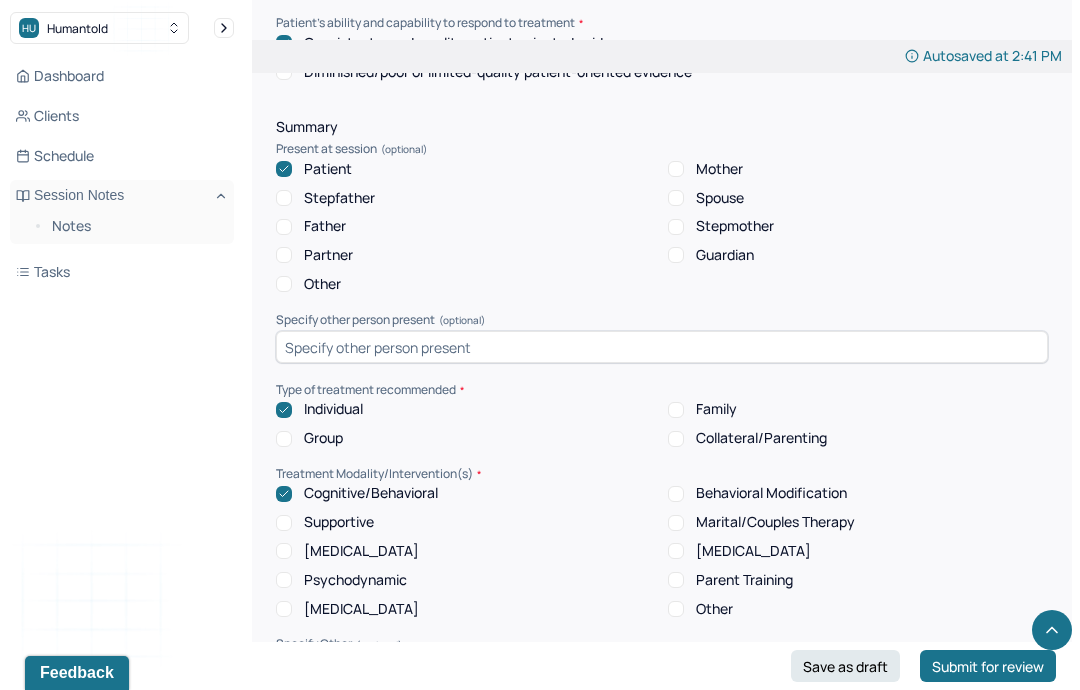 click on "Supportive" at bounding box center (339, 522) 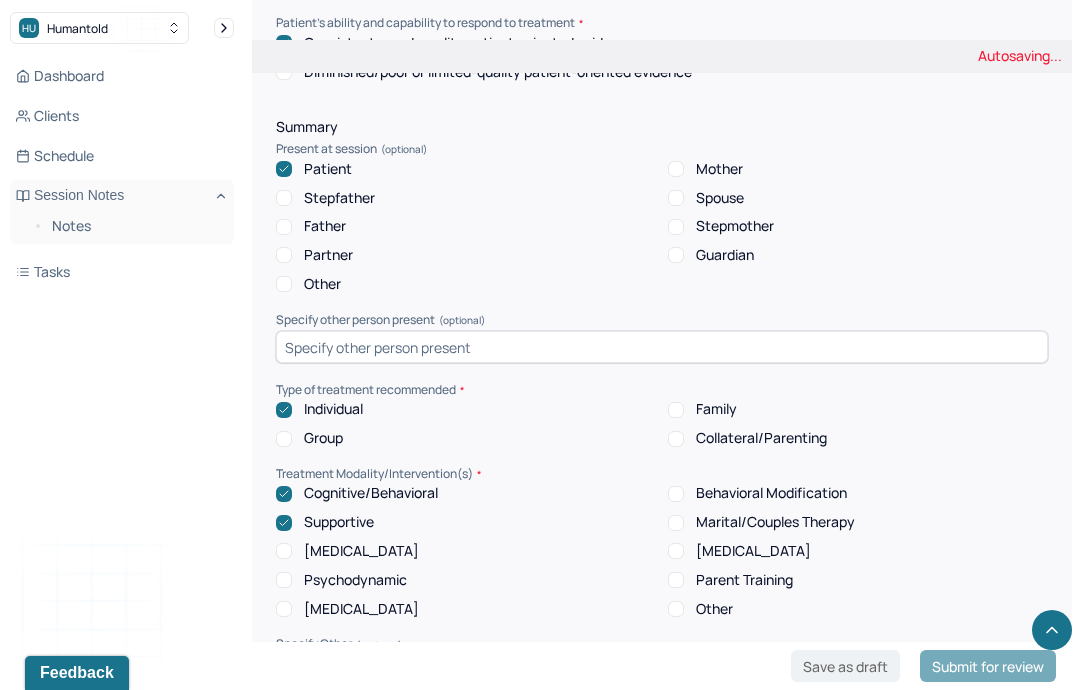 click on "[MEDICAL_DATA]" at bounding box center [753, 551] 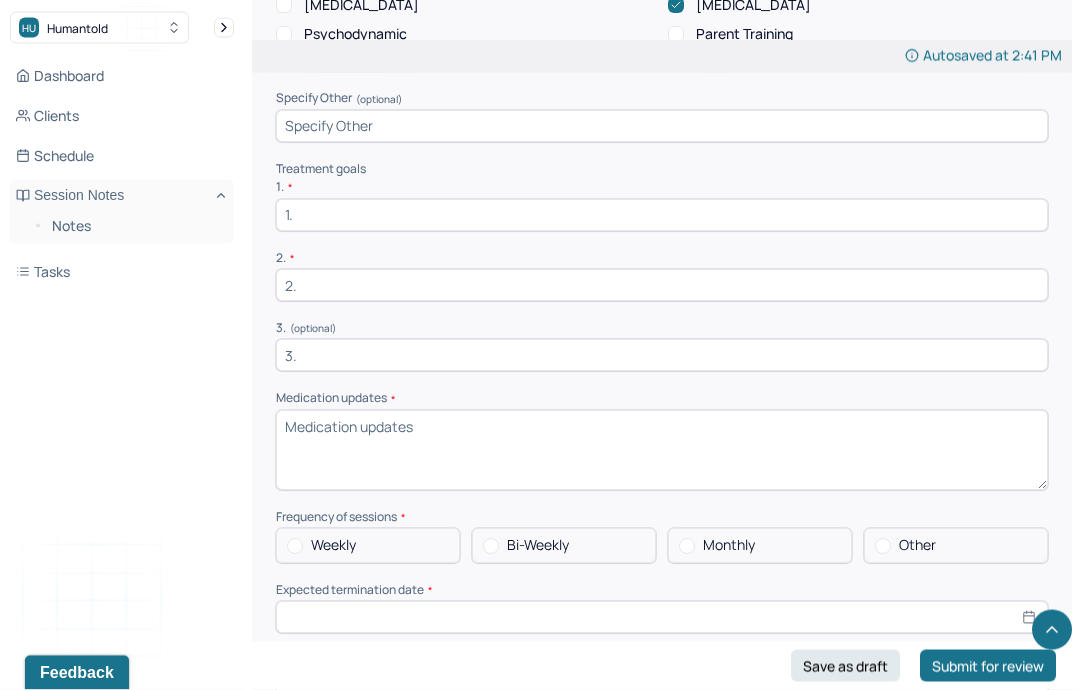 scroll, scrollTop: 4193, scrollLeft: 0, axis: vertical 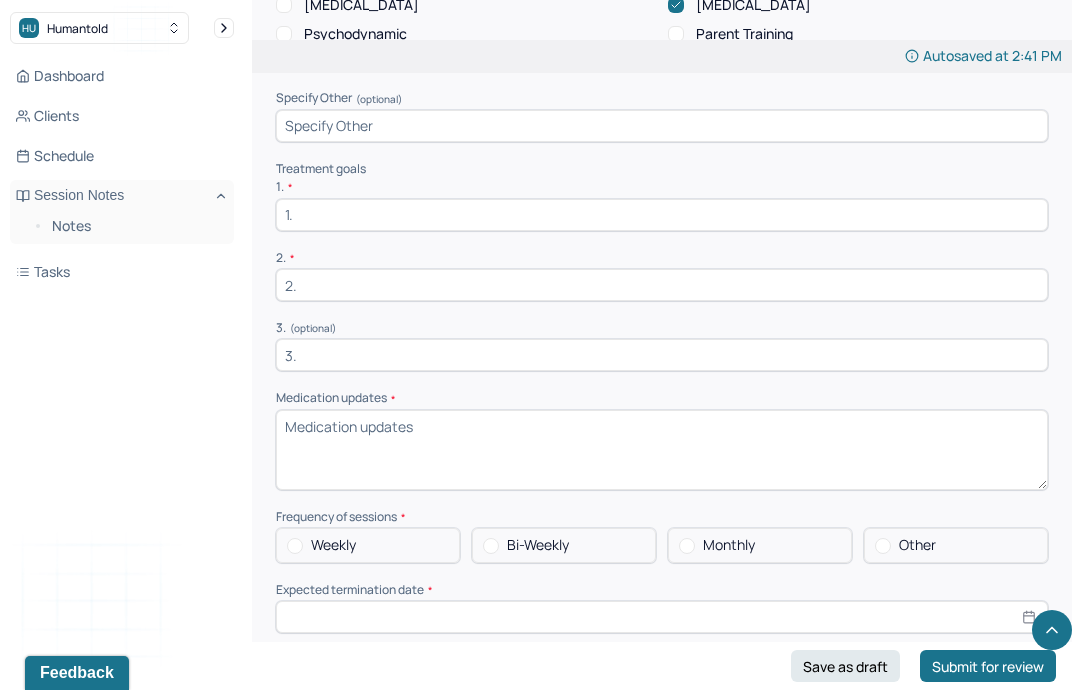 click at bounding box center [662, 688] 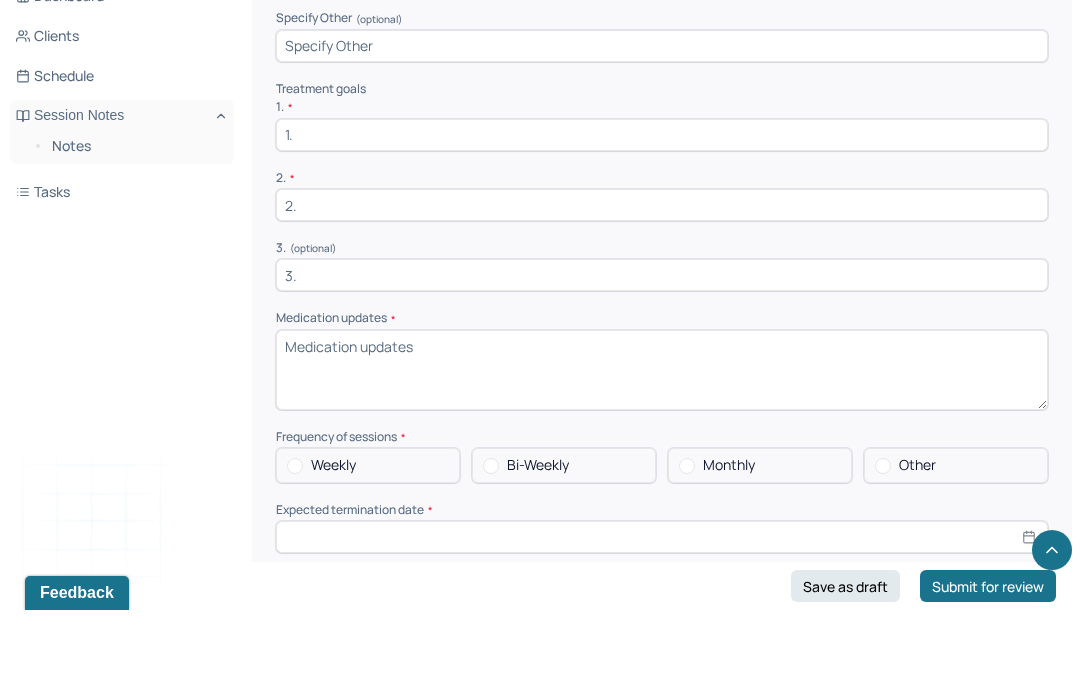 type on "Client will continue 12 months of sessions due to positive outcome on maintenance of symptoms." 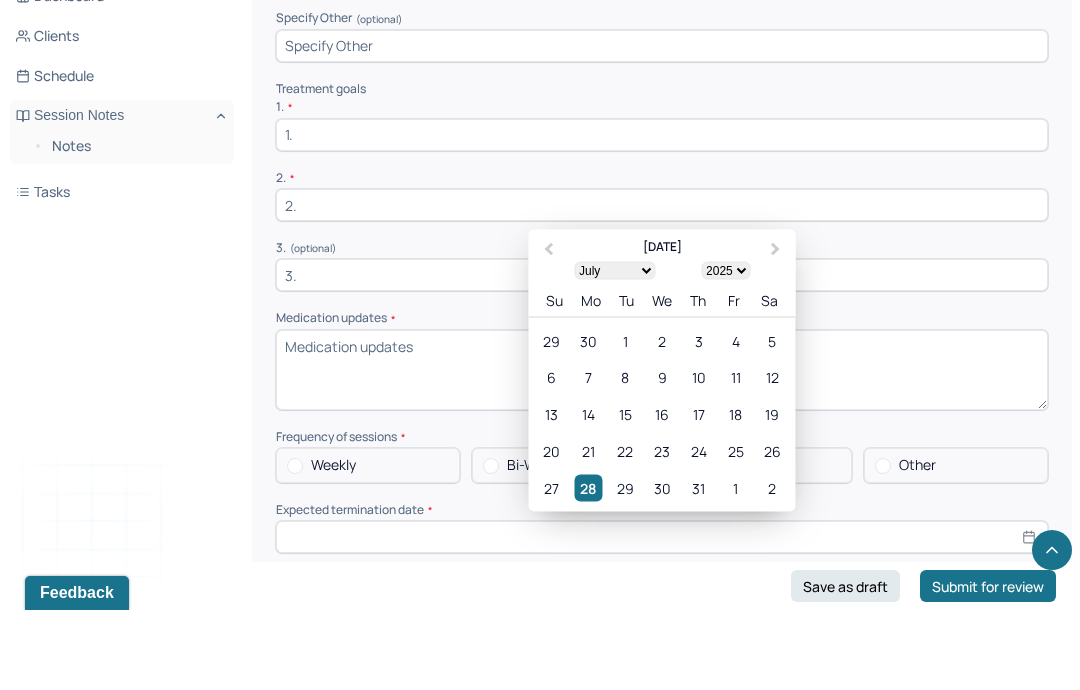 click on "Next Month" at bounding box center (778, 331) 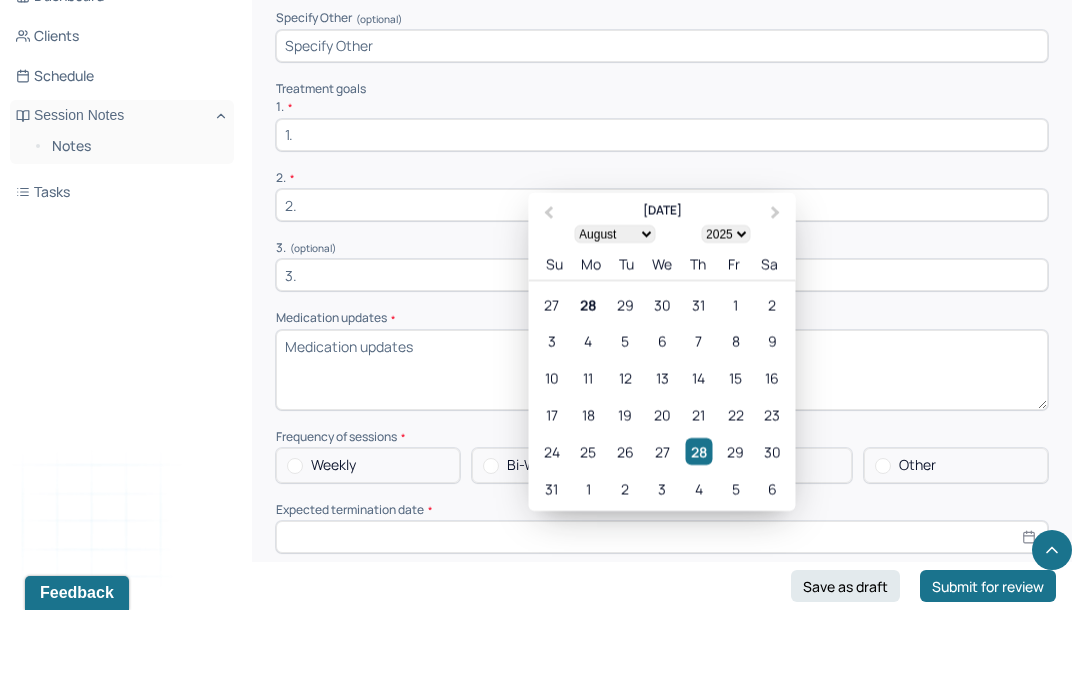 click on "January February March April May June July August September October November [DATE] 1901 1902 1903 1904 1905 1906 1907 1908 1909 1910 1911 1912 1913 1914 1915 1916 1917 1918 1919 1920 1921 1922 1923 1924 1925 1926 1927 1928 1929 1930 1931 1932 1933 1934 1935 1936 1937 1938 1939 1940 1941 1942 1943 1944 1945 1946 1947 1948 1949 1950 1951 1952 1953 1954 1955 1956 1957 1958 1959 1960 1961 1962 1963 1964 1965 1966 1967 1968 1969 1970 1971 1972 1973 1974 1975 1976 1977 1978 1979 1980 1981 1982 1983 1984 1985 1986 1987 1988 1989 1990 1991 1992 1993 1994 1995 1996 1997 1998 1999 2000 2001 2002 2003 2004 2005 2006 2007 2008 2009 2010 2011 2012 2013 2014 2015 2016 2017 2018 2019 2020 2021 2022 2023 2024 2025 2026 2027 2028 2029 2030 2031 2032 2033 2034 2035 2036 2037 2038 2039 2040 2041 2042 2043 2044 2045 2046 2047 2048 2049 2050 2051 2052 2053 2054 2055 2056 2057 2058 2059 2060 2061 2062 2063 2064 2065 2066 2067 2068 2069 2070 2071 2072 2073 2074 2075 2076 2077 2078 2079 2080 2081 2082 2083 2084 2085 2086" at bounding box center [662, 313] 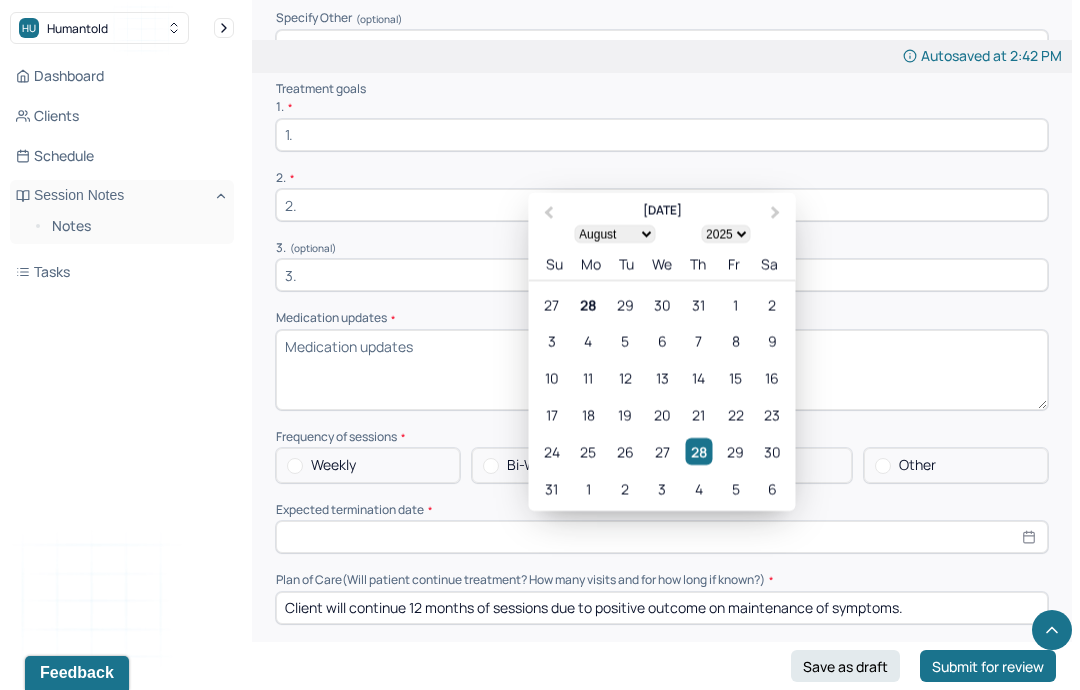 select on "2026" 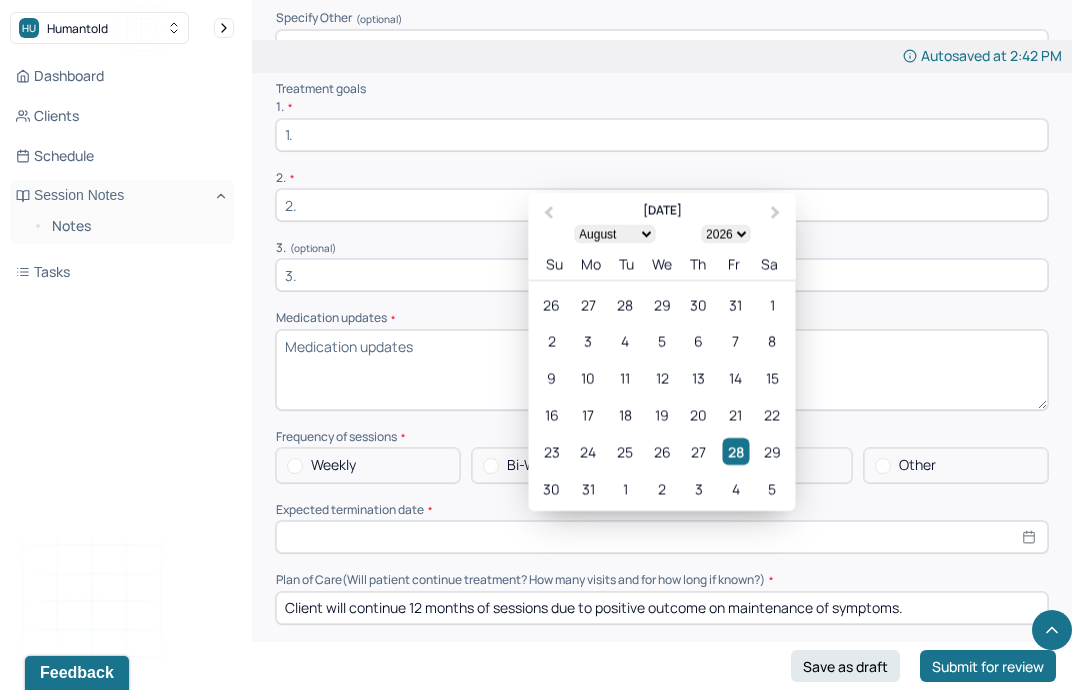 click on "Previous Month" at bounding box center [547, 214] 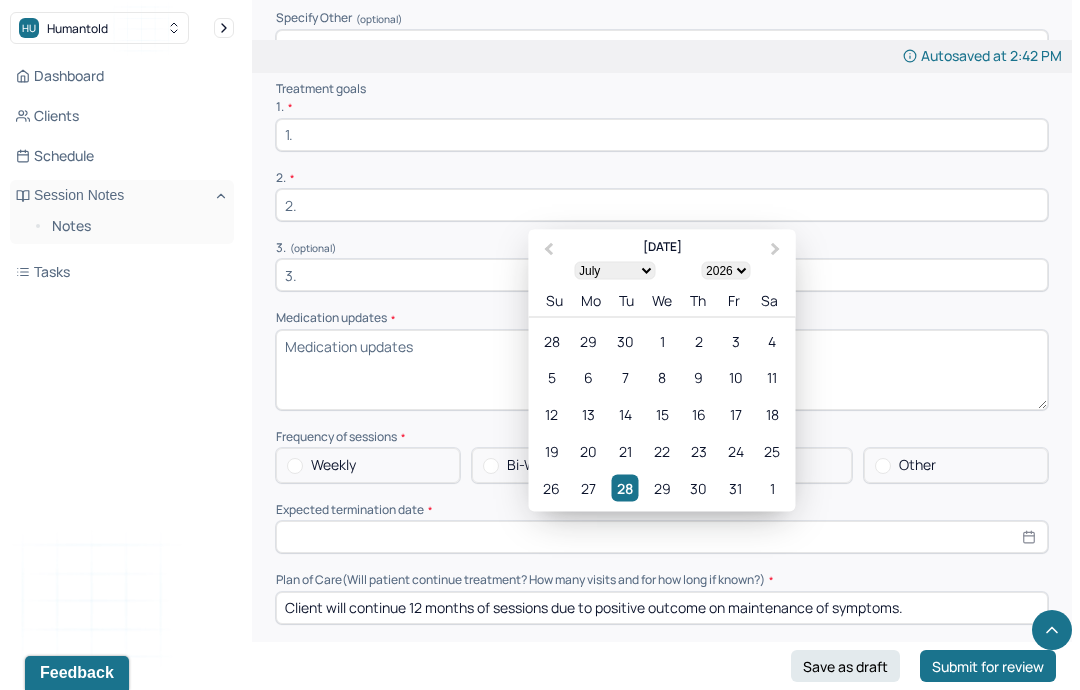 click on "28" at bounding box center [625, 488] 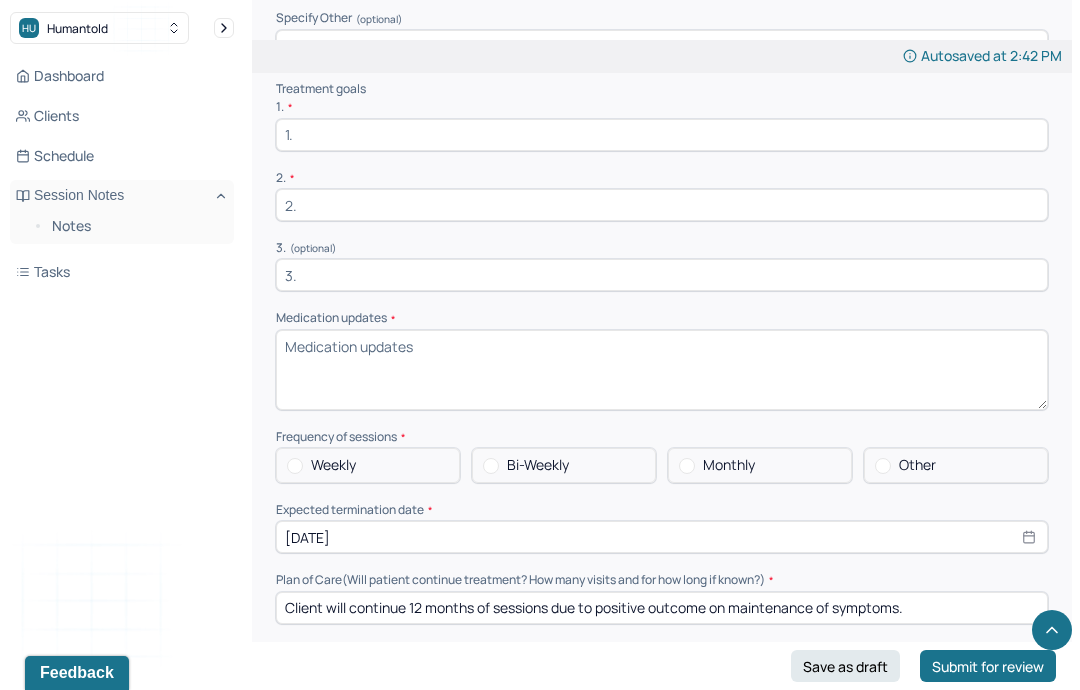 click on "Weekly" at bounding box center (368, 465) 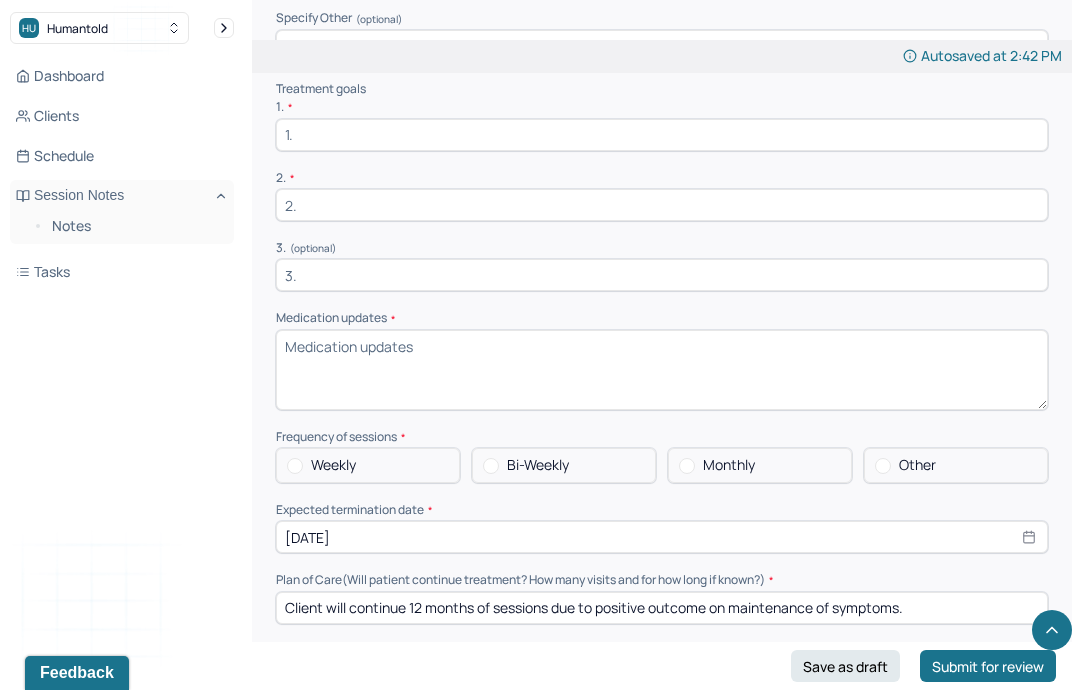 click on "Weekly" at bounding box center [287, 466] 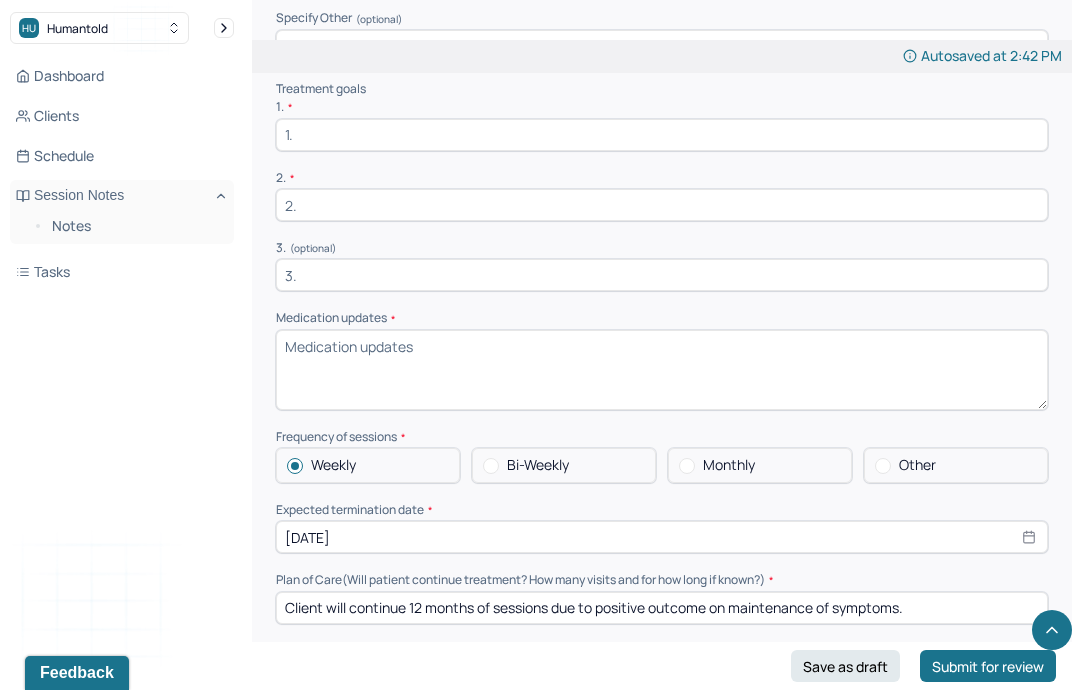 click on "Medication updates *" at bounding box center (662, 370) 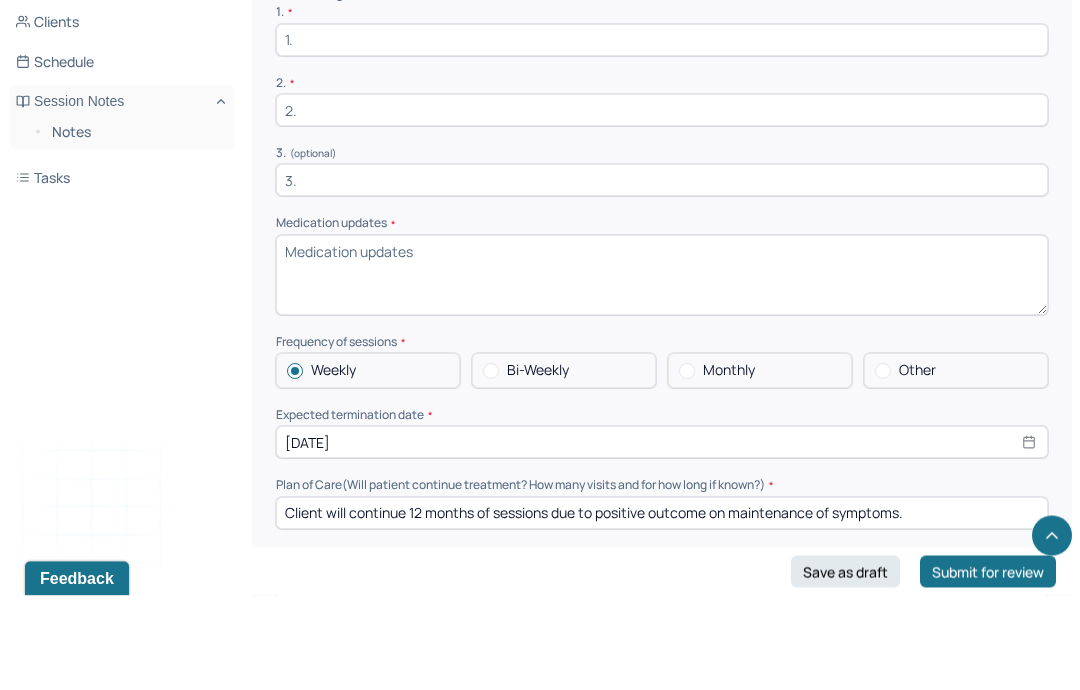 click at bounding box center [662, 678] 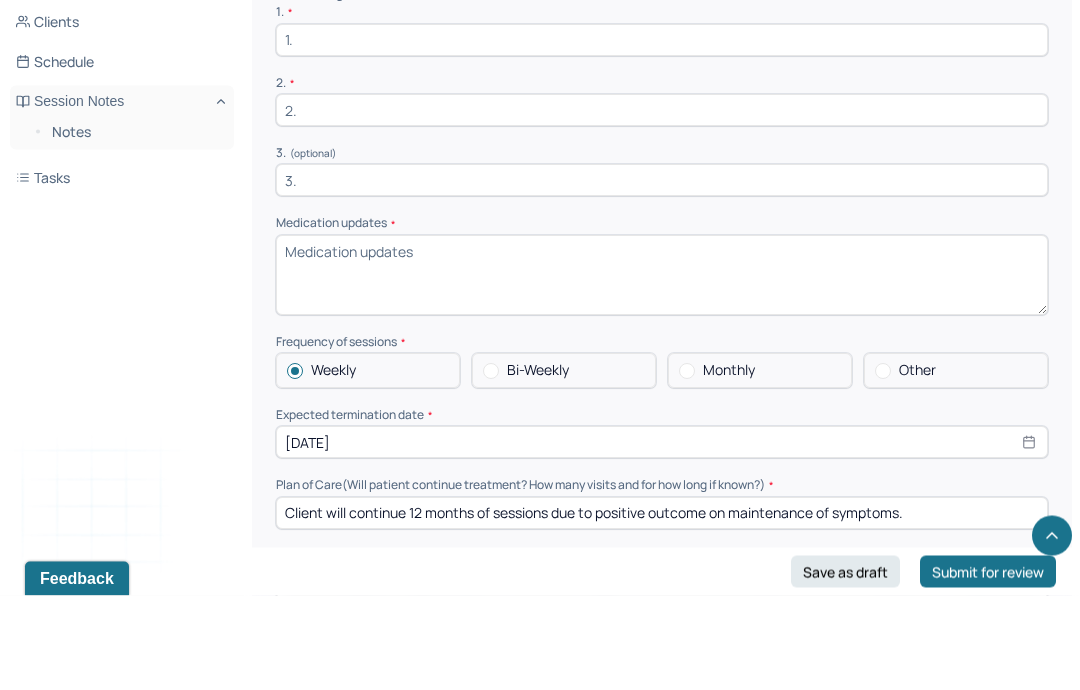 scroll, scrollTop: 4368, scrollLeft: 0, axis: vertical 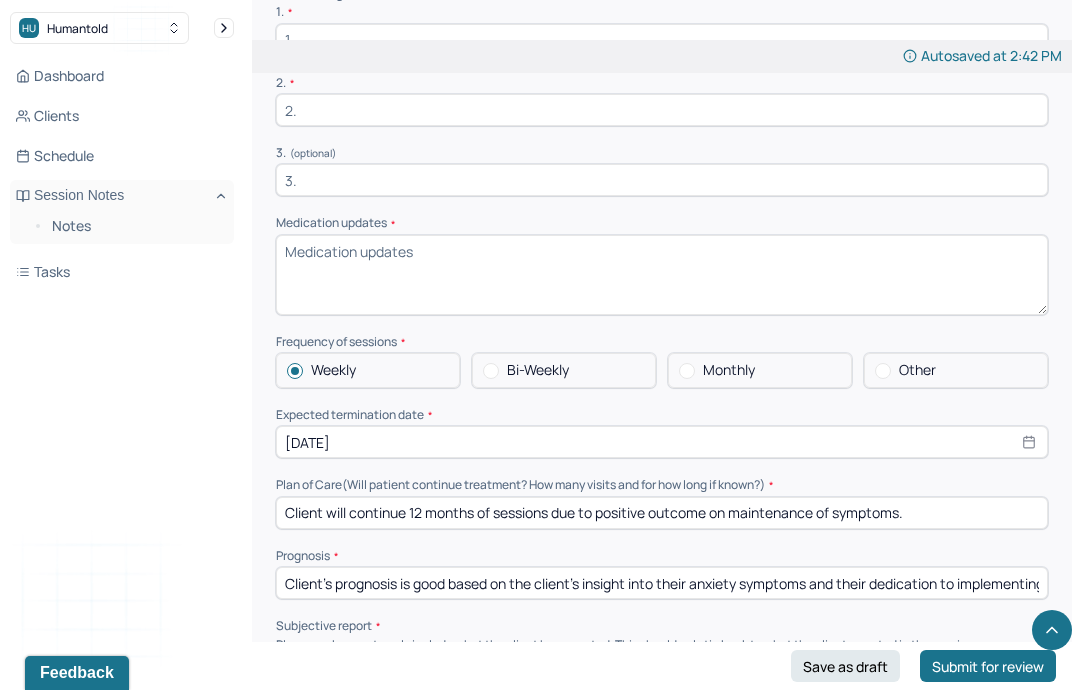 click on "Client's prognosis is good based on the client's insight into their anxiety symptoms and their dedication to implementing therapeutic interventions in their daily life." at bounding box center (662, 583) 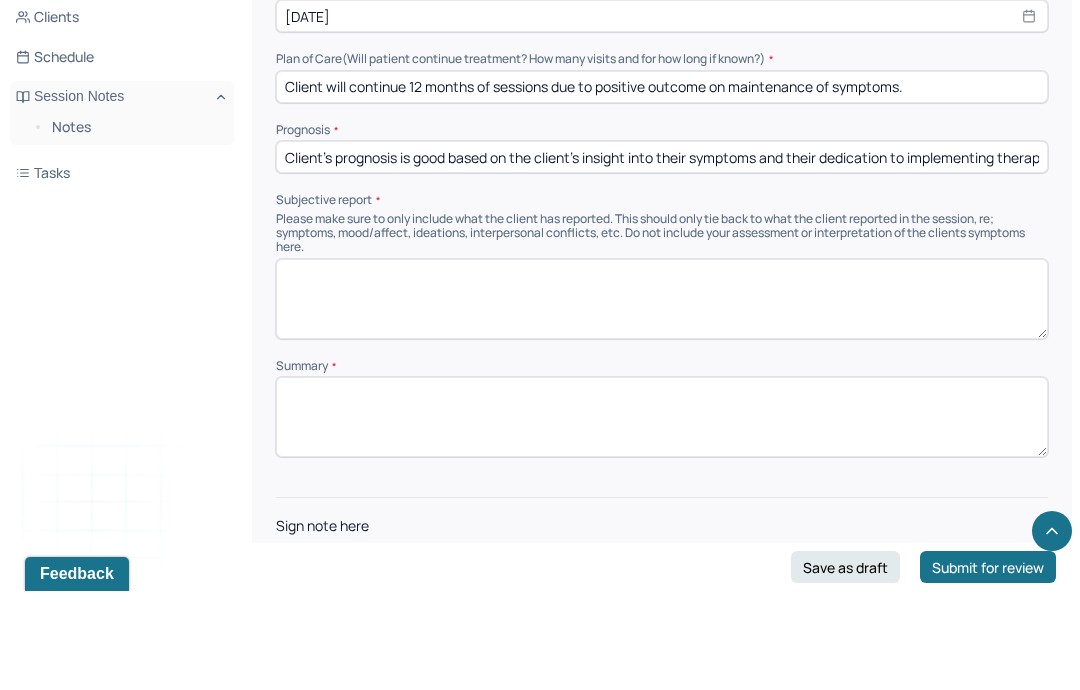 scroll, scrollTop: 4696, scrollLeft: 0, axis: vertical 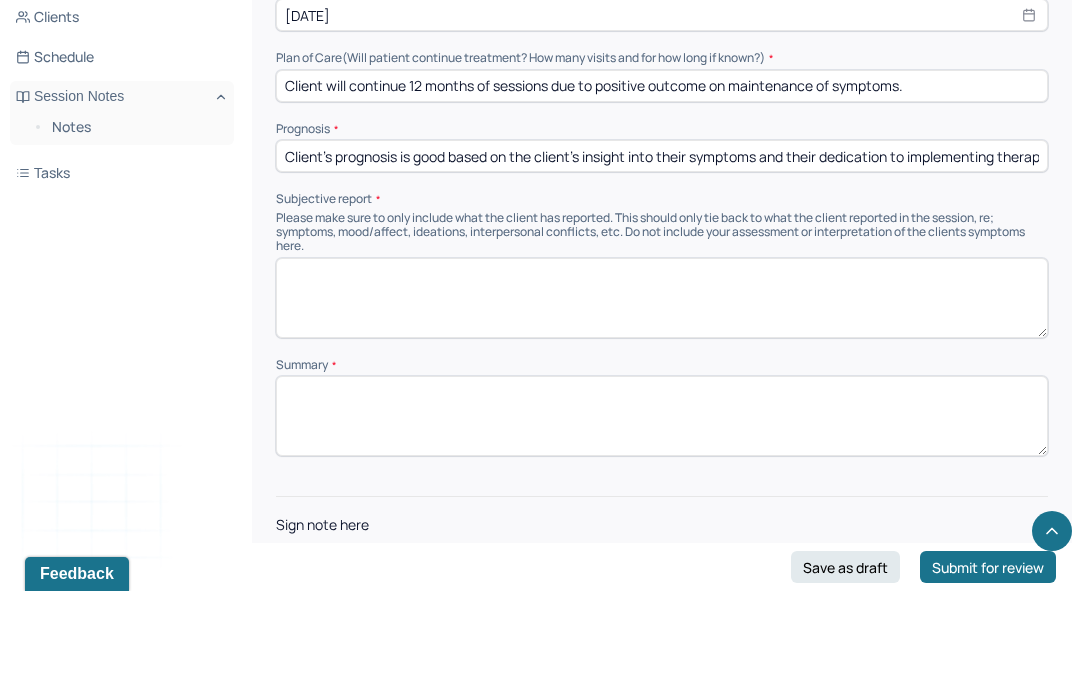 type on "Client's prognosis is good based on the client's insight into their symptoms and their dedication to implementing therapeutic interventions in their daily life." 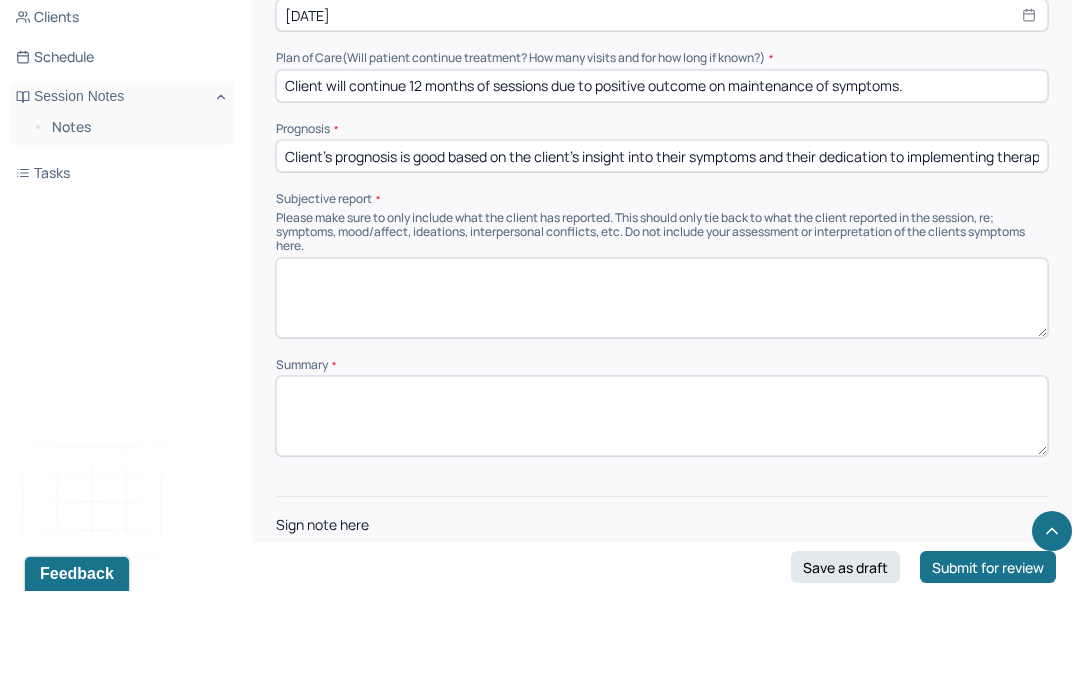 click at bounding box center (662, 679) 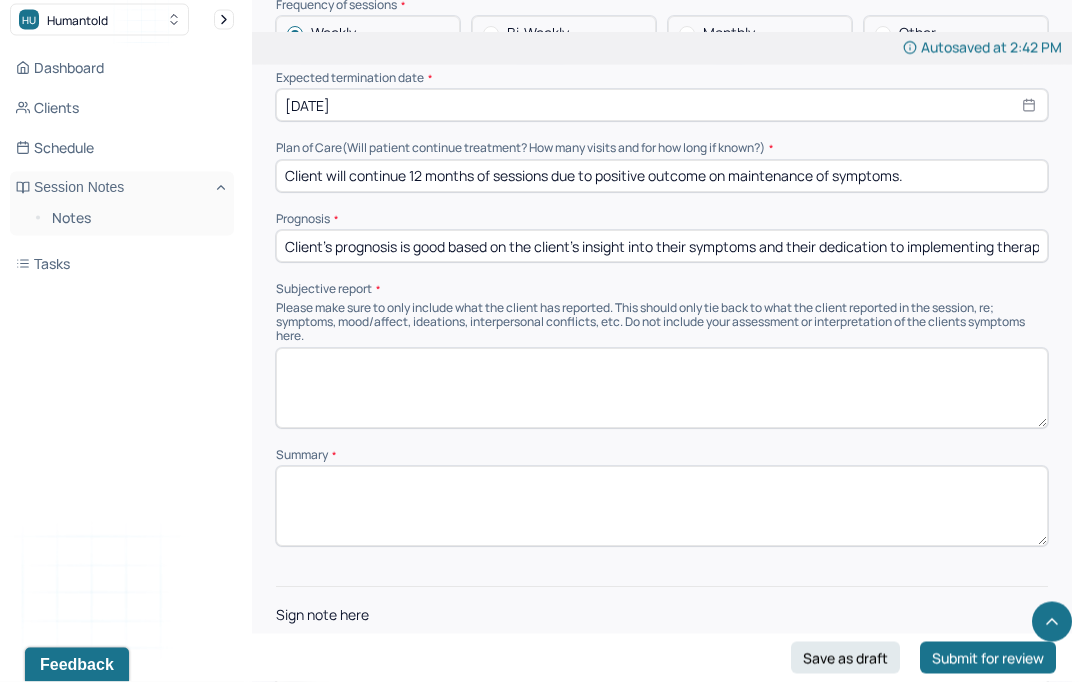 click at bounding box center [662, 397] 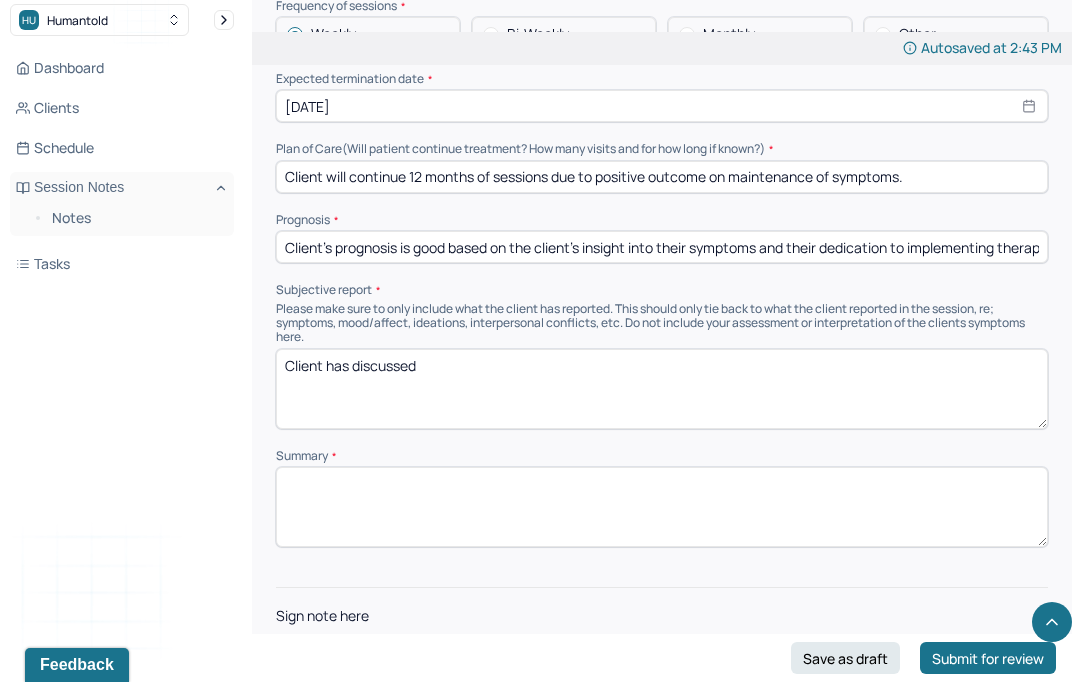 type on "Client has discussed" 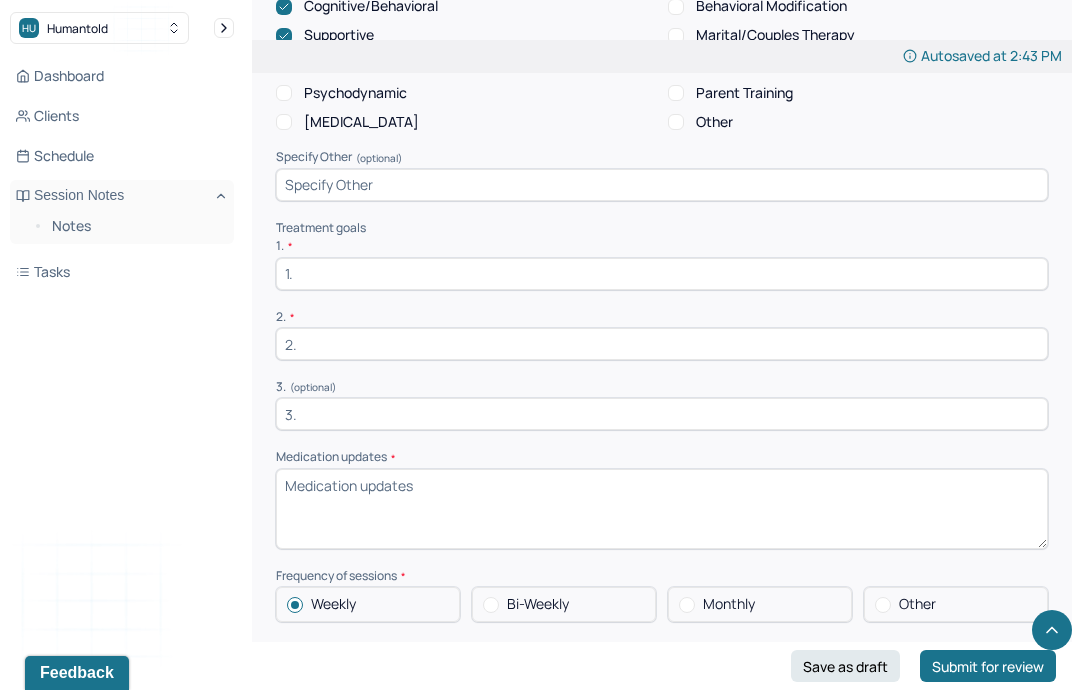 scroll, scrollTop: 4107, scrollLeft: 0, axis: vertical 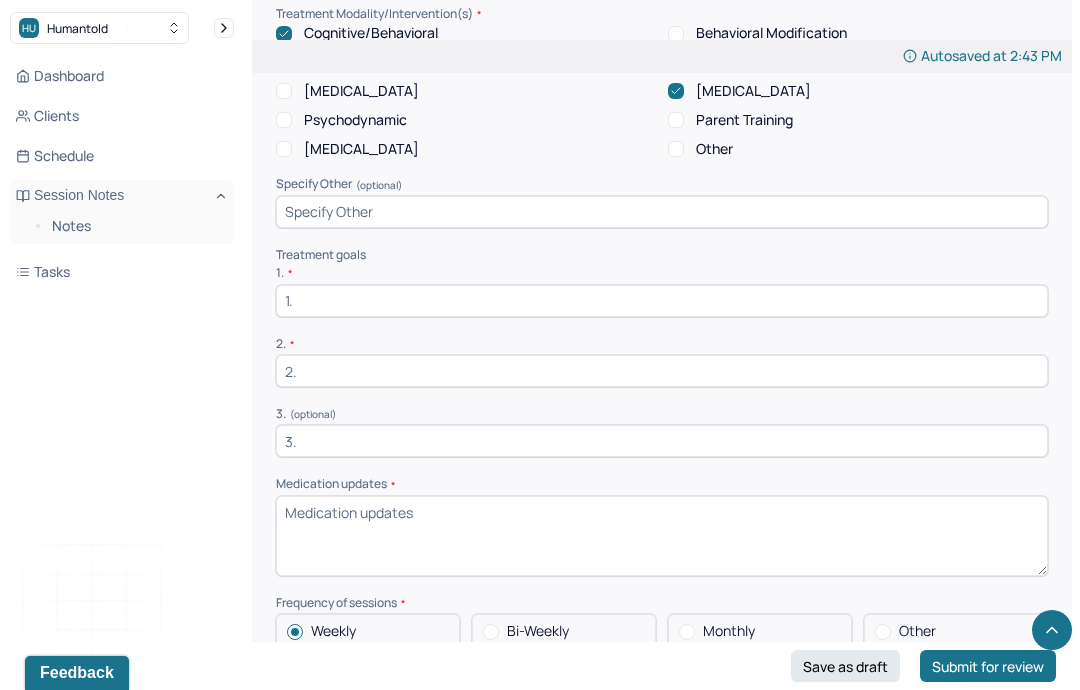 click on "Medication updates *" at bounding box center (662, 536) 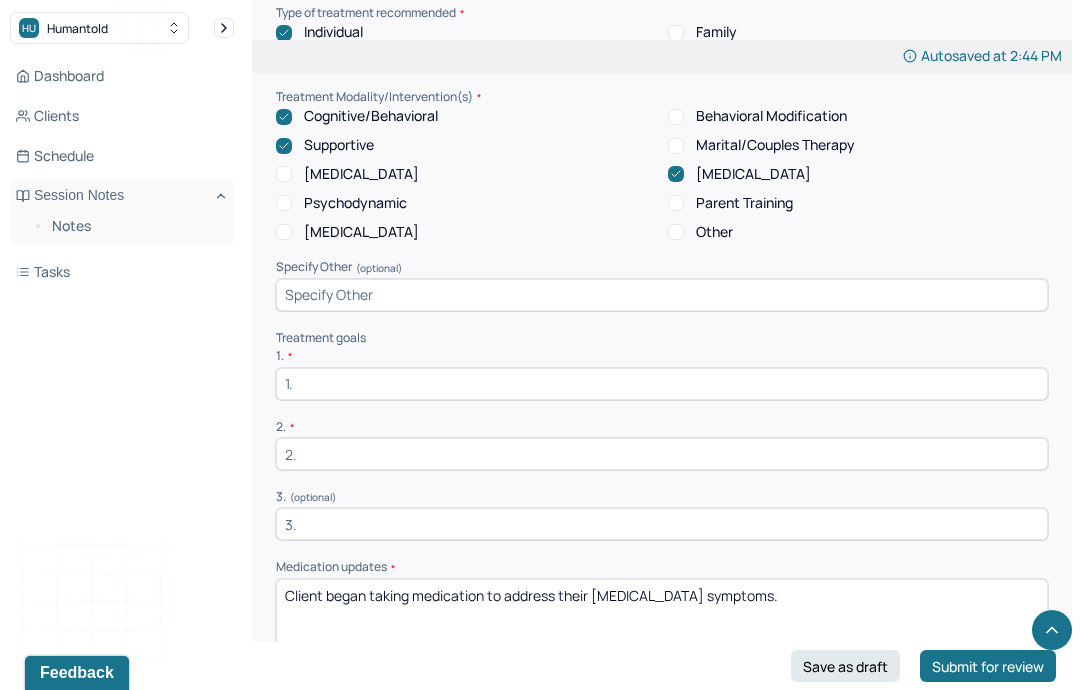 scroll, scrollTop: 4017, scrollLeft: 0, axis: vertical 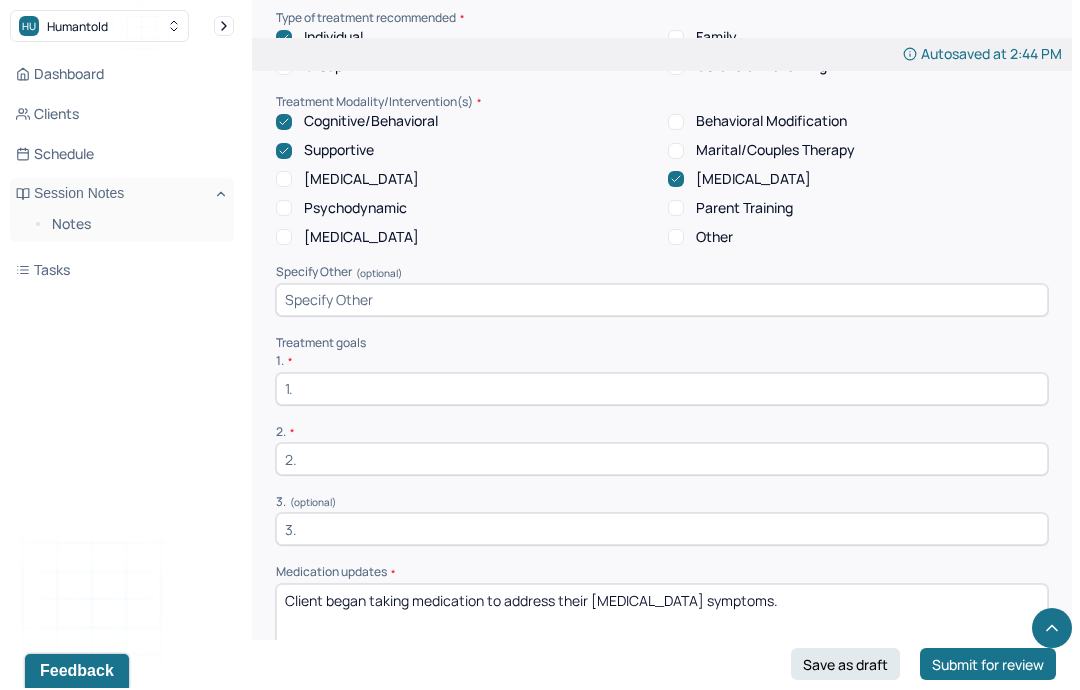 type on "Client began taking medication to address their [MEDICAL_DATA] symptoms." 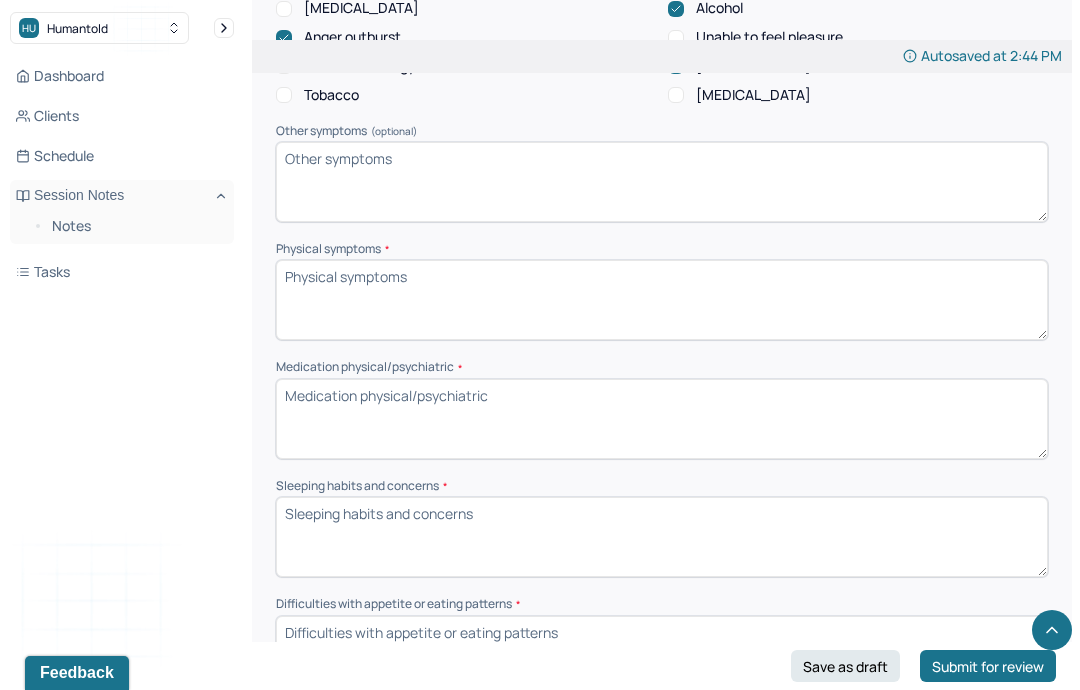 scroll, scrollTop: 1440, scrollLeft: 0, axis: vertical 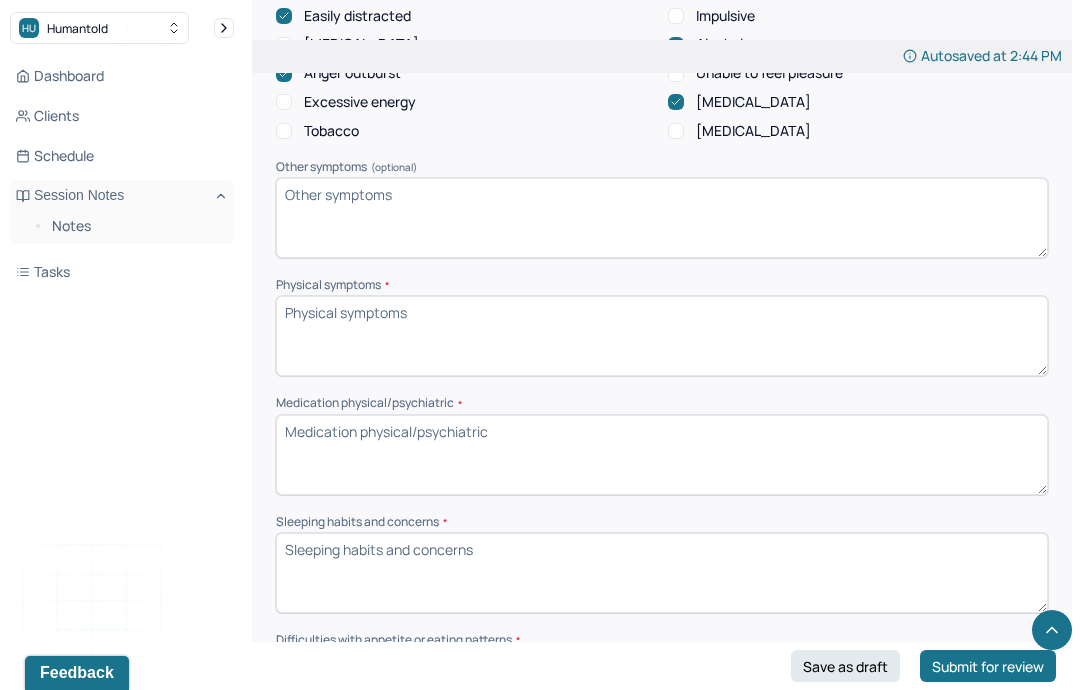 click on "Physical symptoms *" at bounding box center [662, 336] 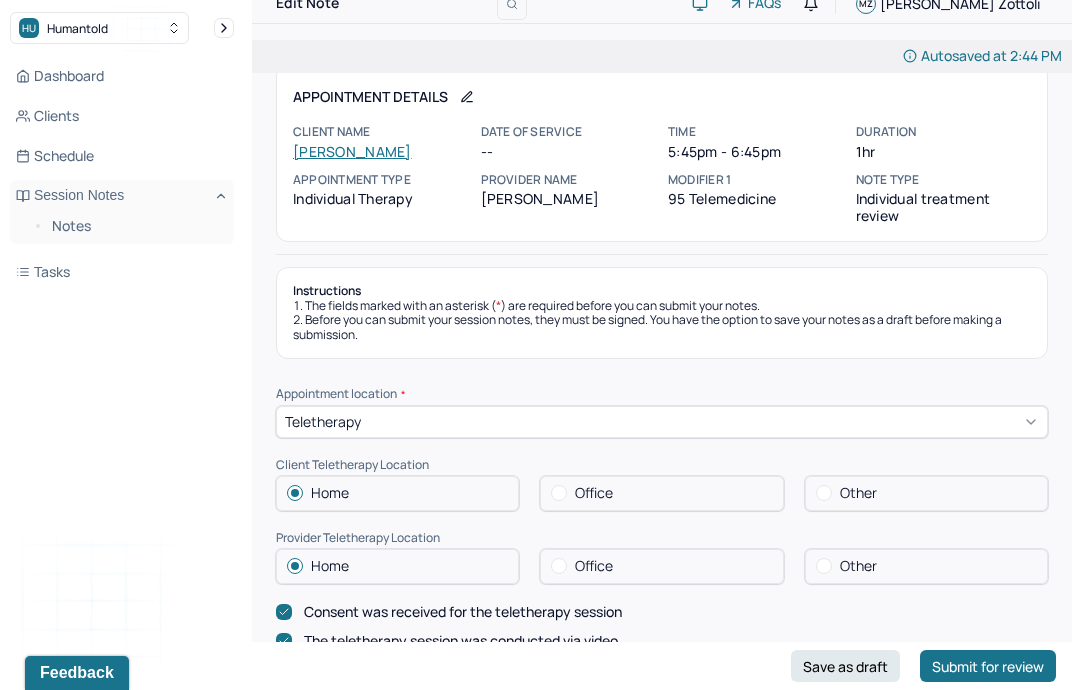 scroll, scrollTop: 0, scrollLeft: 0, axis: both 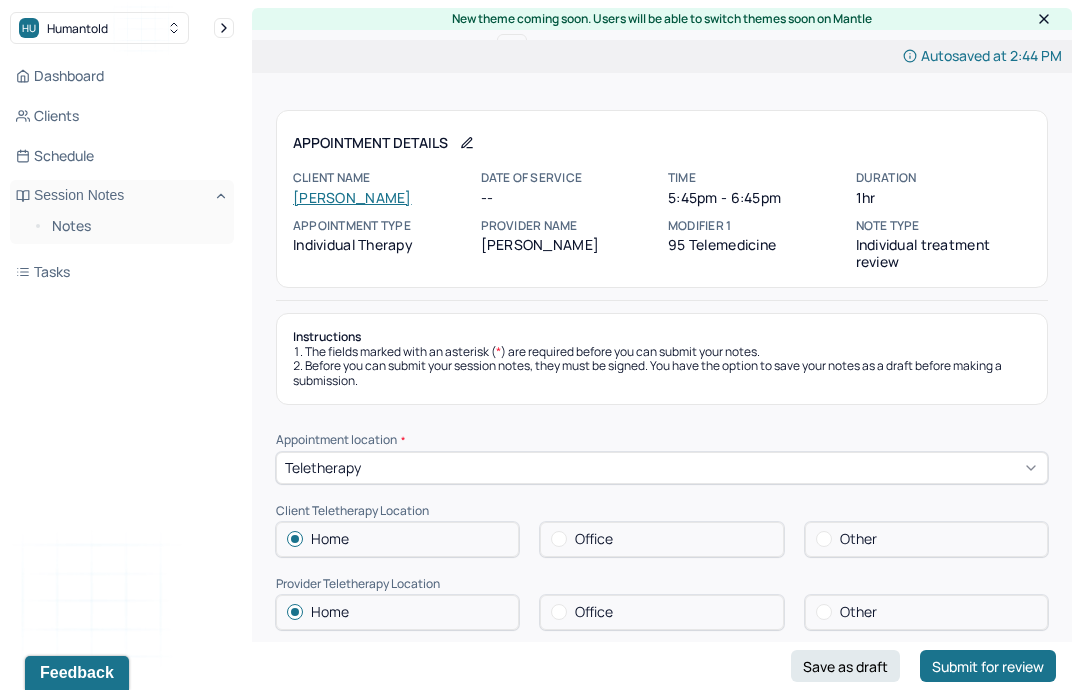 click on "[PERSON_NAME]" at bounding box center (352, 197) 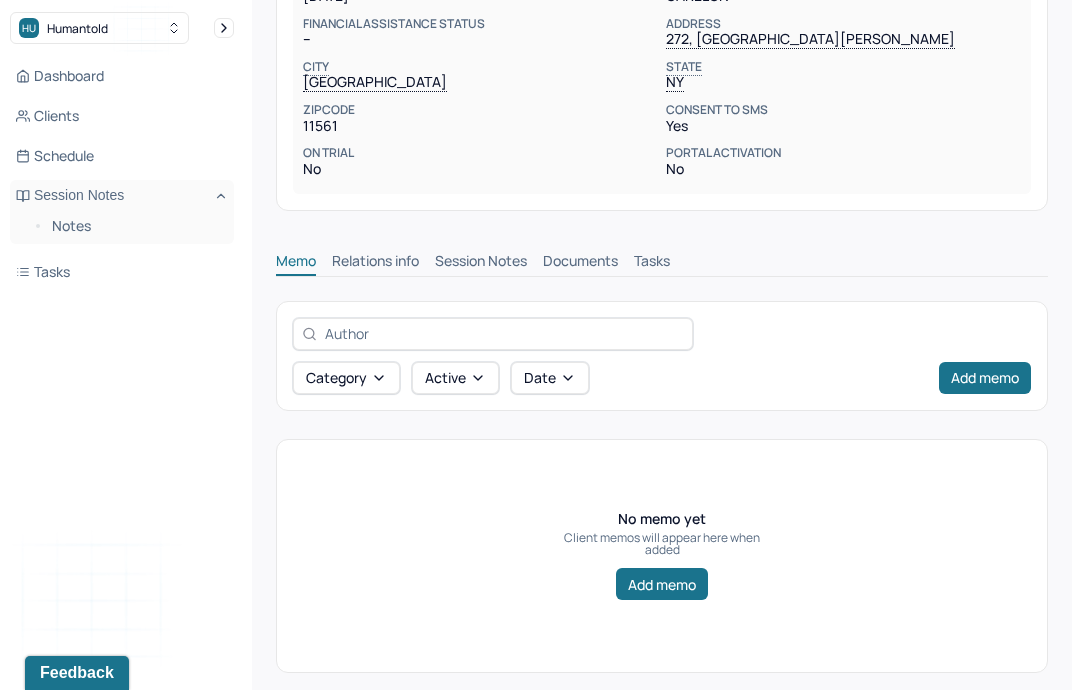 click on "Session Notes" at bounding box center [481, 263] 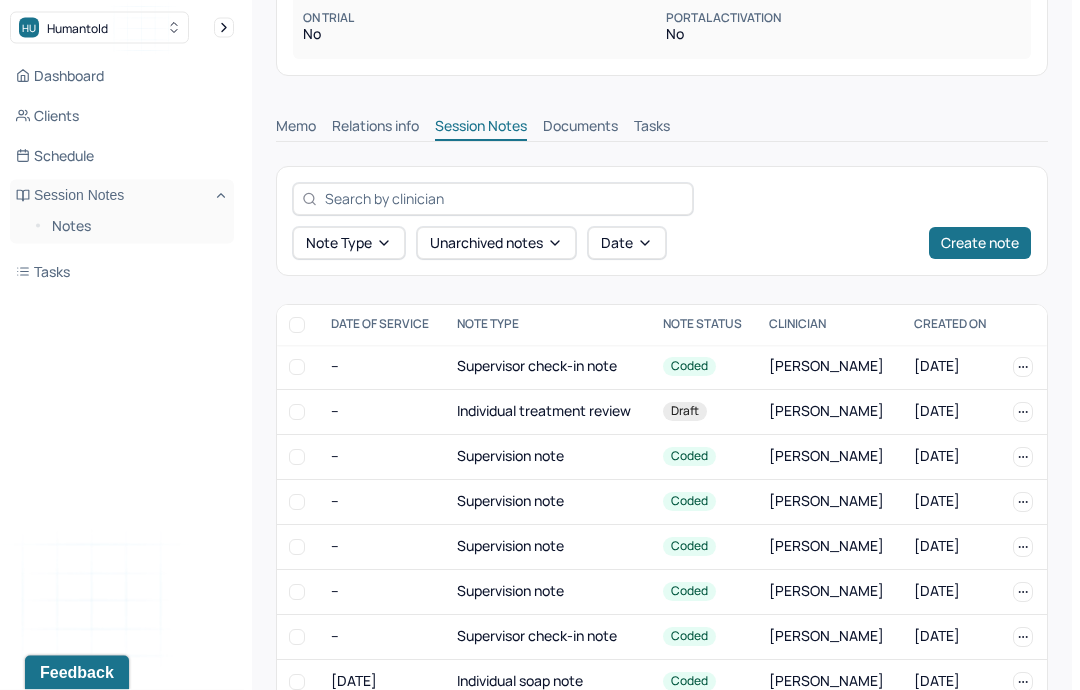 scroll, scrollTop: 596, scrollLeft: 0, axis: vertical 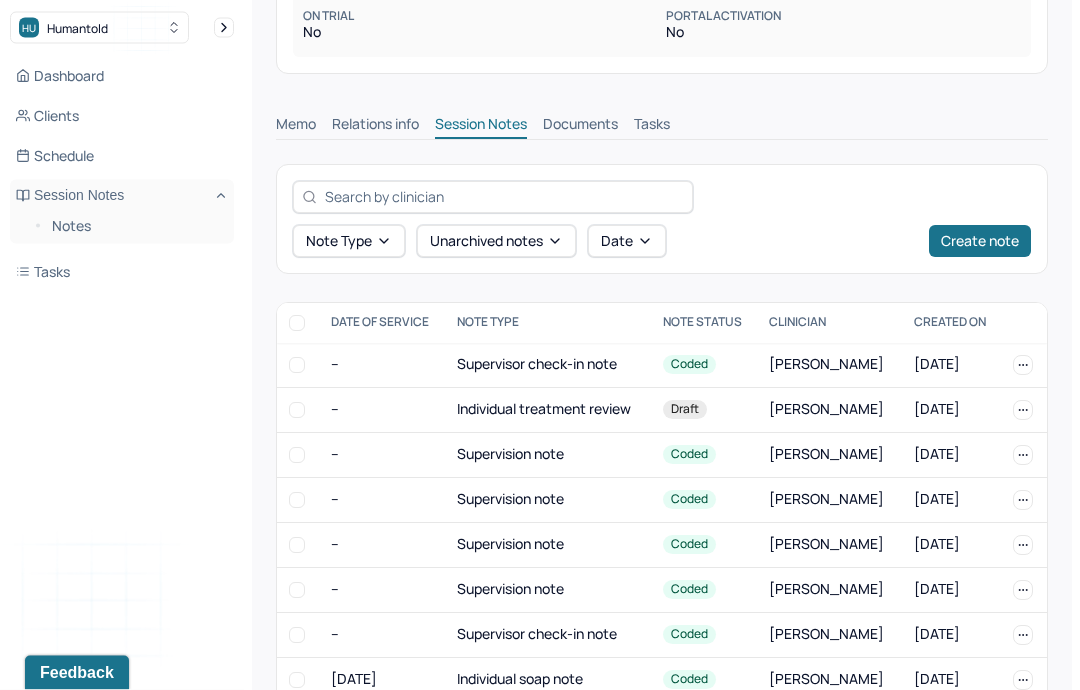 click on "Individual soap note" at bounding box center (547, 680) 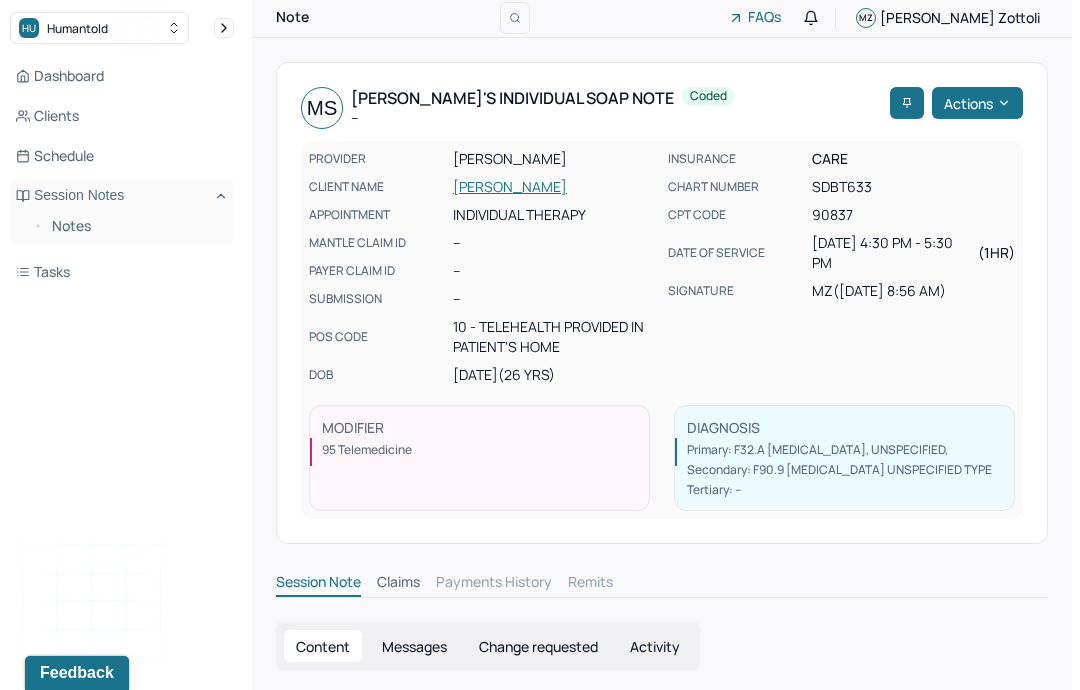 scroll, scrollTop: 0, scrollLeft: 0, axis: both 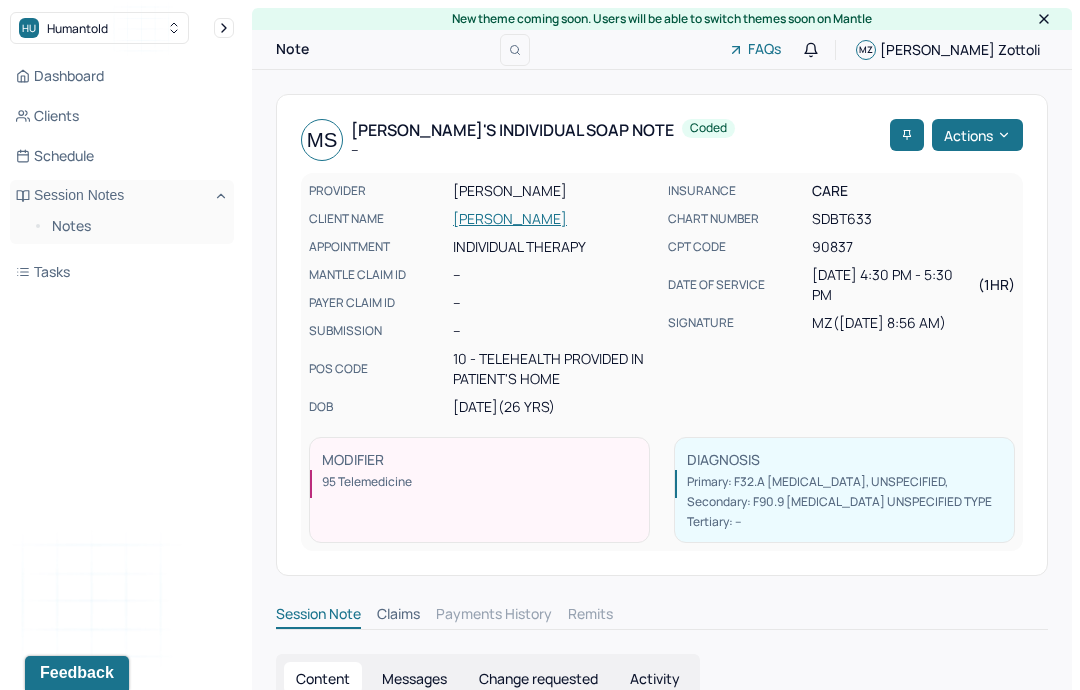 click on "Notes" at bounding box center [135, 226] 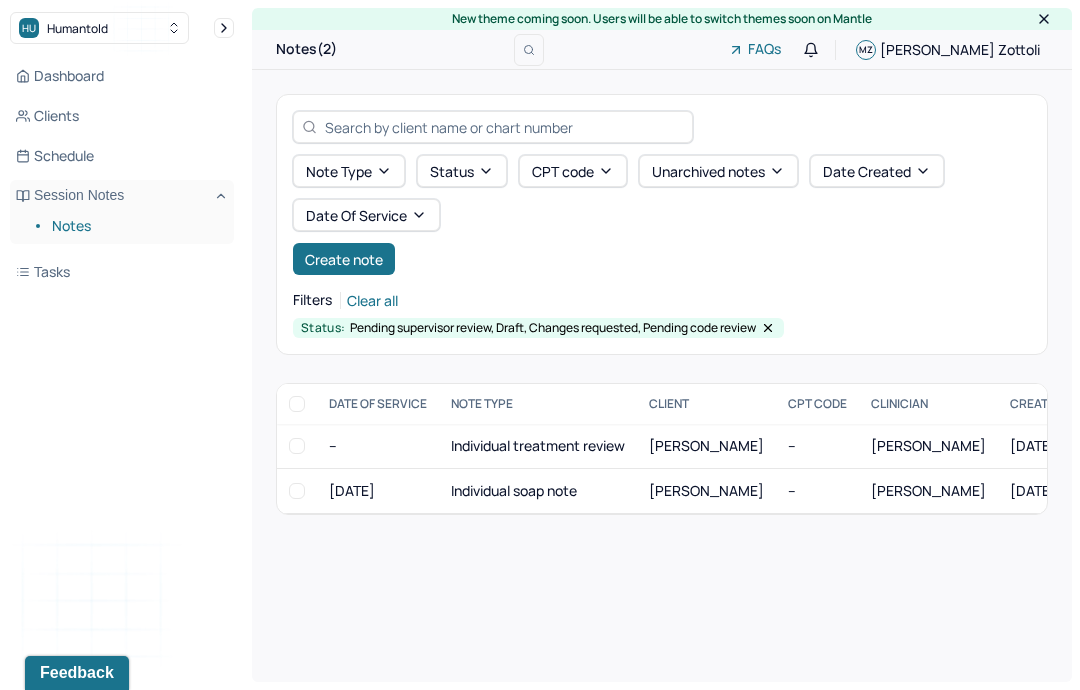 click on "Individual treatment review" at bounding box center (538, 446) 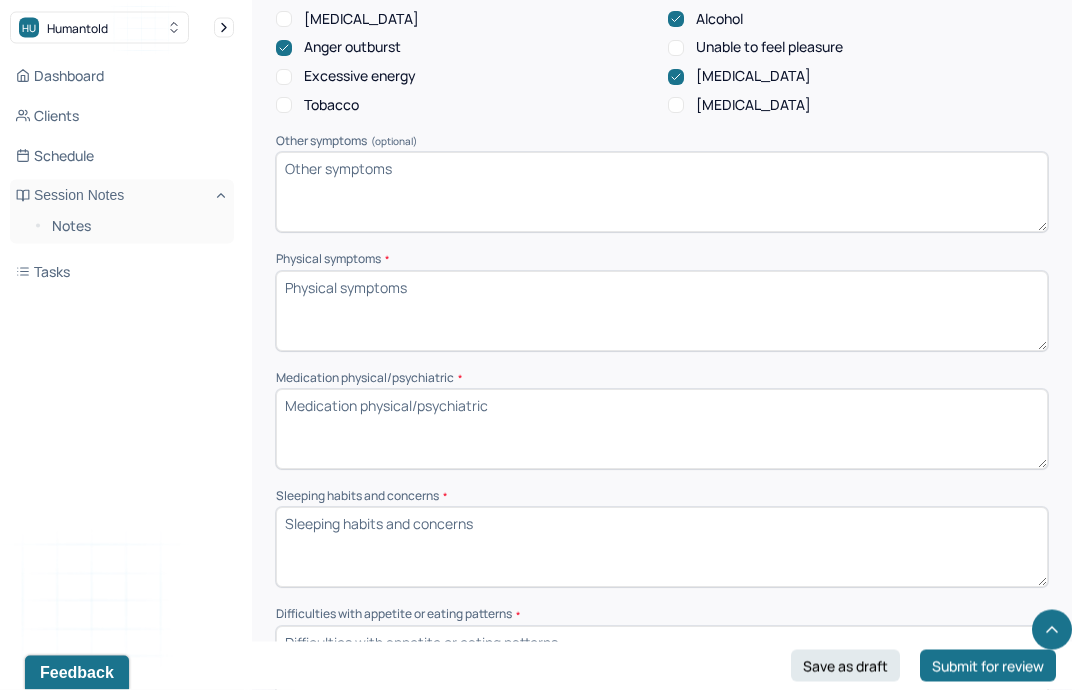 scroll, scrollTop: 1236, scrollLeft: 0, axis: vertical 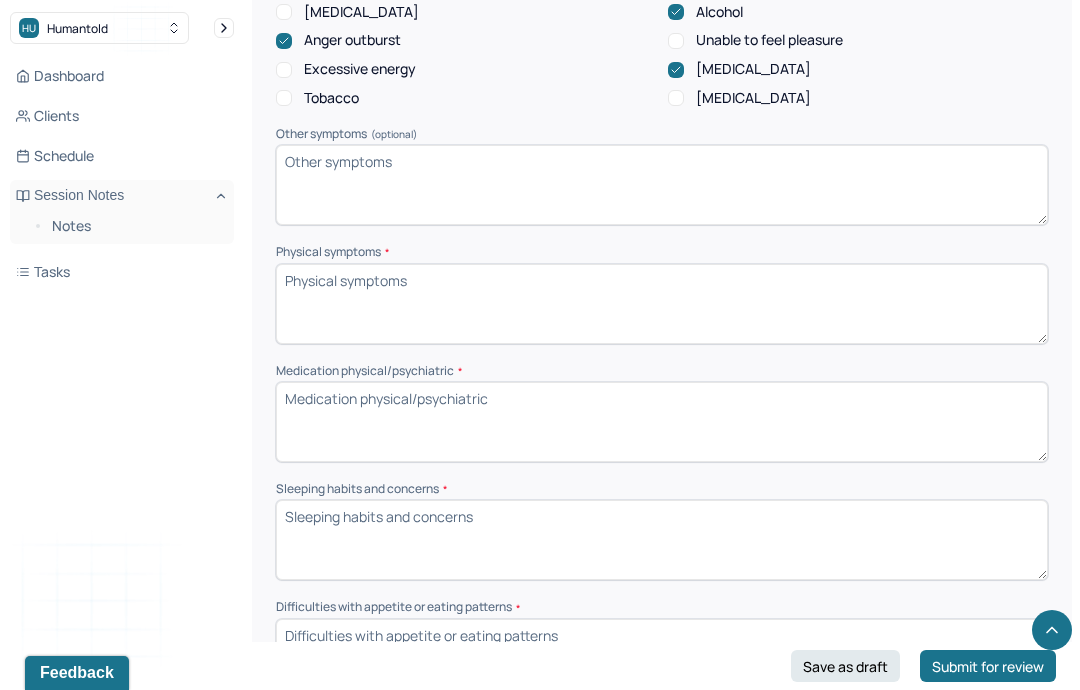 click on "Medication physical/psychiatric *" at bounding box center (662, 422) 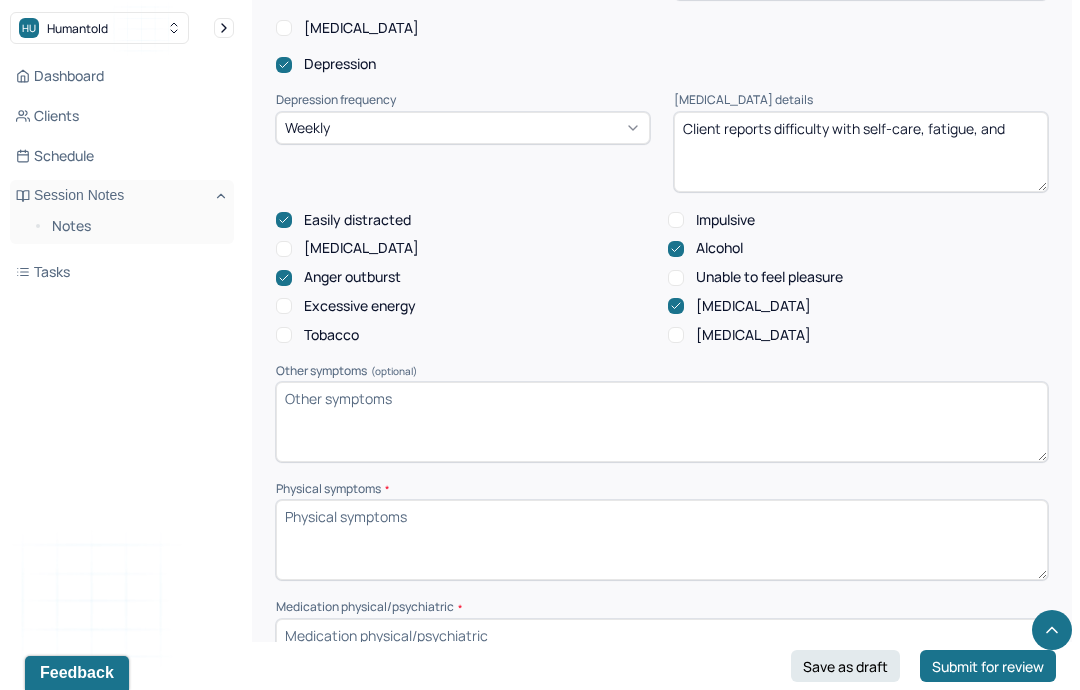 scroll, scrollTop: 1532, scrollLeft: 0, axis: vertical 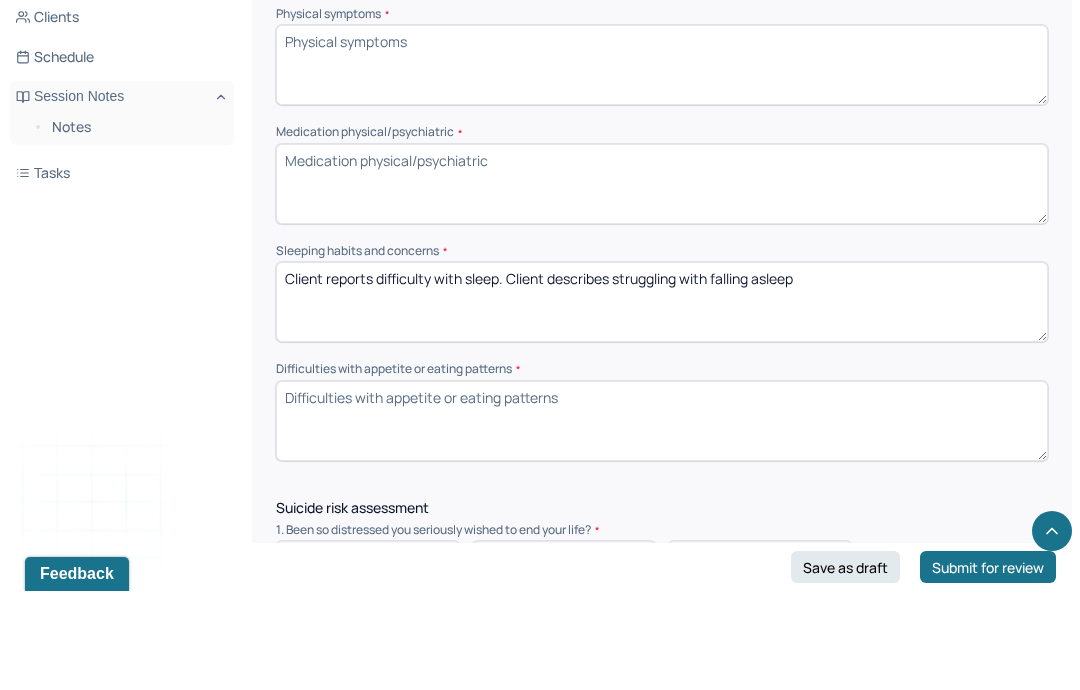 click on "Client reports difficulty with sleep. Client describes struggling with falling asleep" at bounding box center (662, 401) 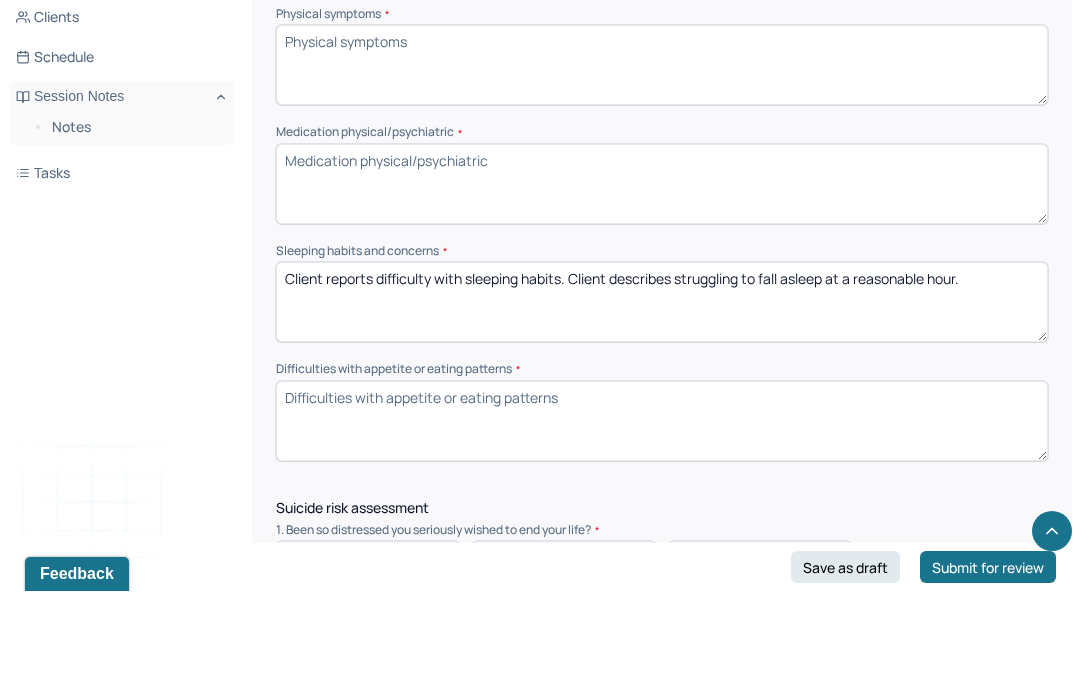 type on "Client reports difficulty with sleeping habits. Client describes struggling to fall asleep at a reasonable hour." 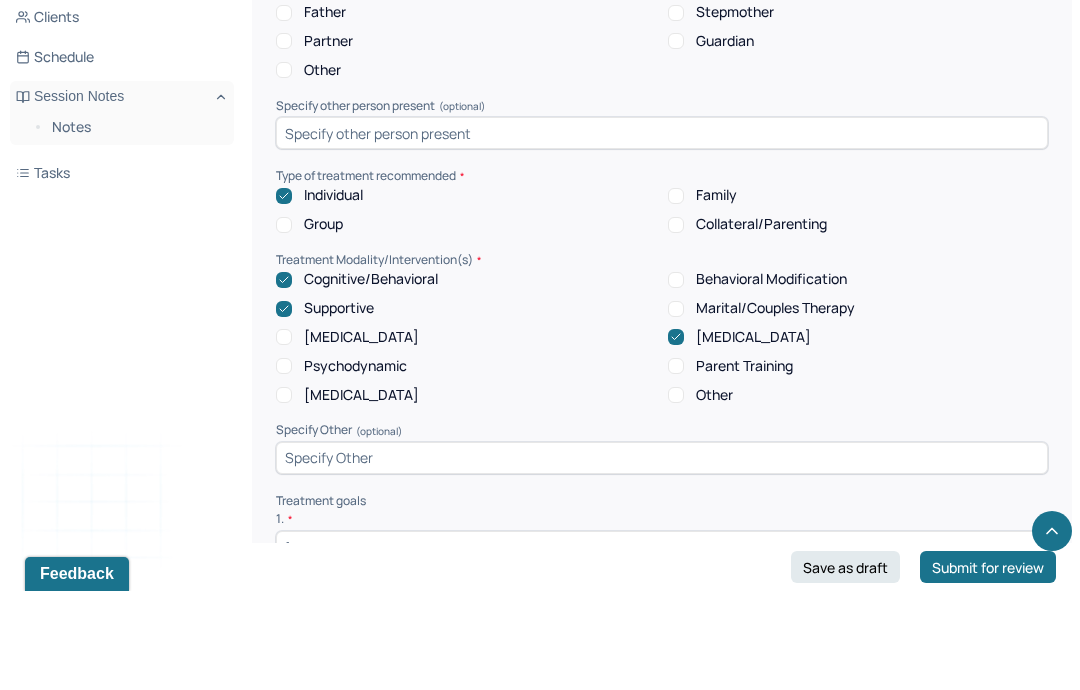 scroll, scrollTop: 3835, scrollLeft: 0, axis: vertical 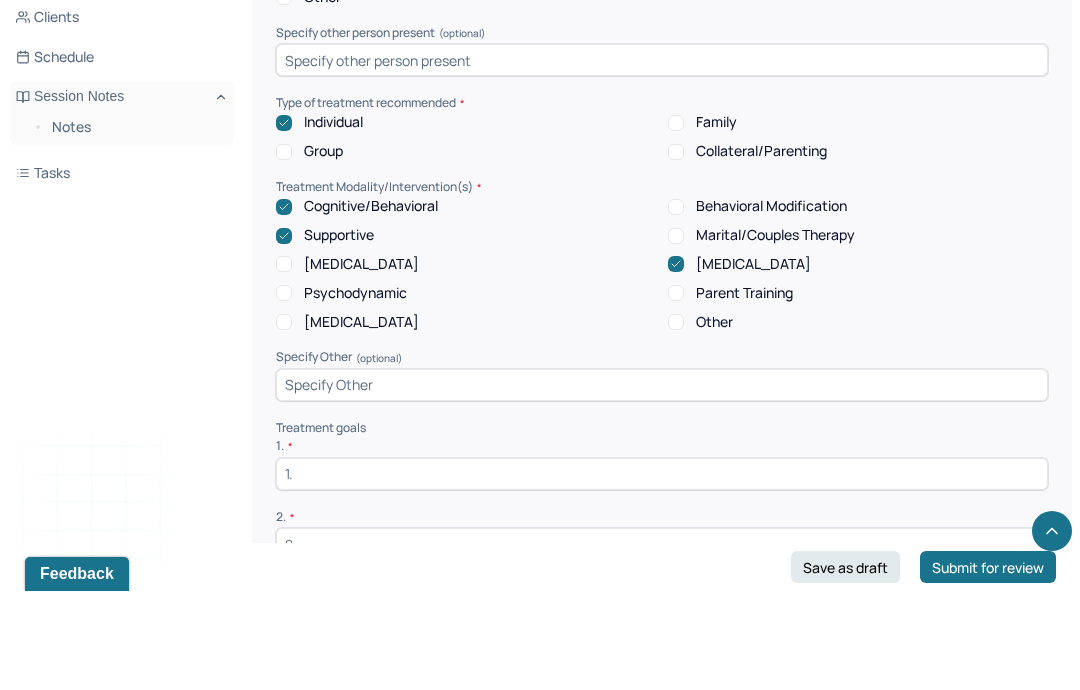 type on "Client reports no concerns with eating habits." 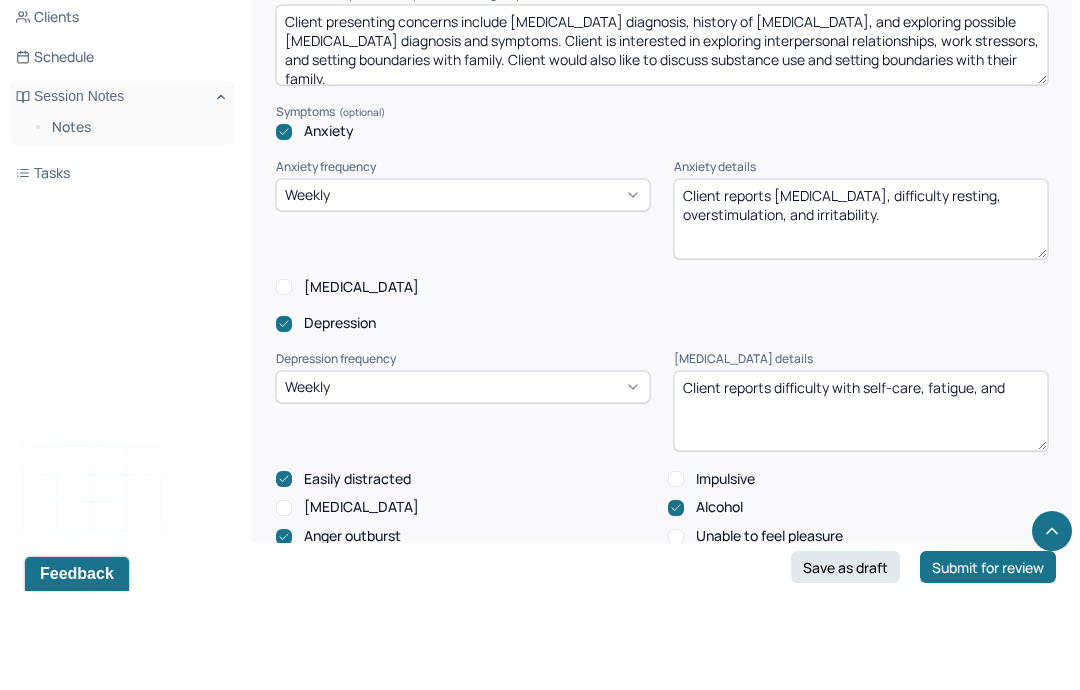 scroll, scrollTop: 881, scrollLeft: 0, axis: vertical 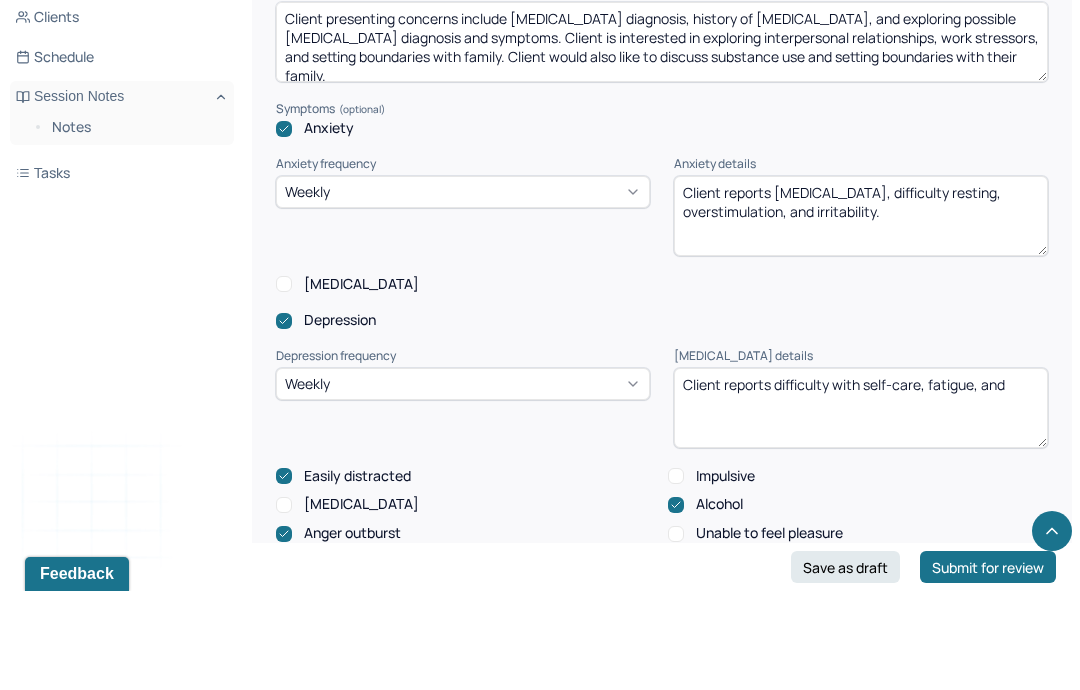 click on "Client reports difficulty with self-care, fatigue, and" at bounding box center (861, 507) 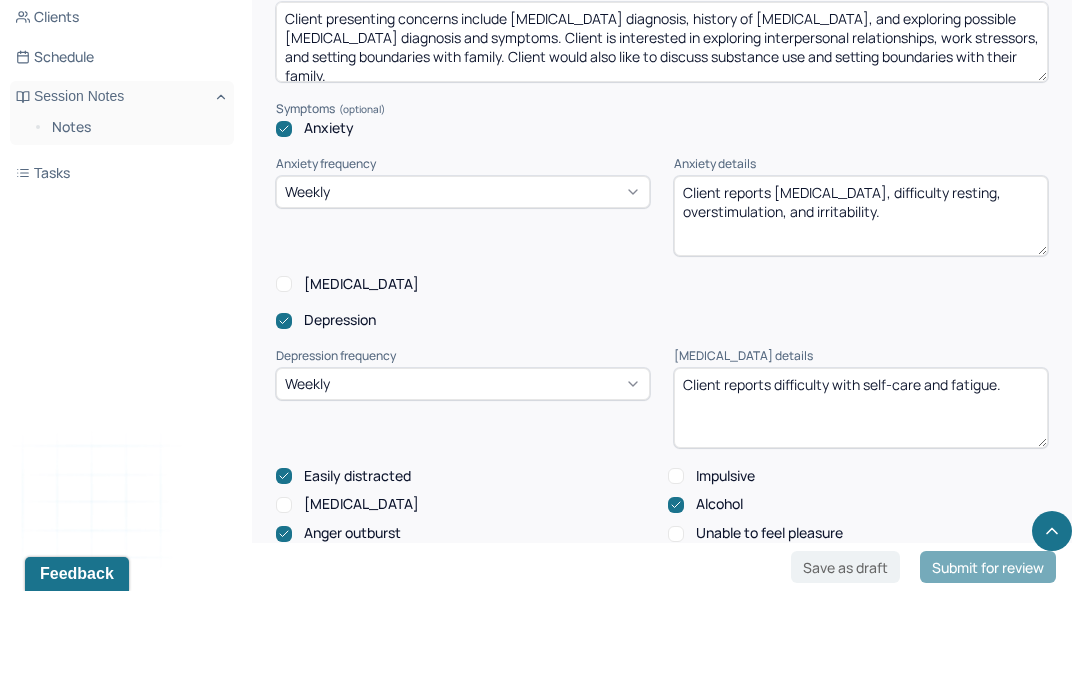 type on "Client reports difficulty with self-care and fatigue." 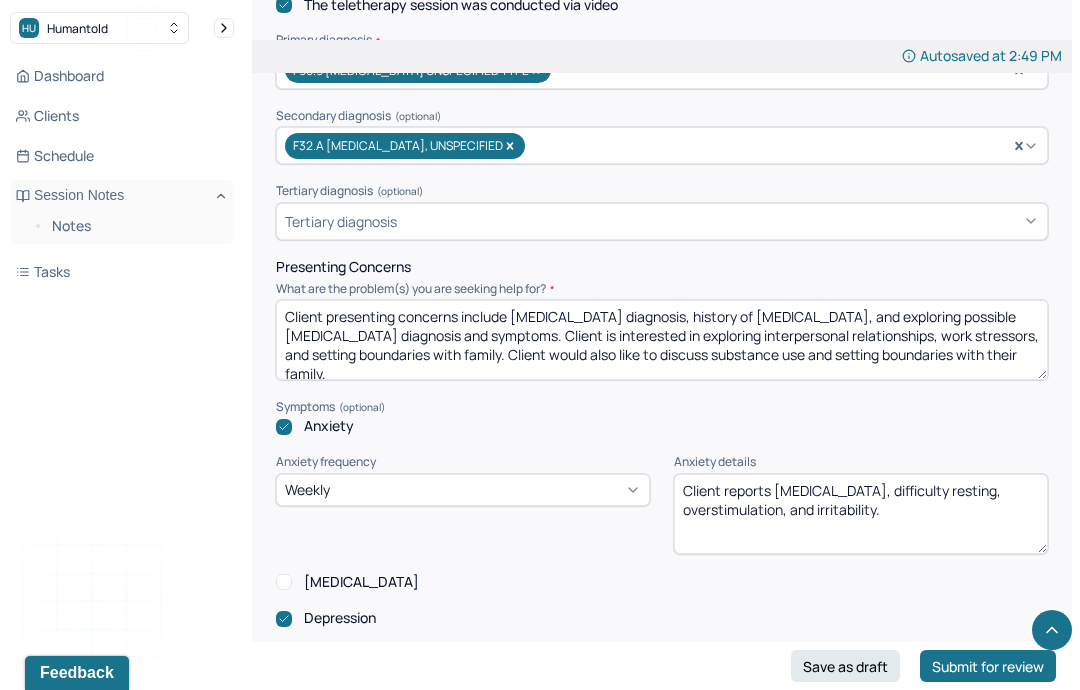 scroll, scrollTop: 633, scrollLeft: 0, axis: vertical 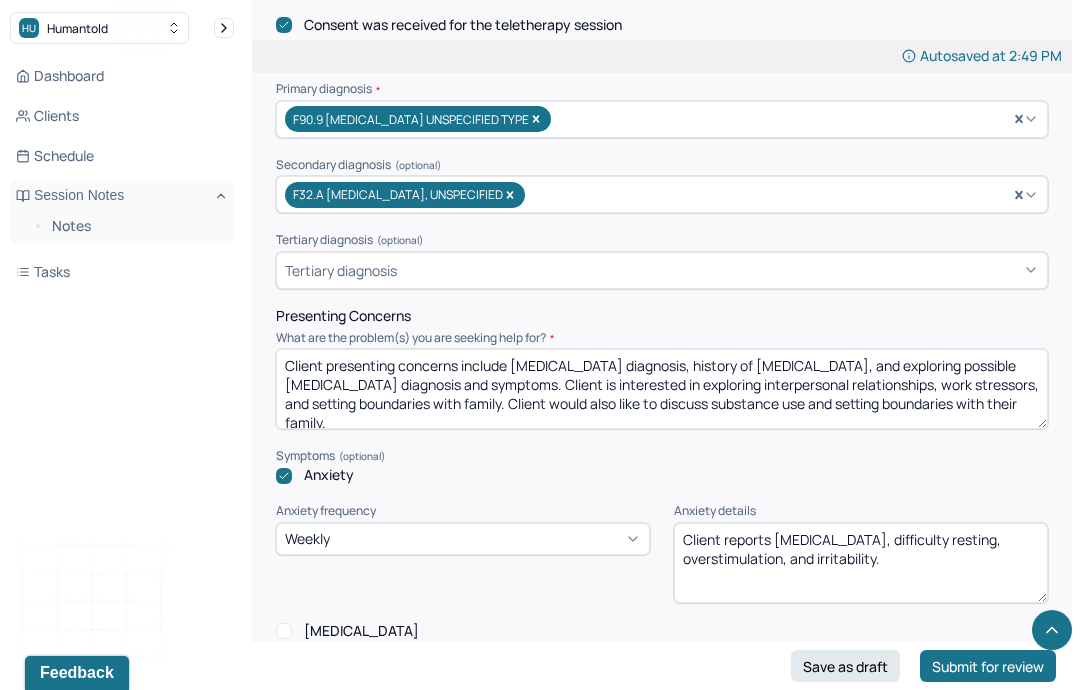click on "Client presenting concerns include [MEDICAL_DATA] diagnosis, history of [MEDICAL_DATA], and exploring possible [MEDICAL_DATA] diagnosis and symptoms. Client is interested in exploring interpersonal relationships, work stressors, and setting boundaries with family. Client would also like to discuss substance use and setting boundaries with their family." at bounding box center (662, 389) 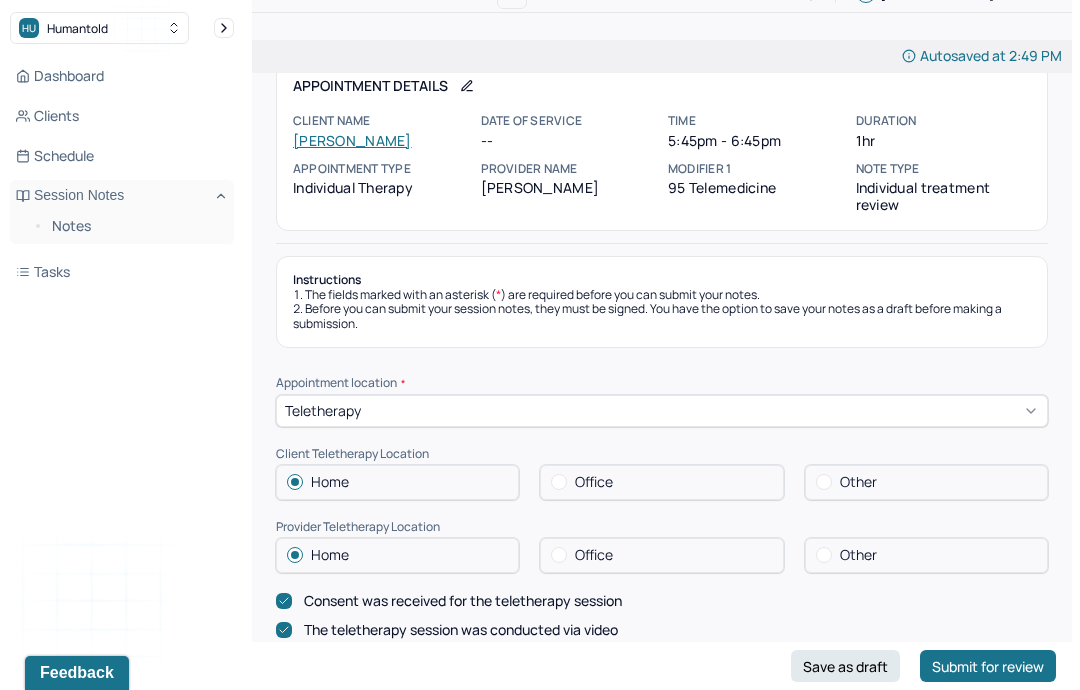 scroll, scrollTop: 0, scrollLeft: 0, axis: both 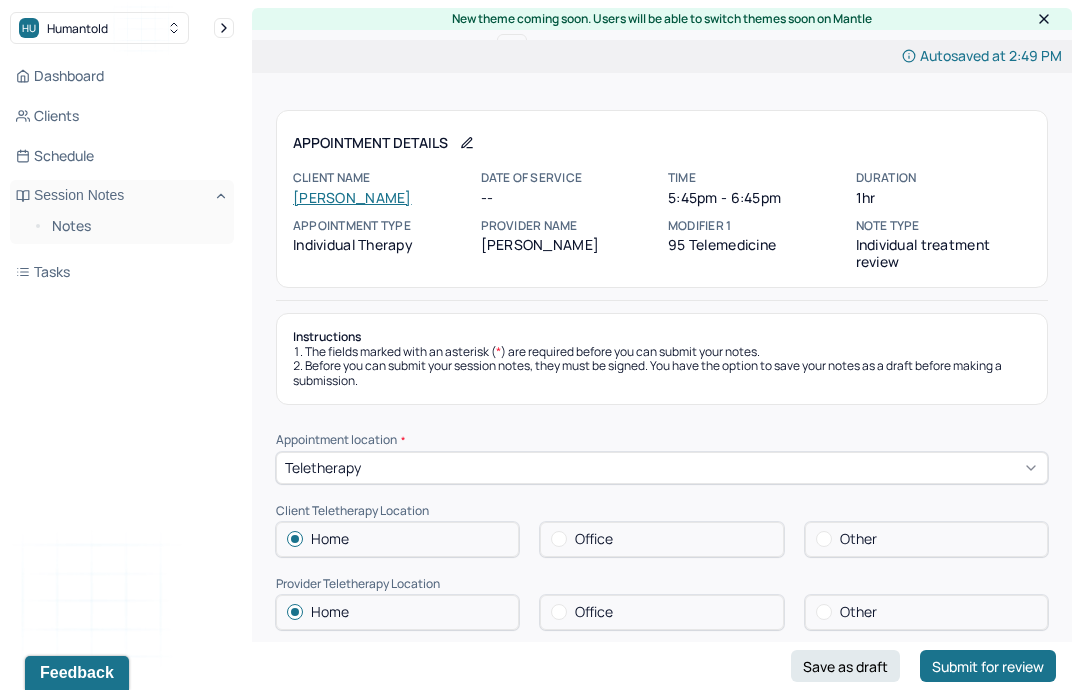 click on "[PERSON_NAME]" at bounding box center [352, 197] 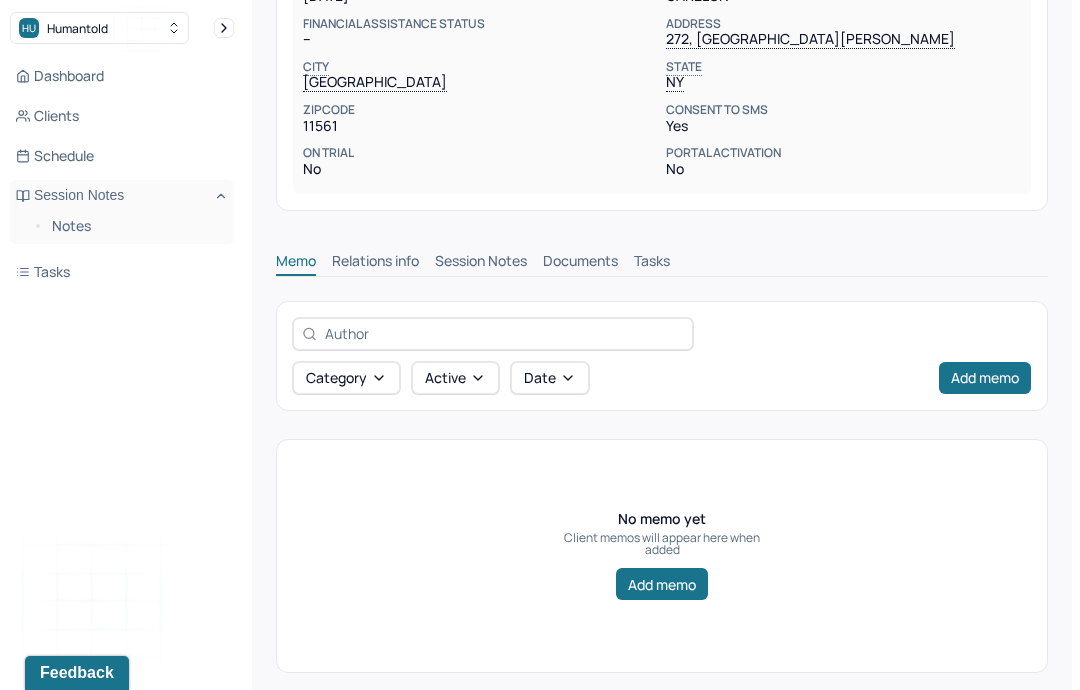 click on "Session Notes" at bounding box center (481, 263) 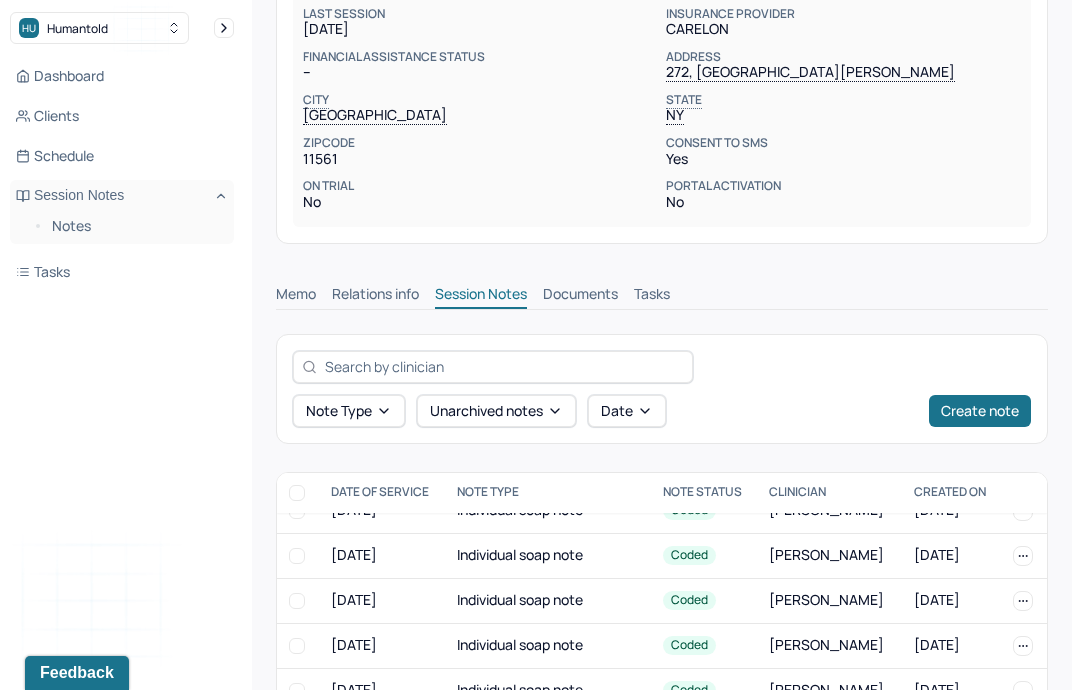 scroll, scrollTop: 1058, scrollLeft: 0, axis: vertical 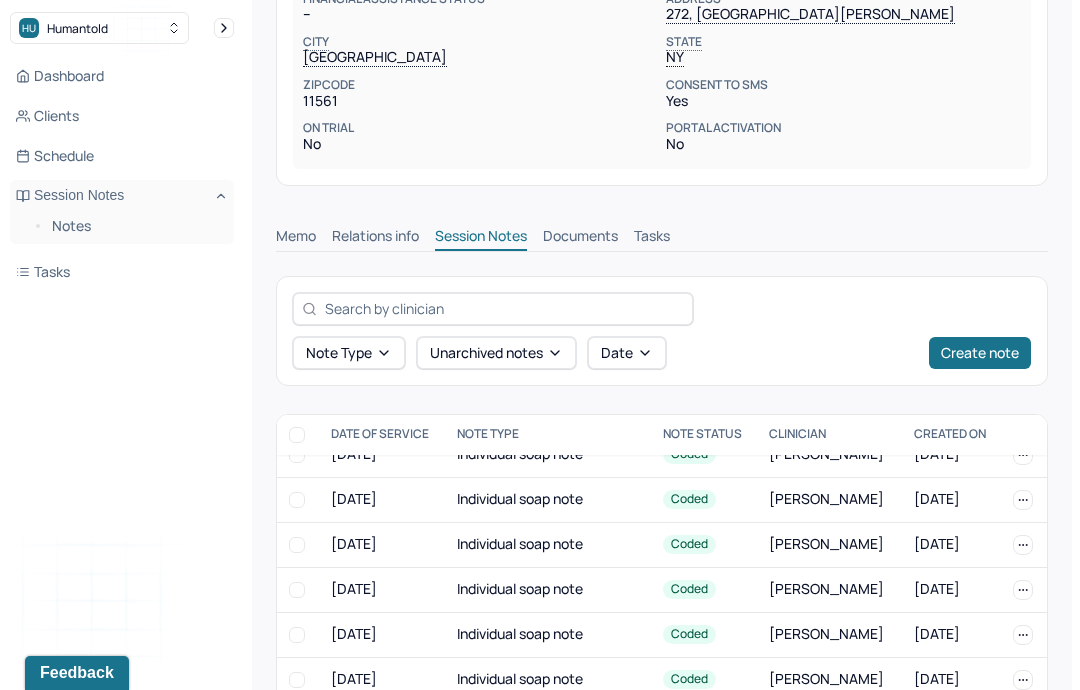 click on "Individual soap note" at bounding box center [547, 634] 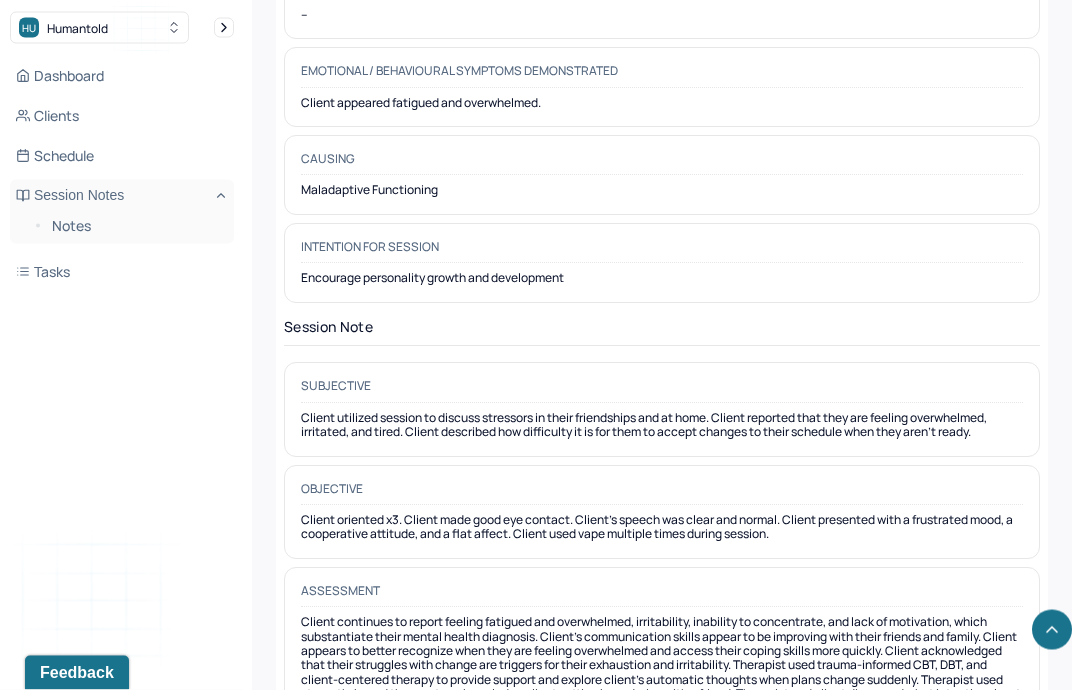 scroll, scrollTop: 1479, scrollLeft: 0, axis: vertical 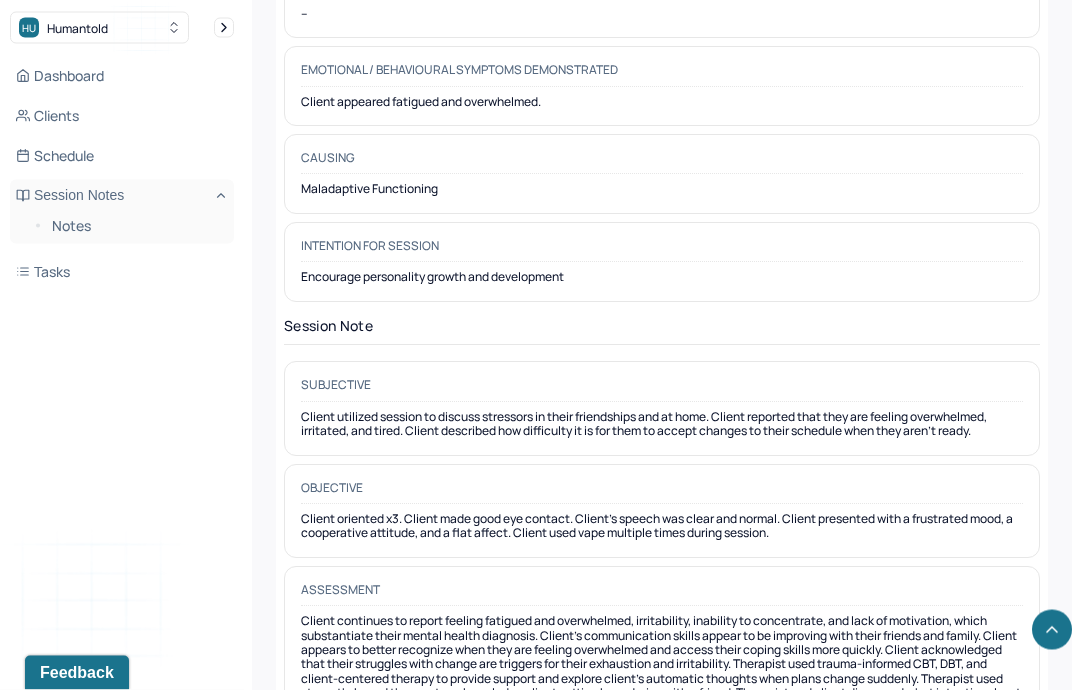 click on "Notes" at bounding box center [135, 226] 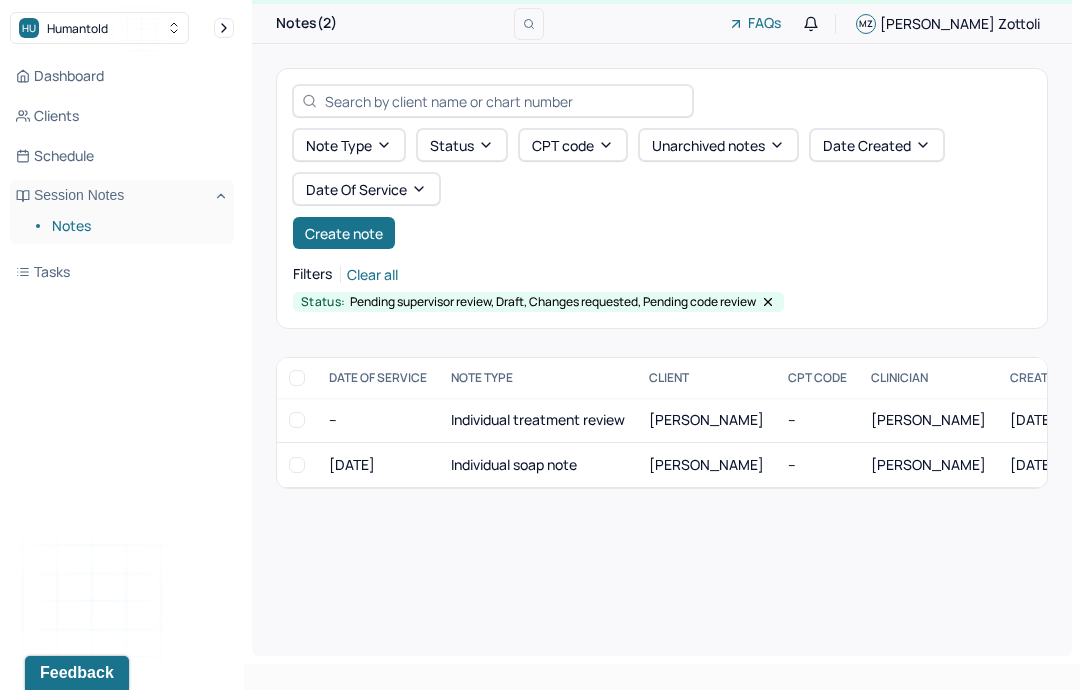 scroll, scrollTop: 0, scrollLeft: 0, axis: both 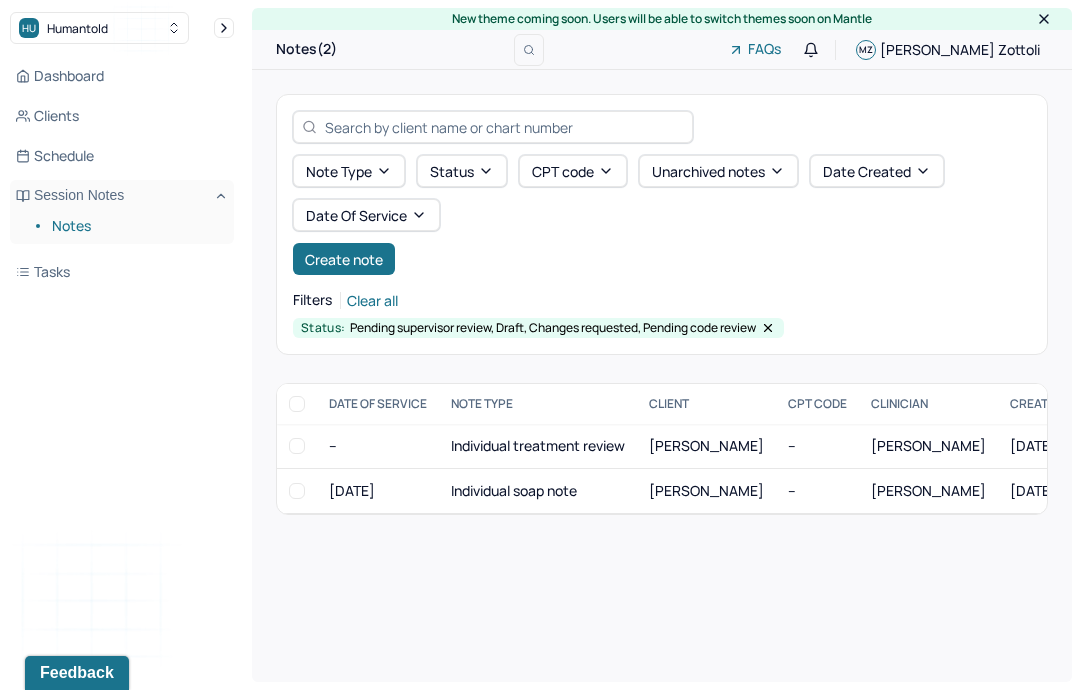 click on "Individual treatment review" at bounding box center [538, 446] 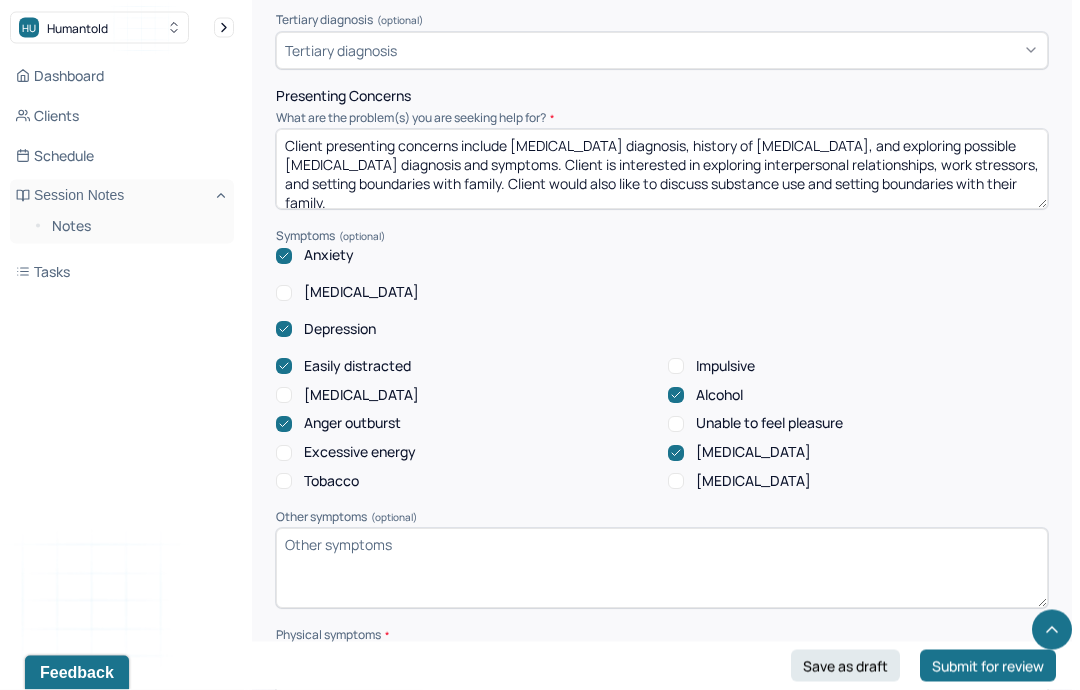 scroll, scrollTop: 852, scrollLeft: 0, axis: vertical 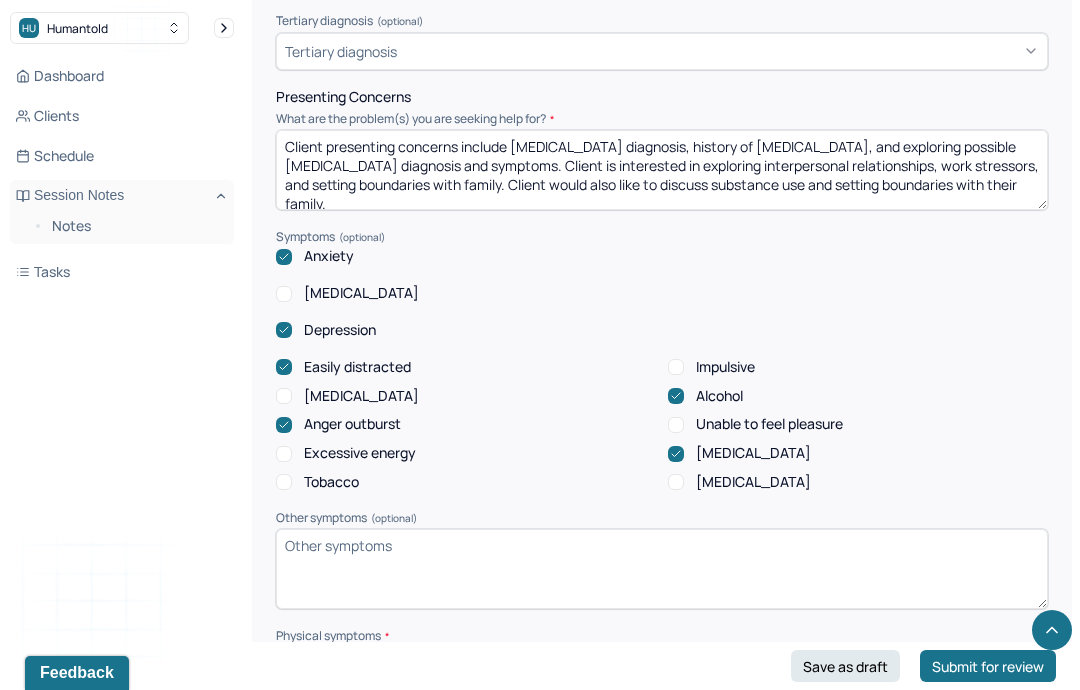 click on "Depression" at bounding box center [340, 330] 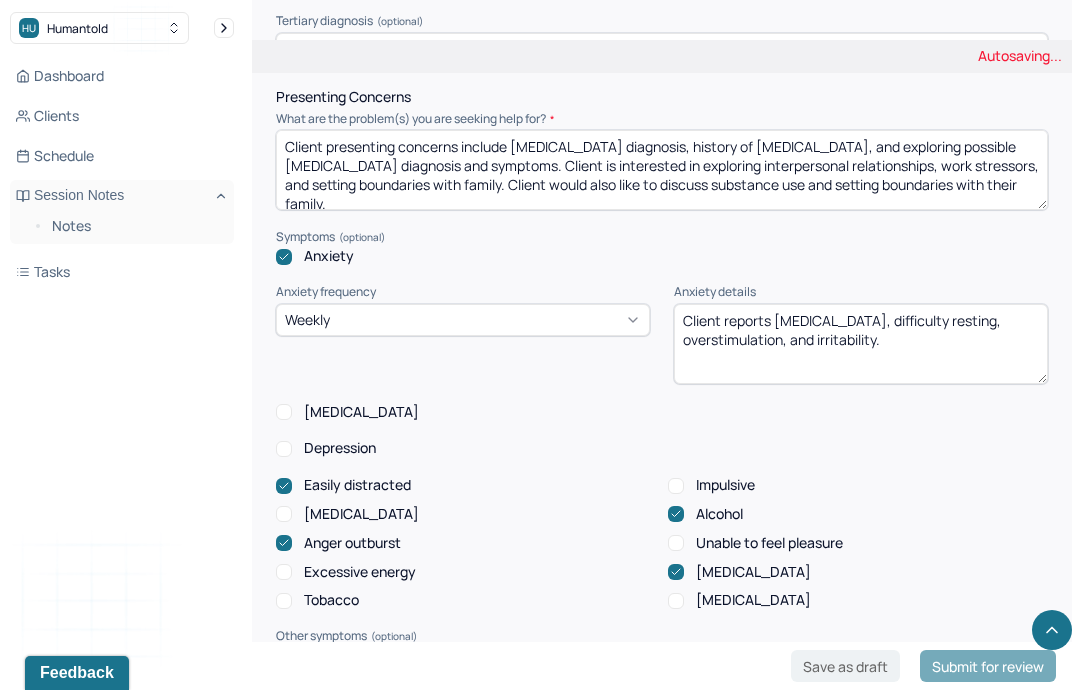 click on "Depression" at bounding box center (340, 448) 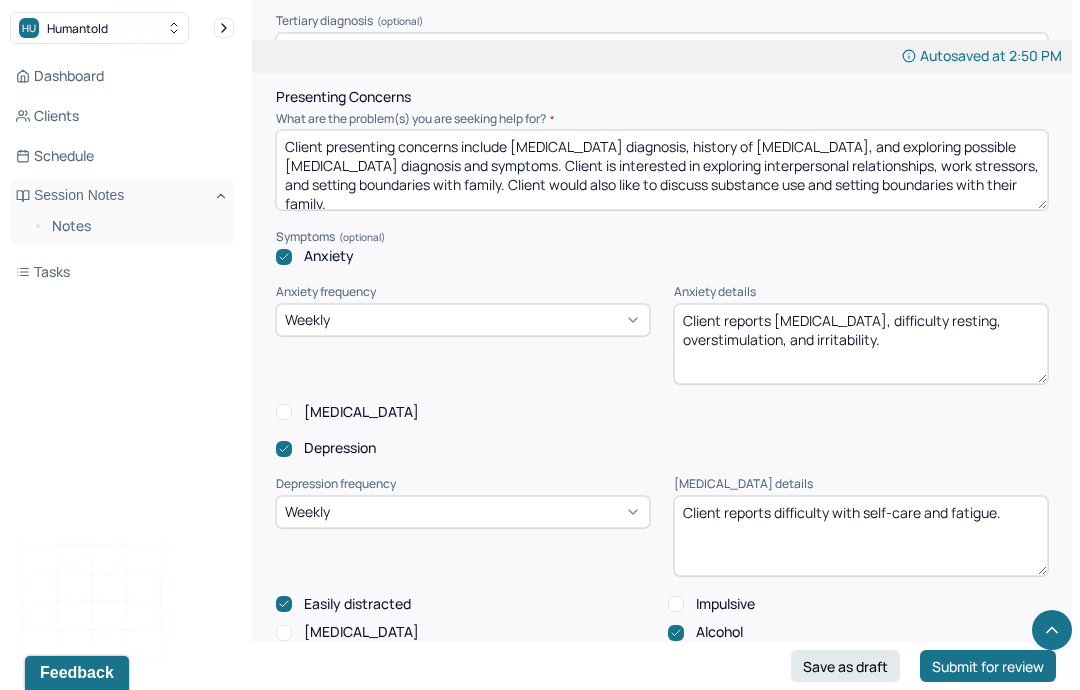 click on "Client reports difficulty with self-care and fatigue." at bounding box center [861, 536] 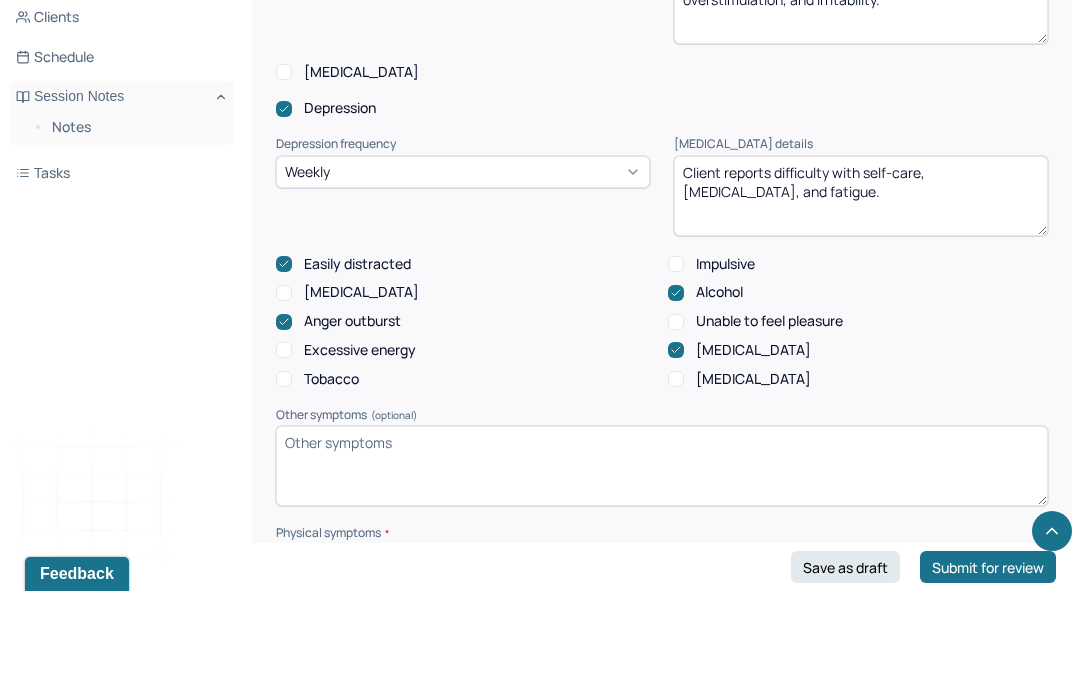 scroll, scrollTop: 1102, scrollLeft: 0, axis: vertical 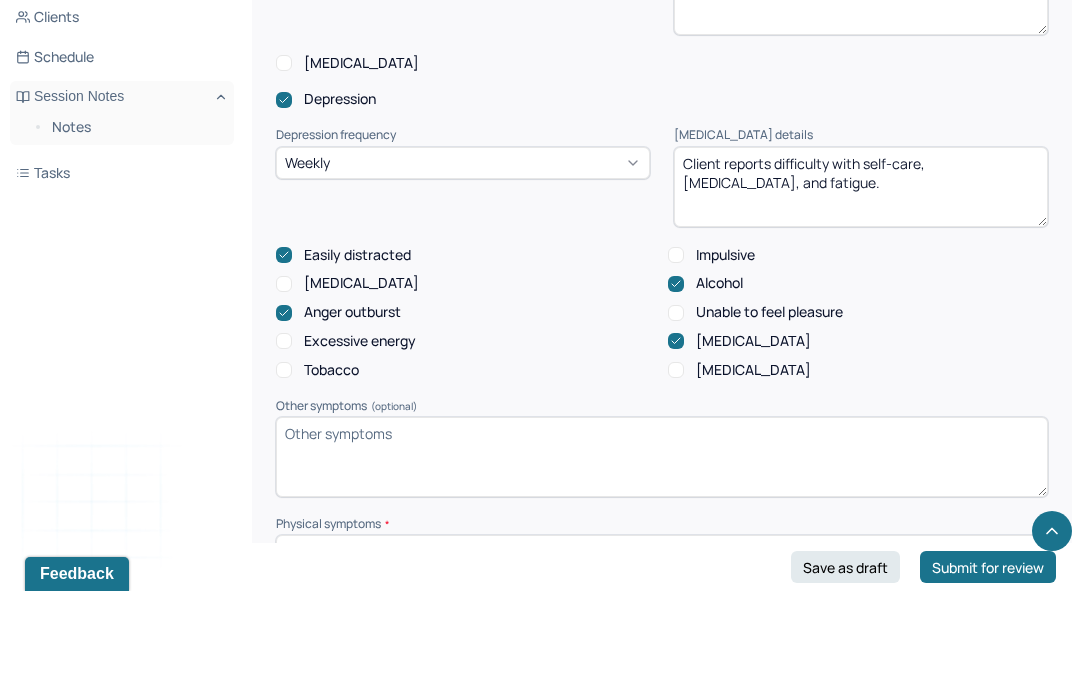 type on "Client reports difficulty with self-care, [MEDICAL_DATA], and fatigue." 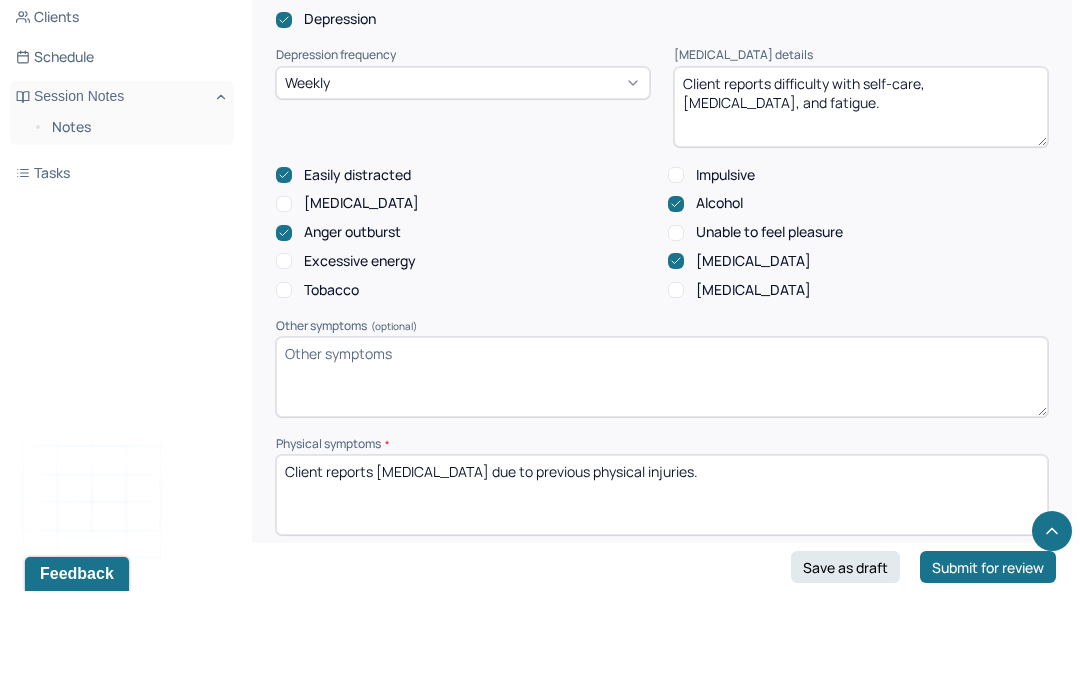 click on "Client reports [MEDICAL_DATA] due to previous physical injuries. Client" at bounding box center (662, 594) 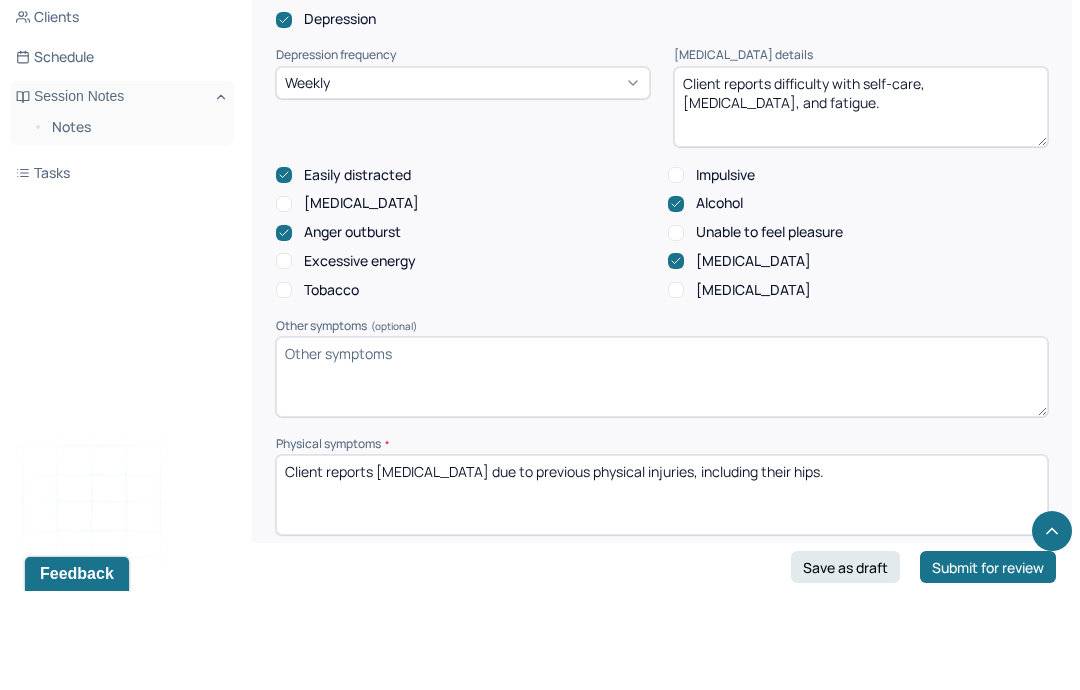 type on "Client reports [MEDICAL_DATA] due to previous physical injuries, including their hips." 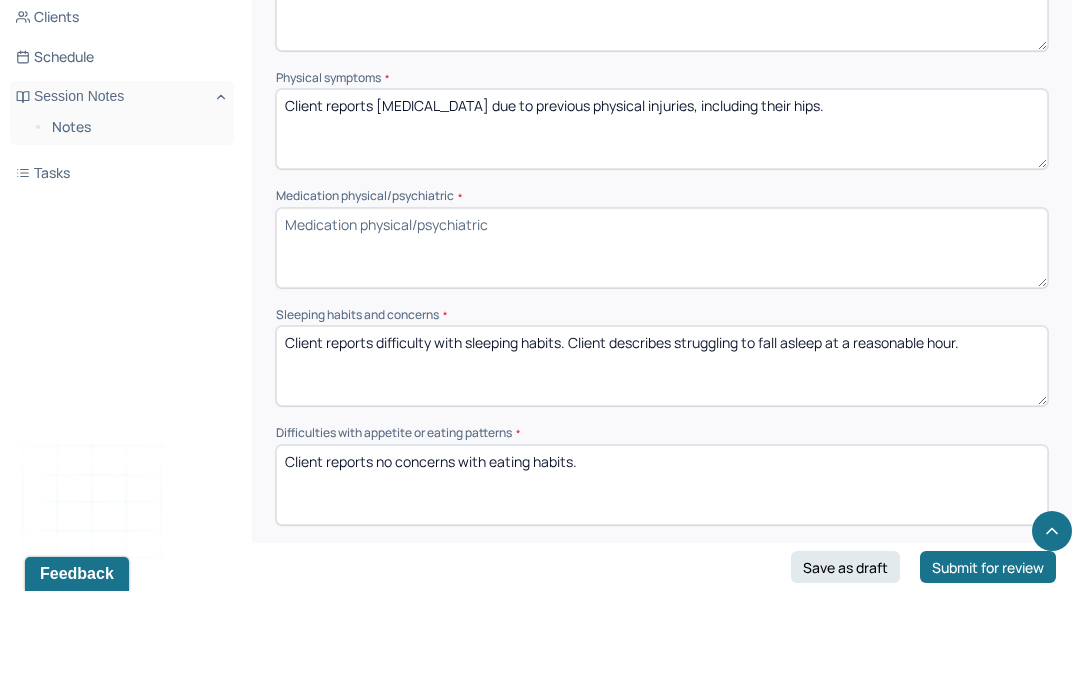 scroll, scrollTop: 1570, scrollLeft: 0, axis: vertical 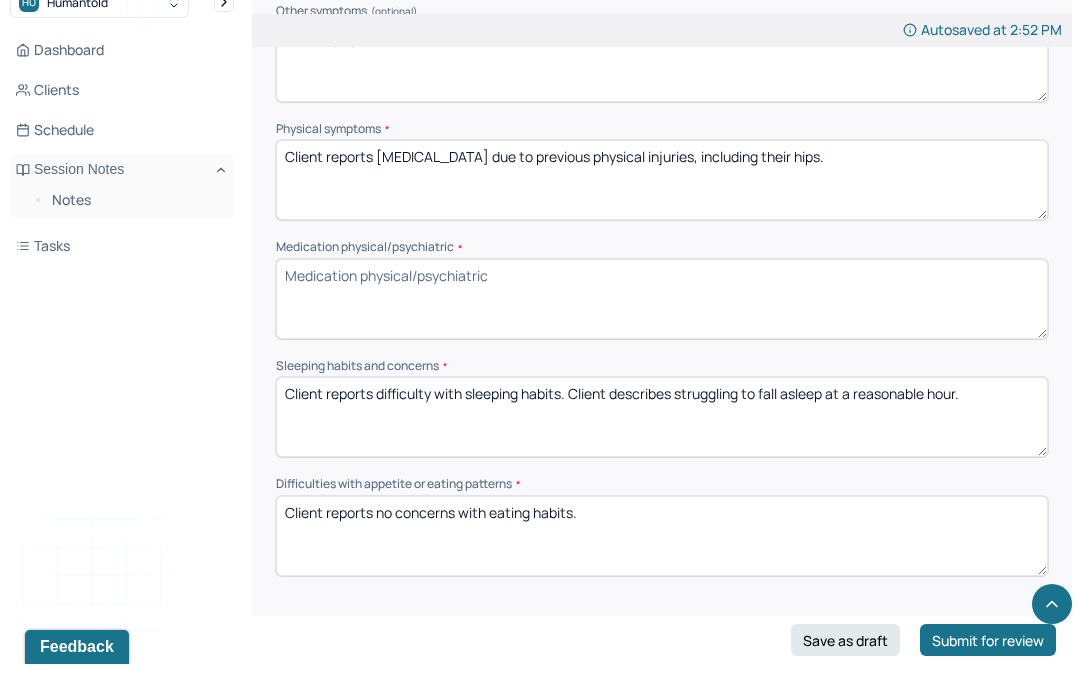 click on "Medication physical/psychiatric *" at bounding box center (662, 325) 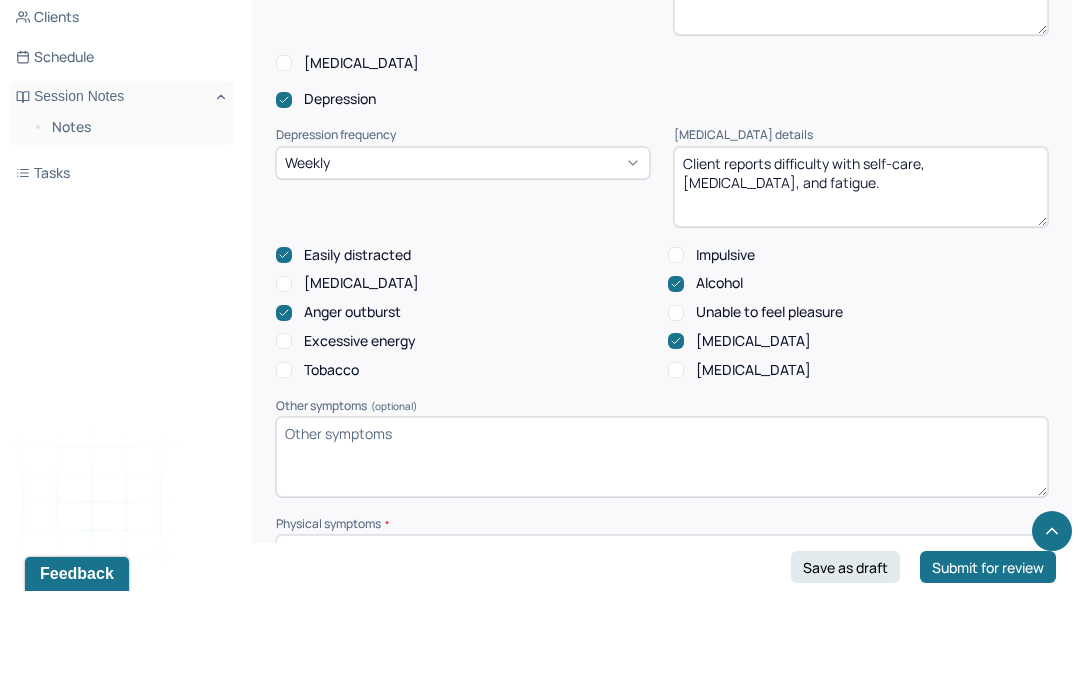 scroll, scrollTop: 1138, scrollLeft: 0, axis: vertical 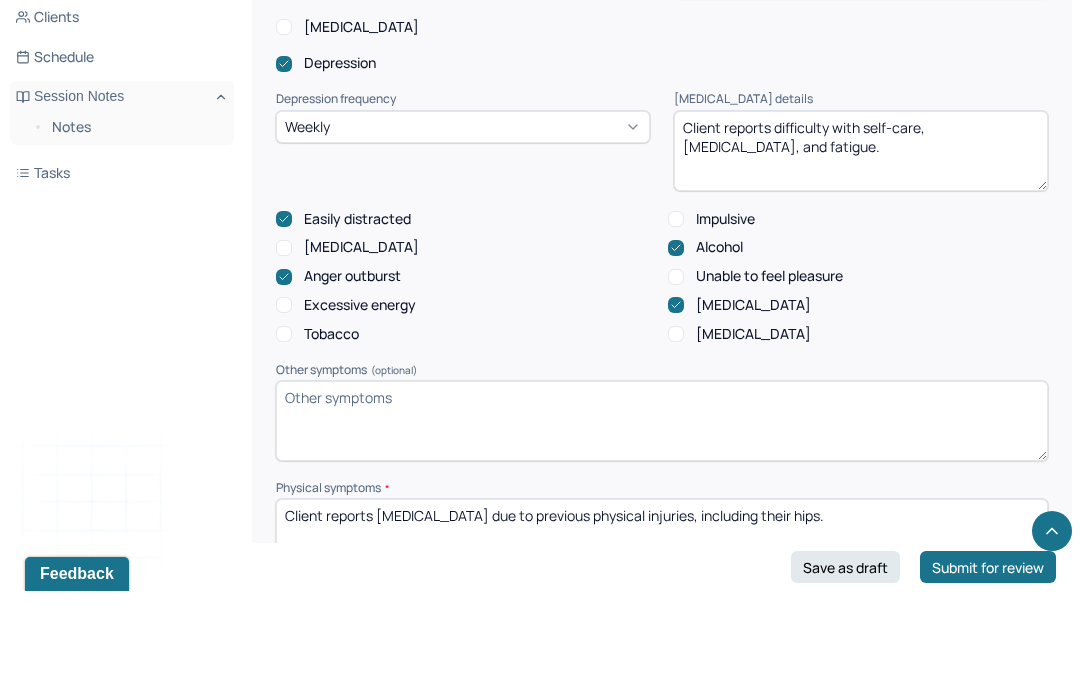 type on "Client began taking medication to address their [MEDICAL_DATA] symptoms." 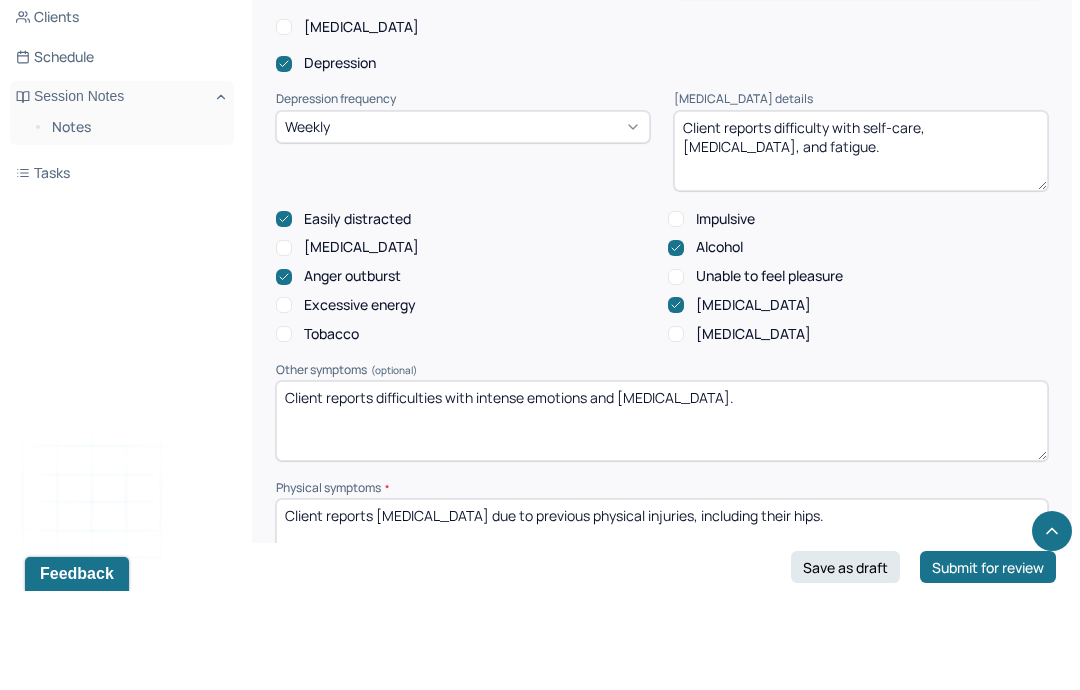 scroll, scrollTop: 1218, scrollLeft: 0, axis: vertical 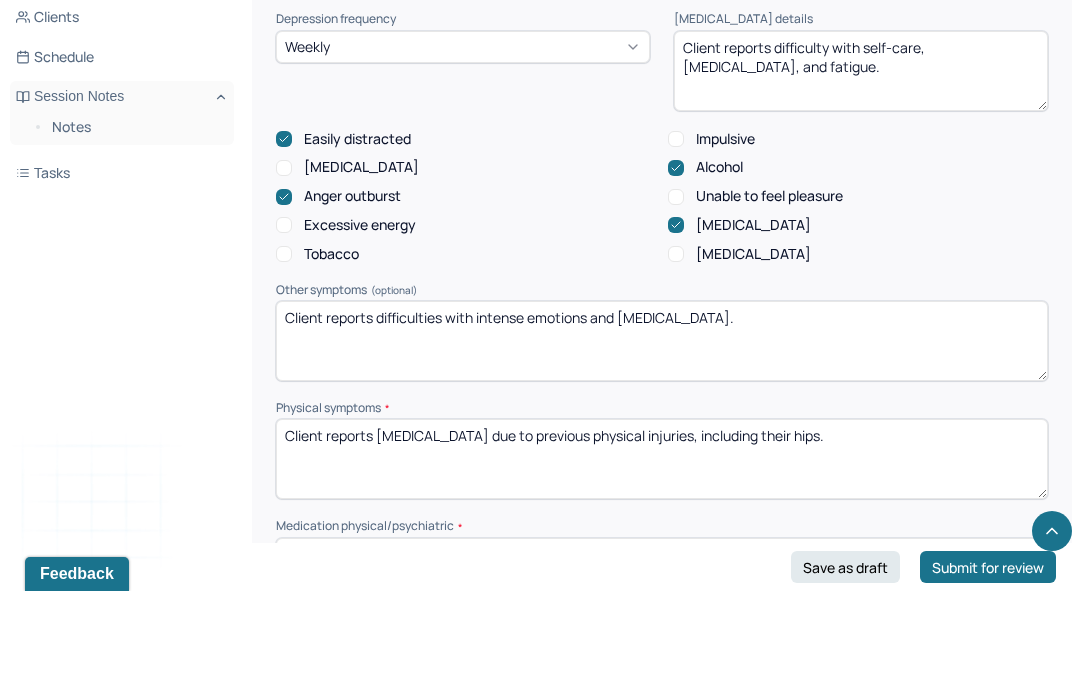 type on "Client reports difficulties with intense emotions and [MEDICAL_DATA]." 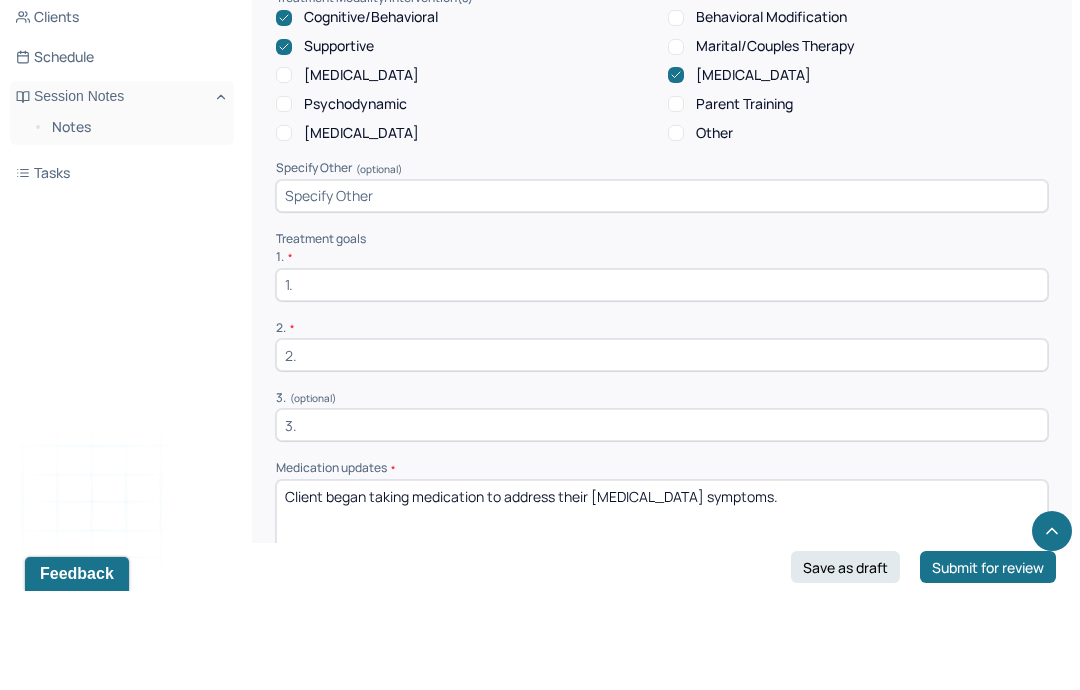 scroll, scrollTop: 4058, scrollLeft: 0, axis: vertical 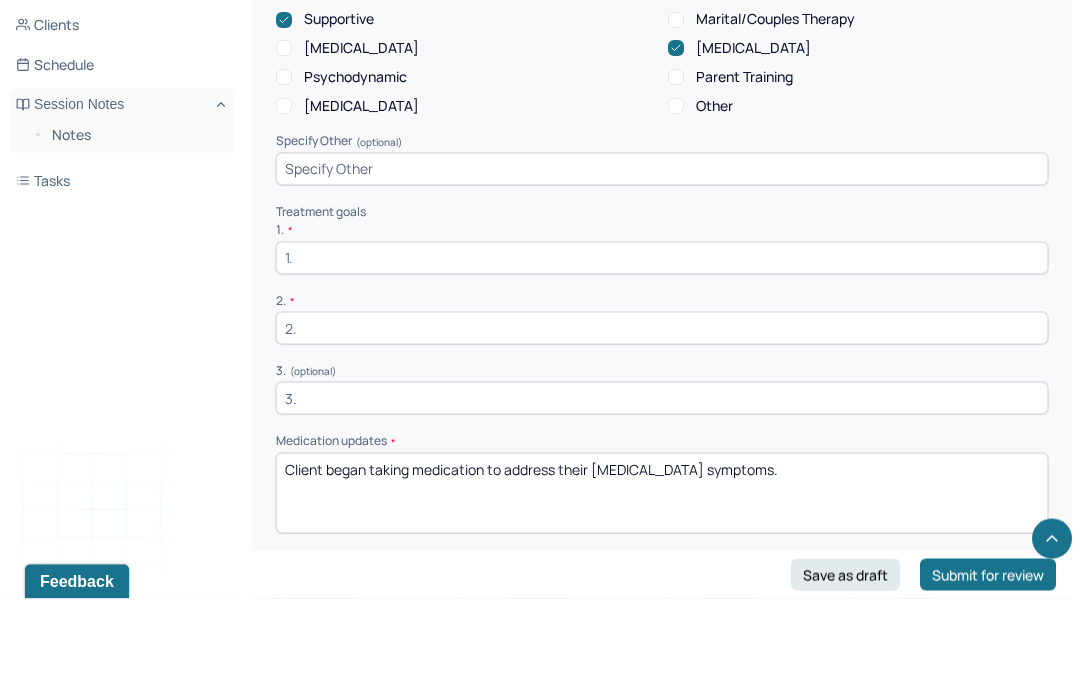 click on "Client began taking medication to address their [MEDICAL_DATA] symptoms." at bounding box center [662, 585] 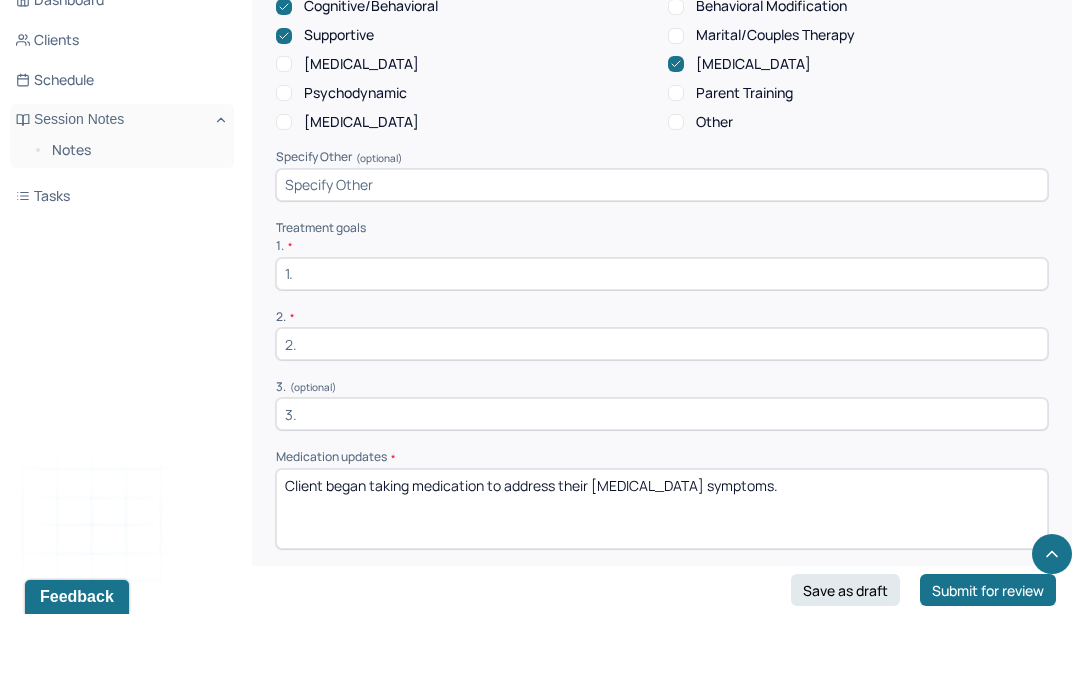 click on "Notes" at bounding box center [135, 226] 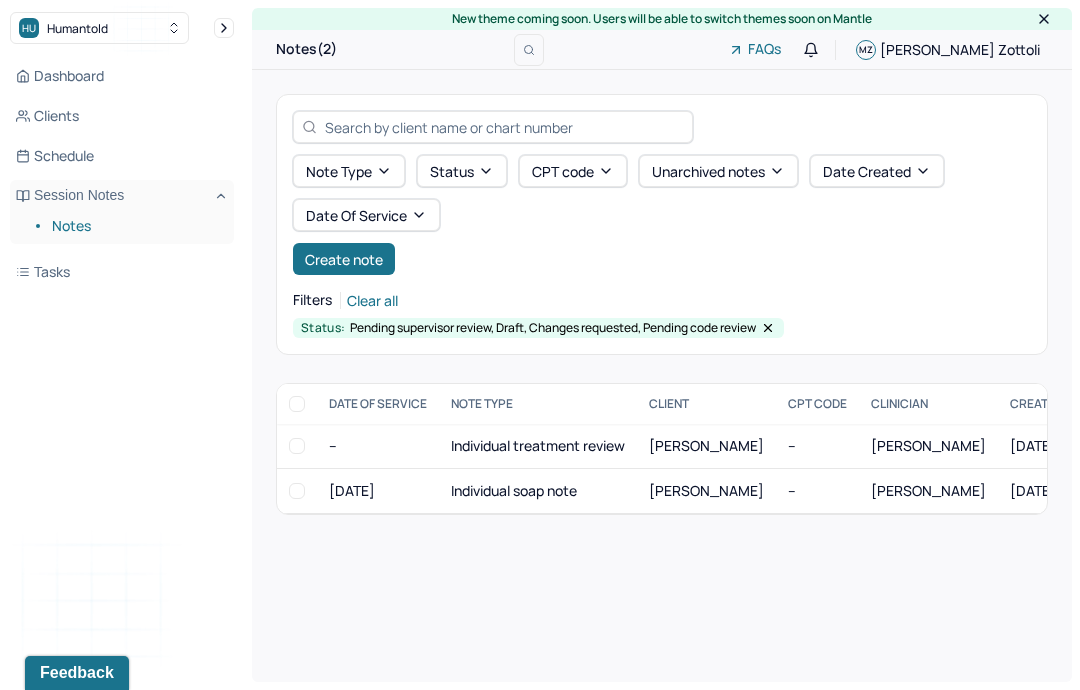 click on "Clients" at bounding box center (122, 116) 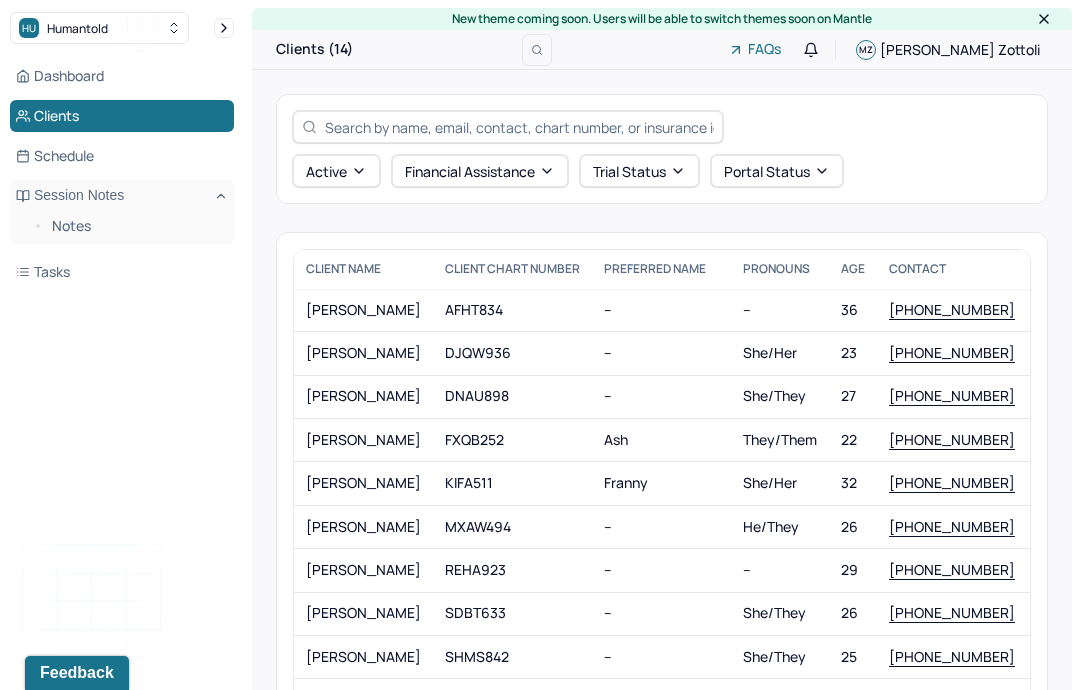 click 